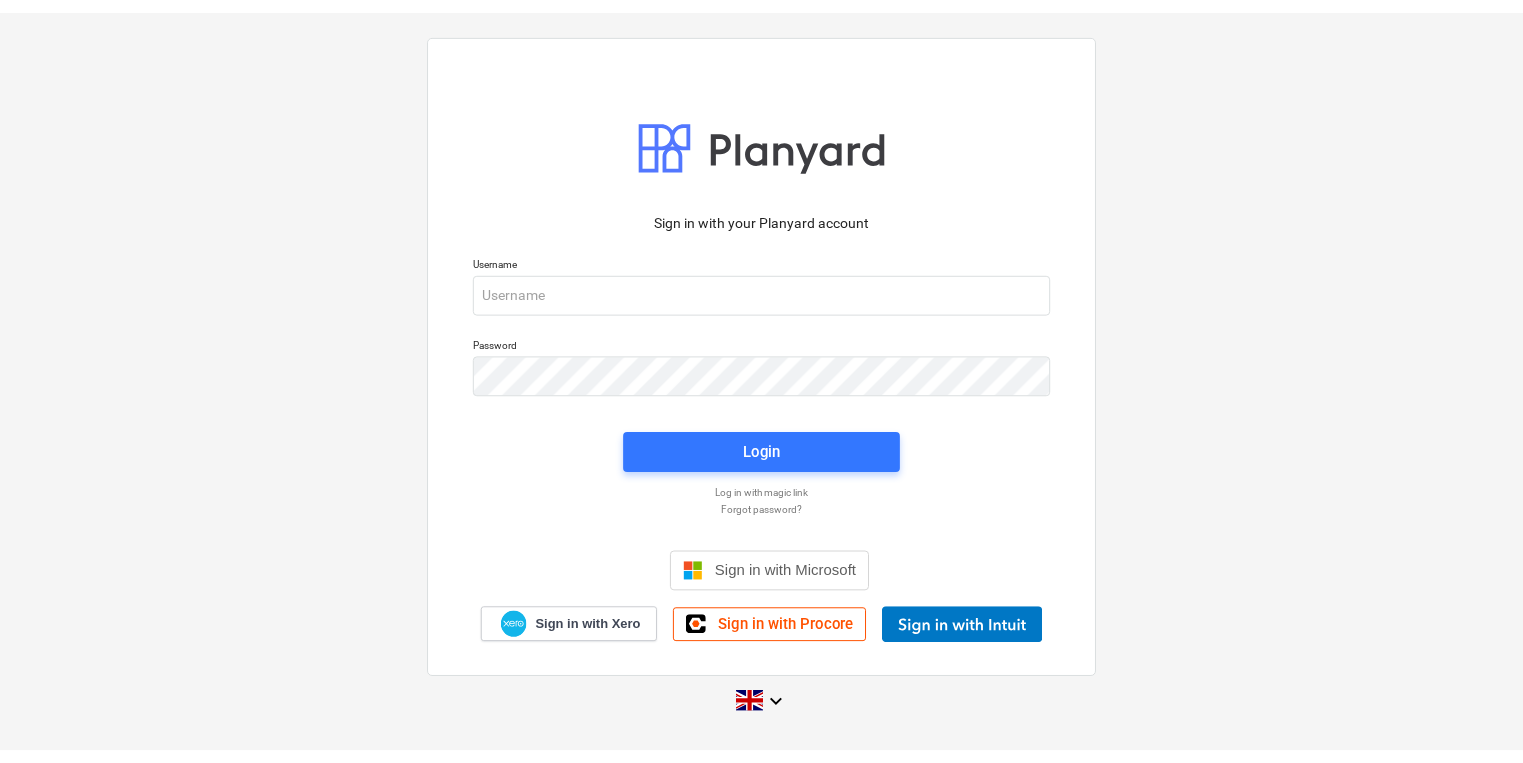 scroll, scrollTop: 0, scrollLeft: 0, axis: both 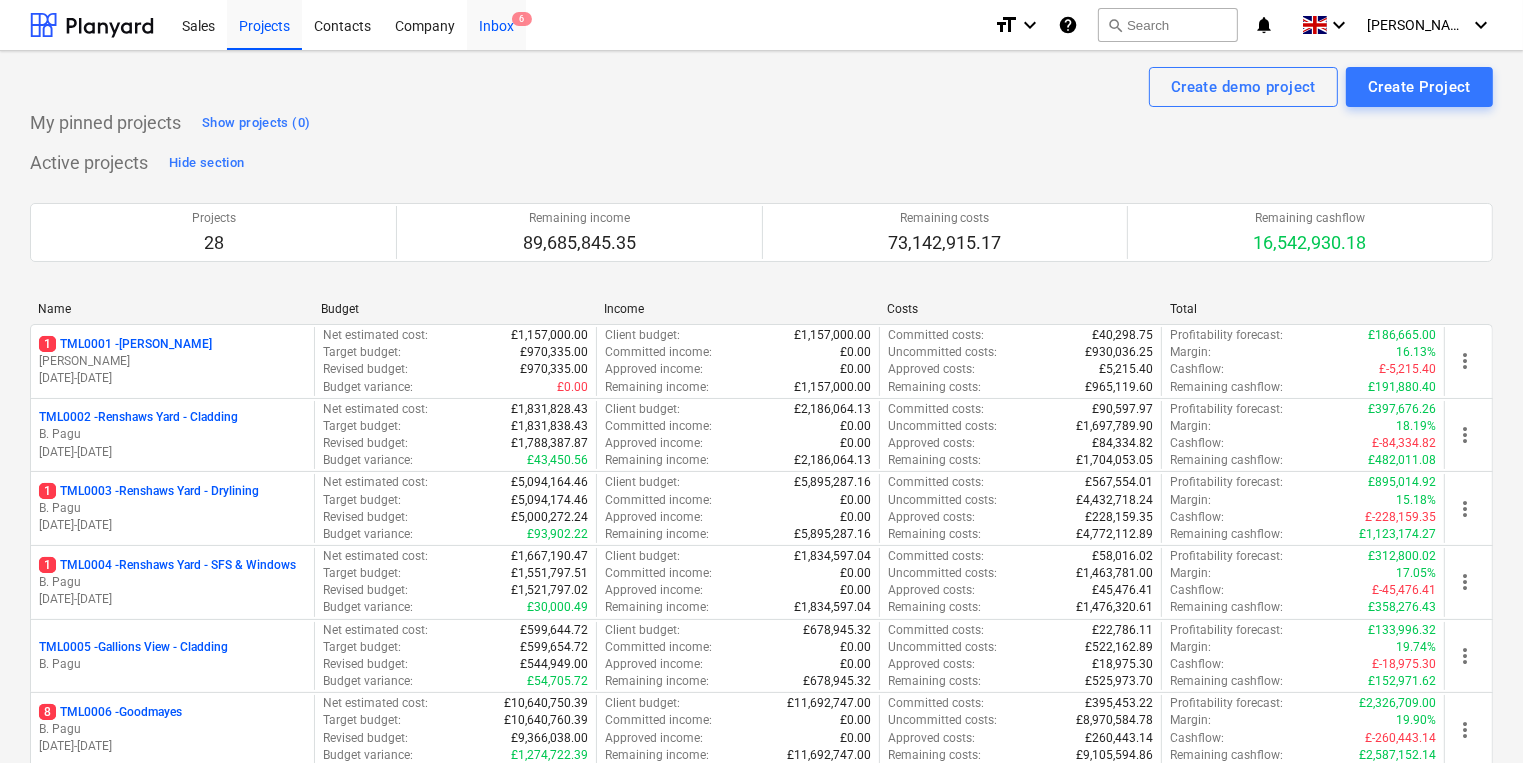 click on "Inbox 6" at bounding box center (496, 24) 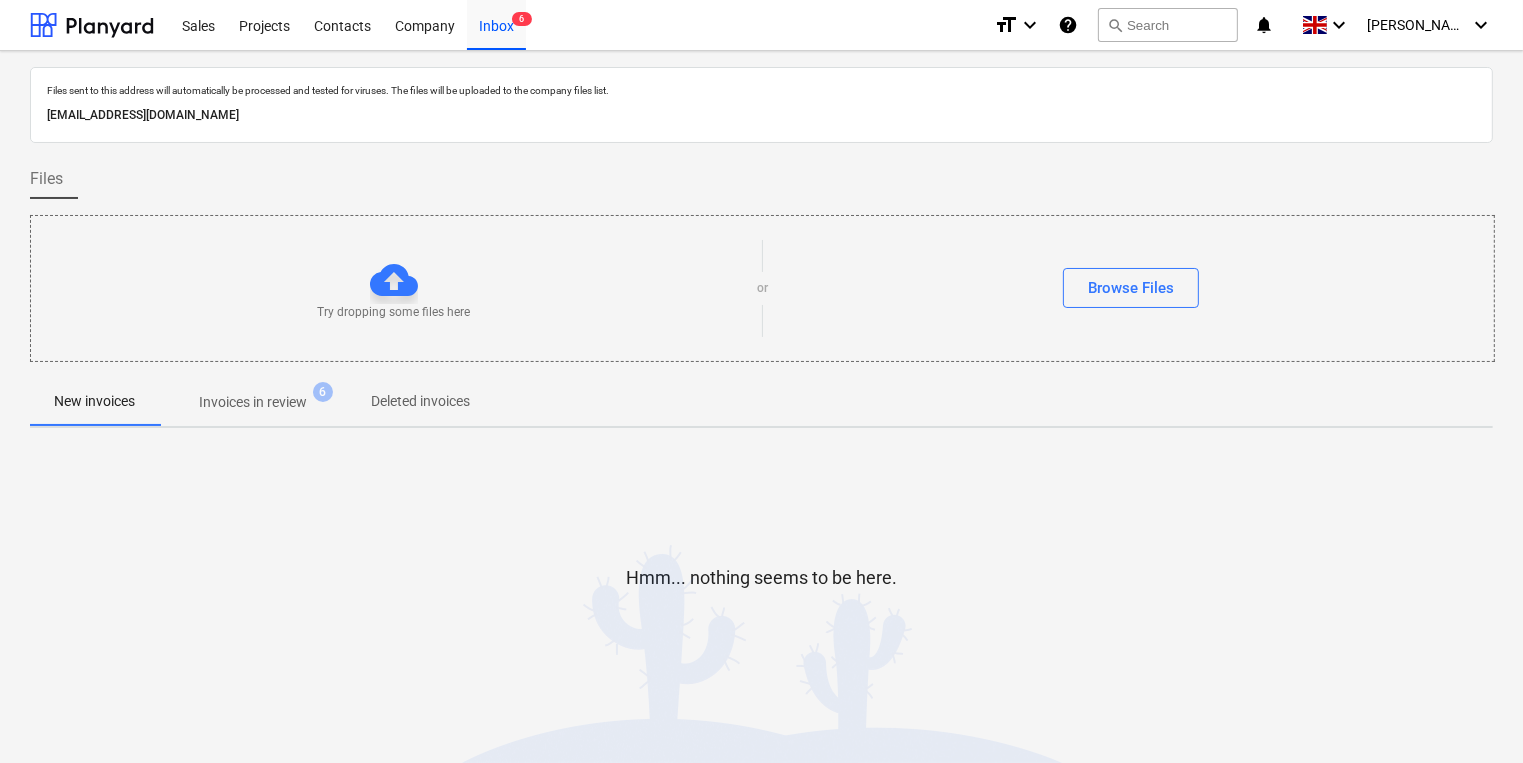 click on "Invoices in review" at bounding box center [253, 402] 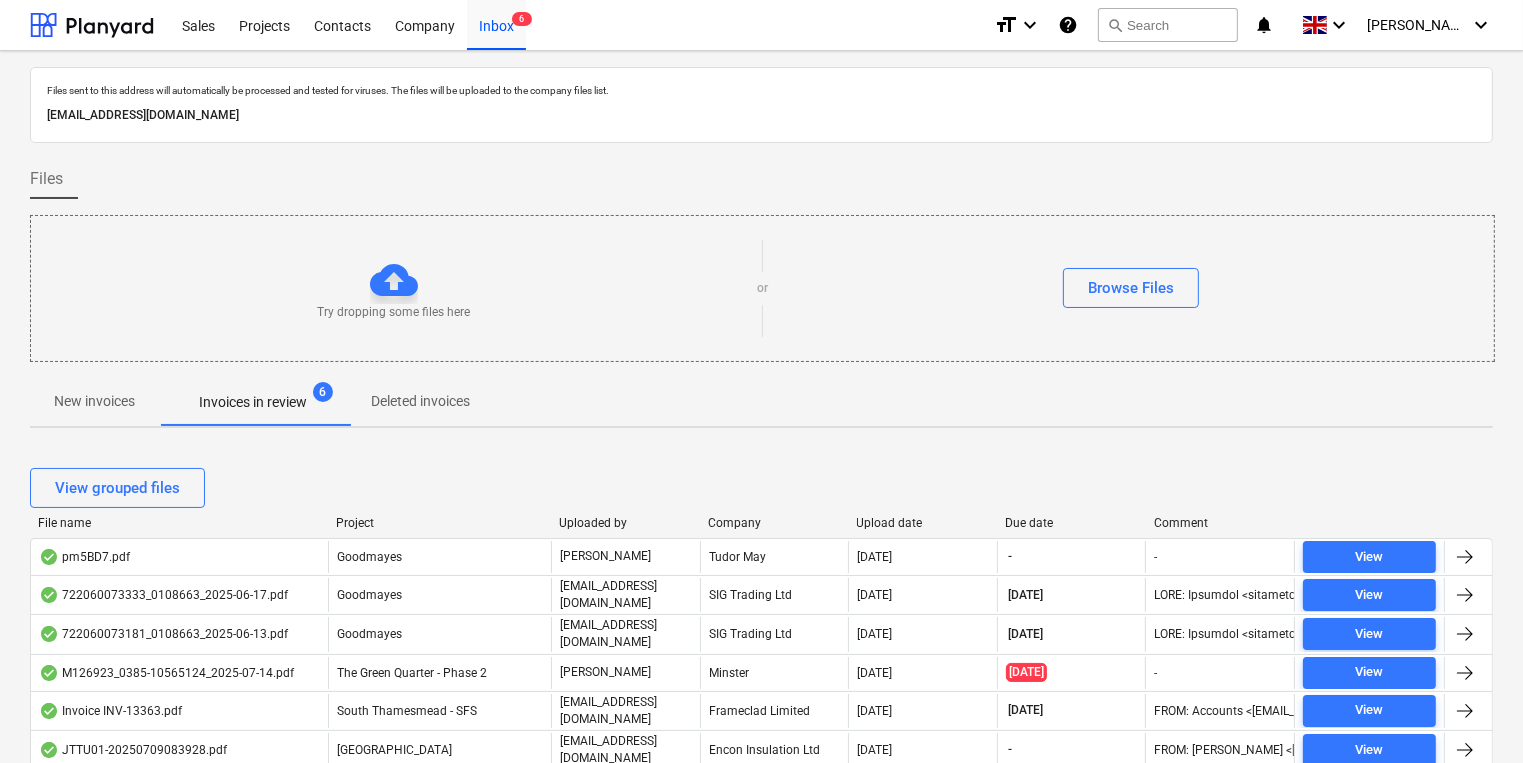 click on "View grouped files" at bounding box center [761, 488] 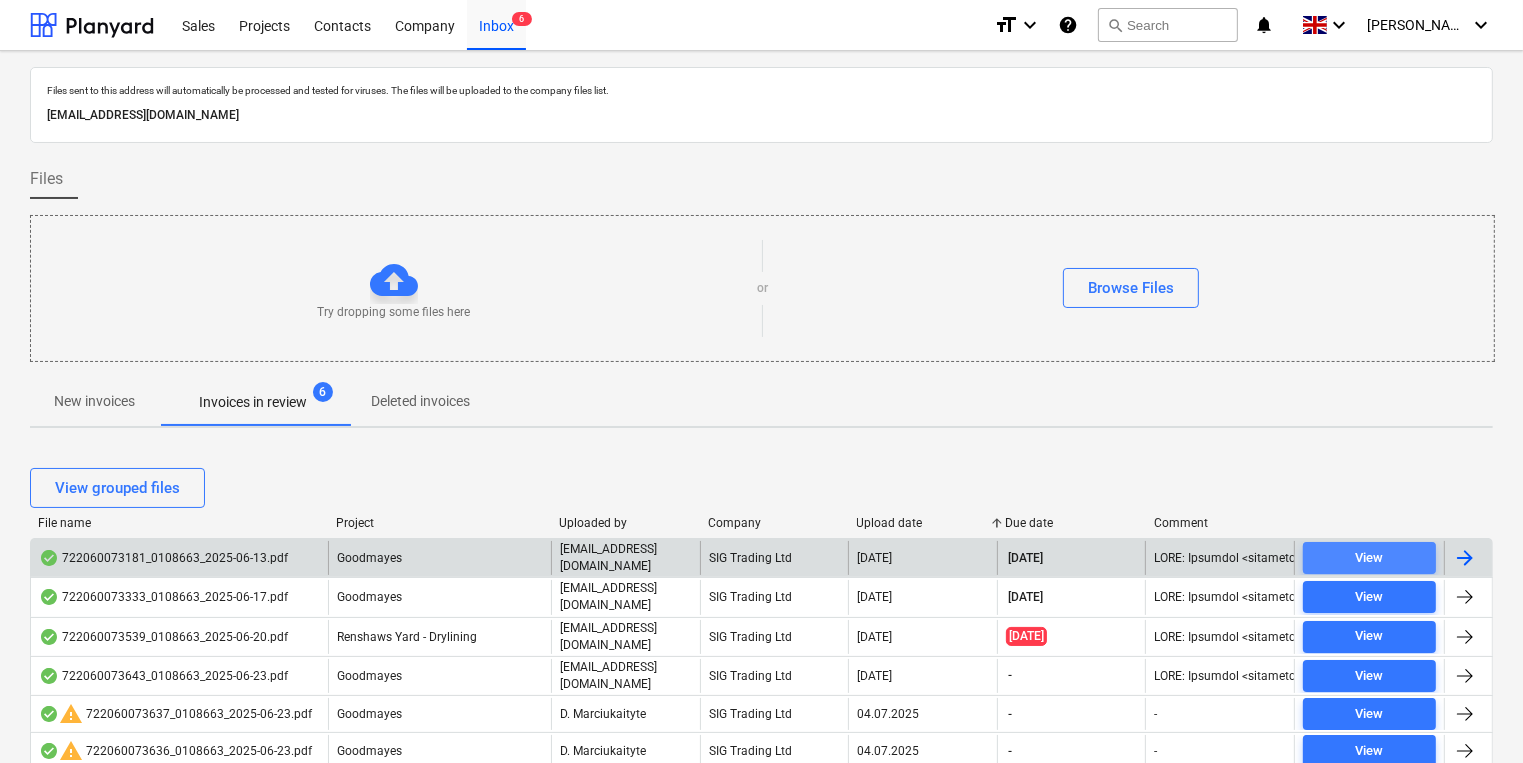 click on "View" at bounding box center (1369, 558) 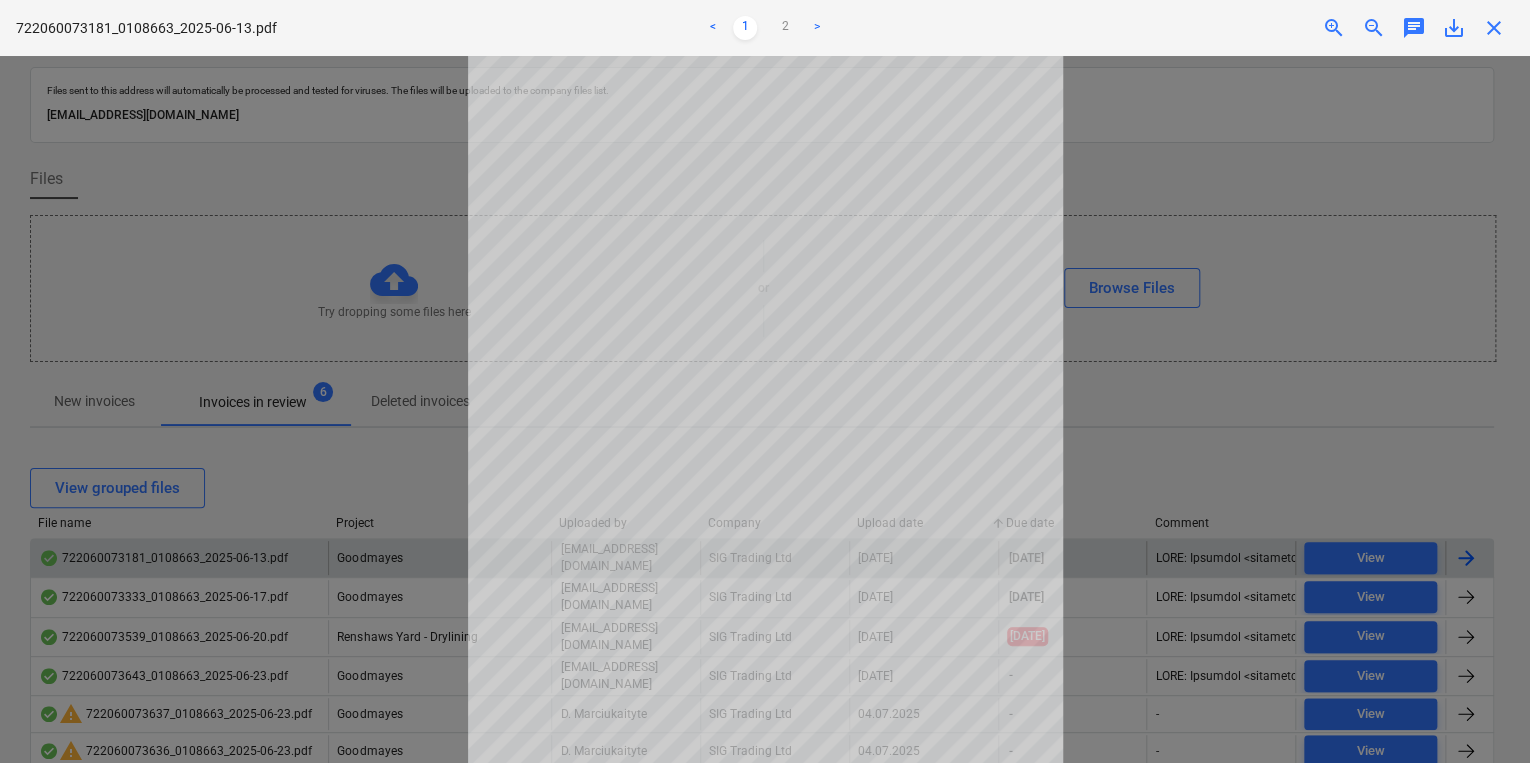 click on "close" at bounding box center [1494, 28] 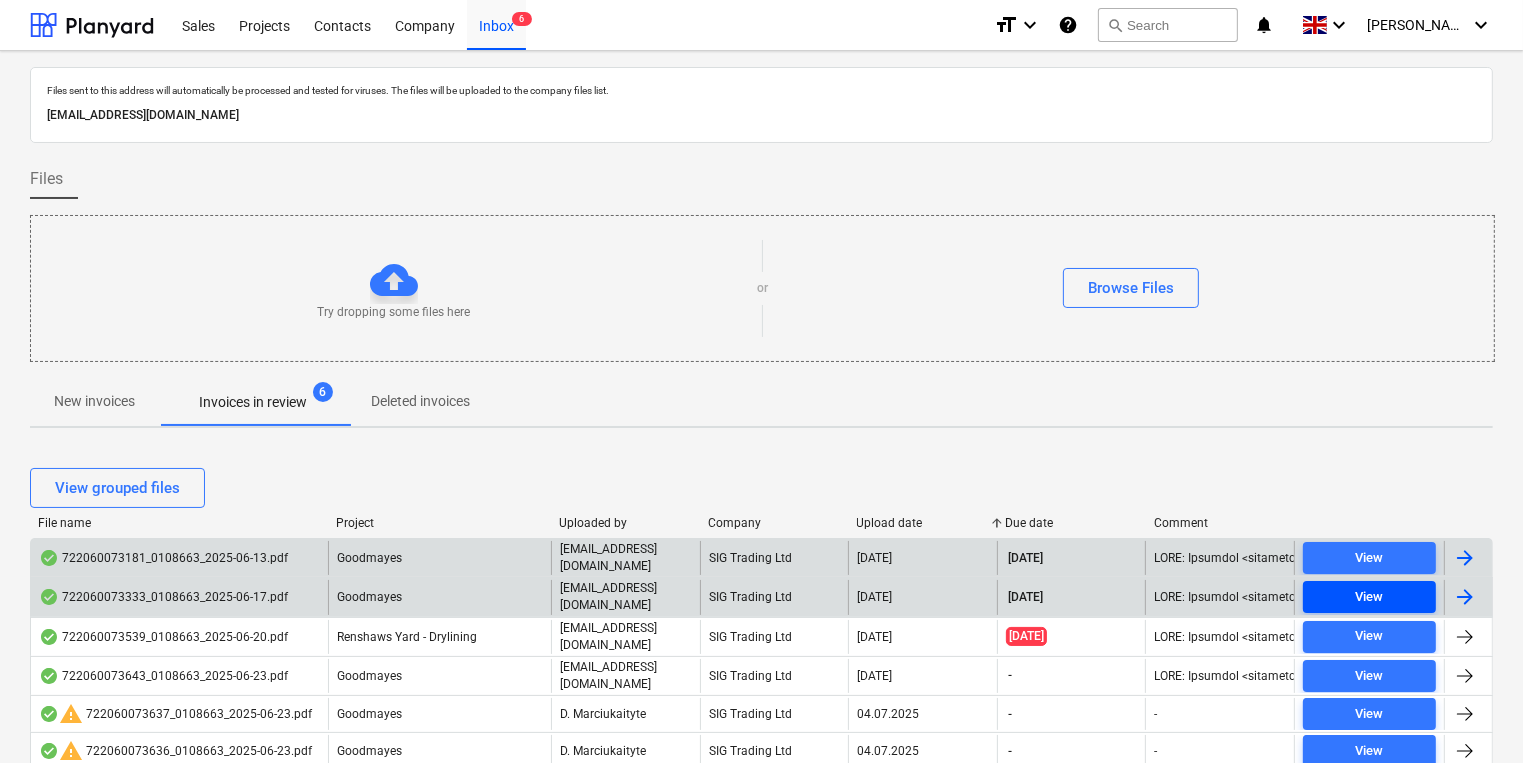 click on "View" at bounding box center (1369, 597) 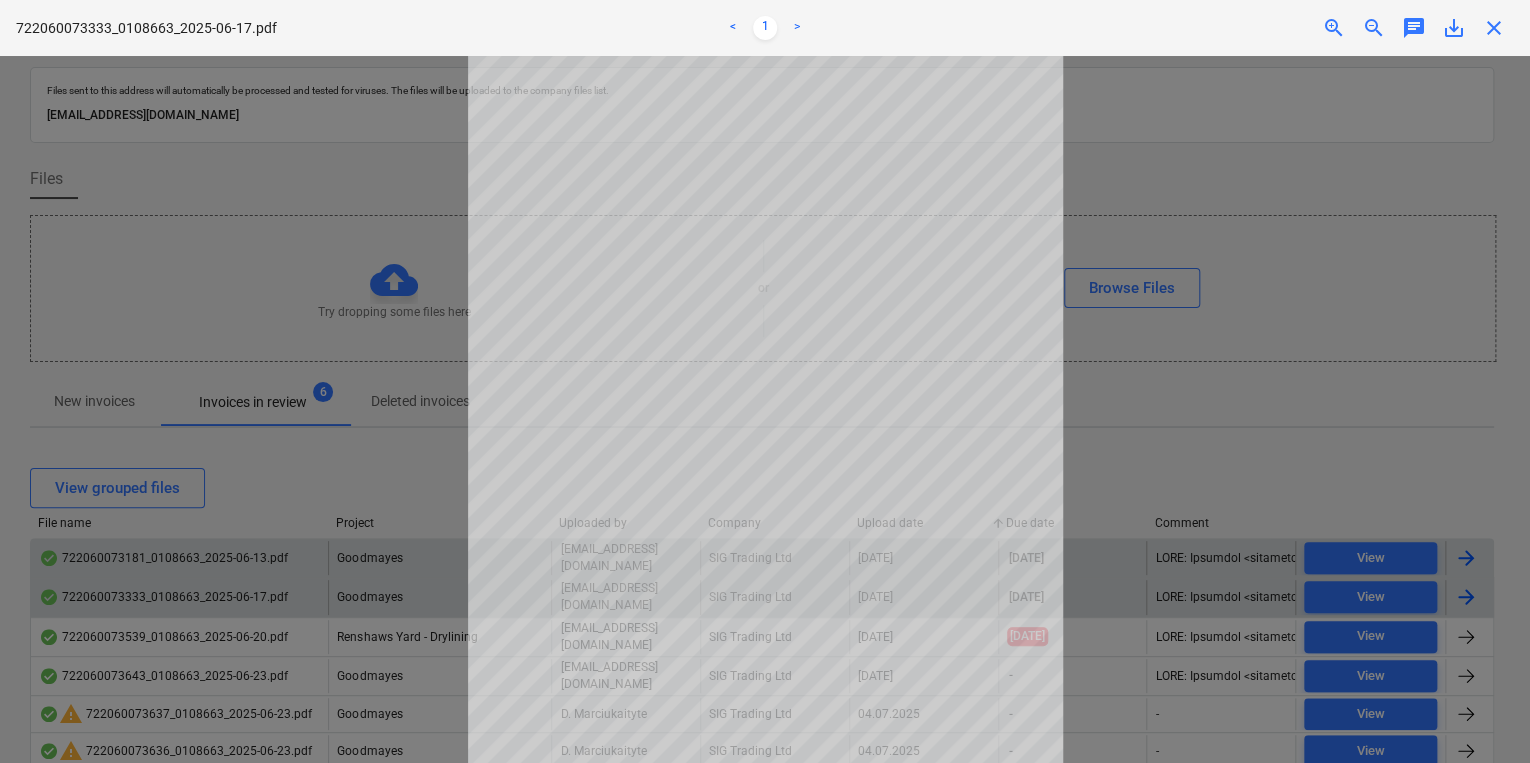drag, startPoint x: 1500, startPoint y: 29, endPoint x: 1466, endPoint y: 91, distance: 70.71068 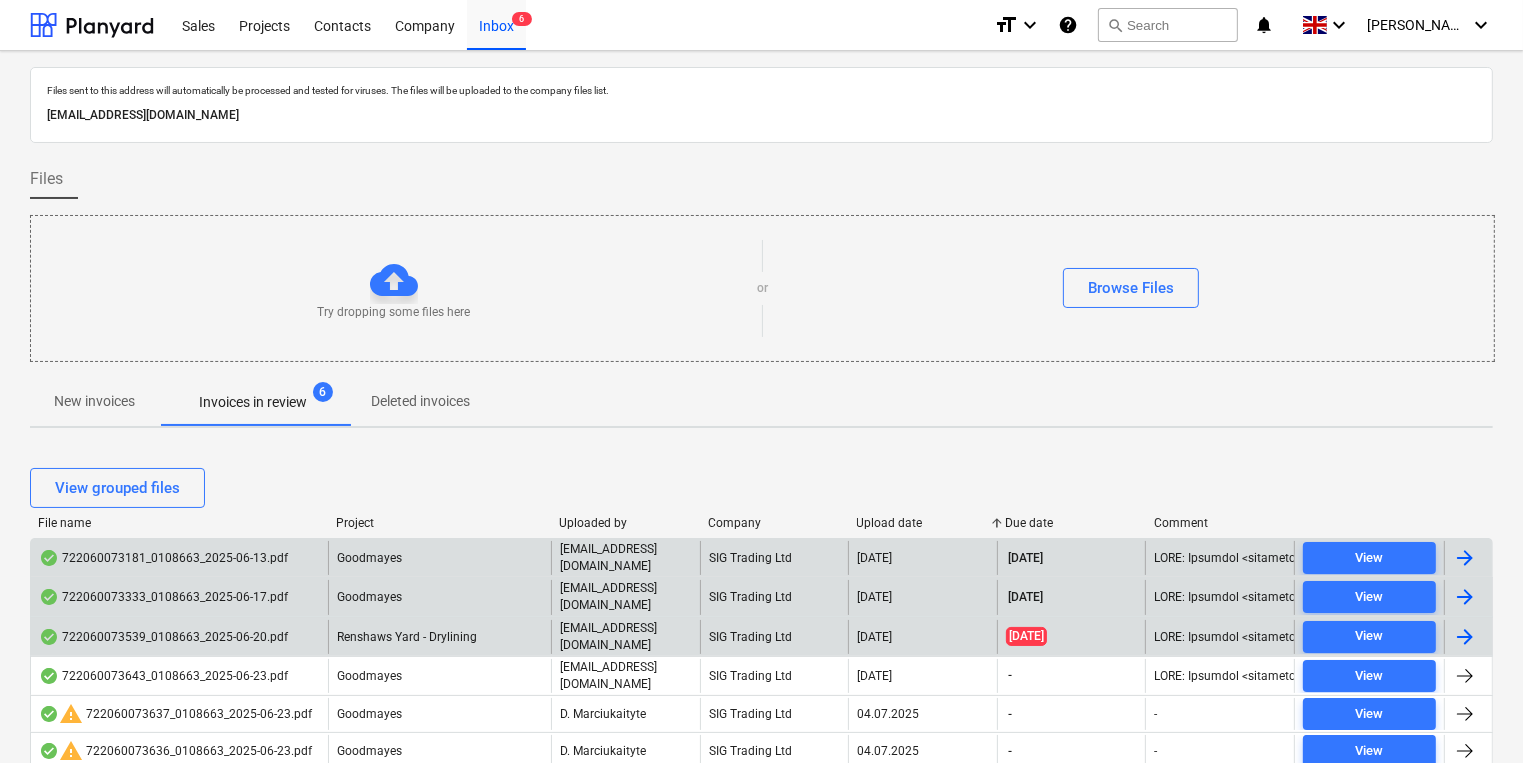 click on "SIG Trading Ltd" at bounding box center [774, 637] 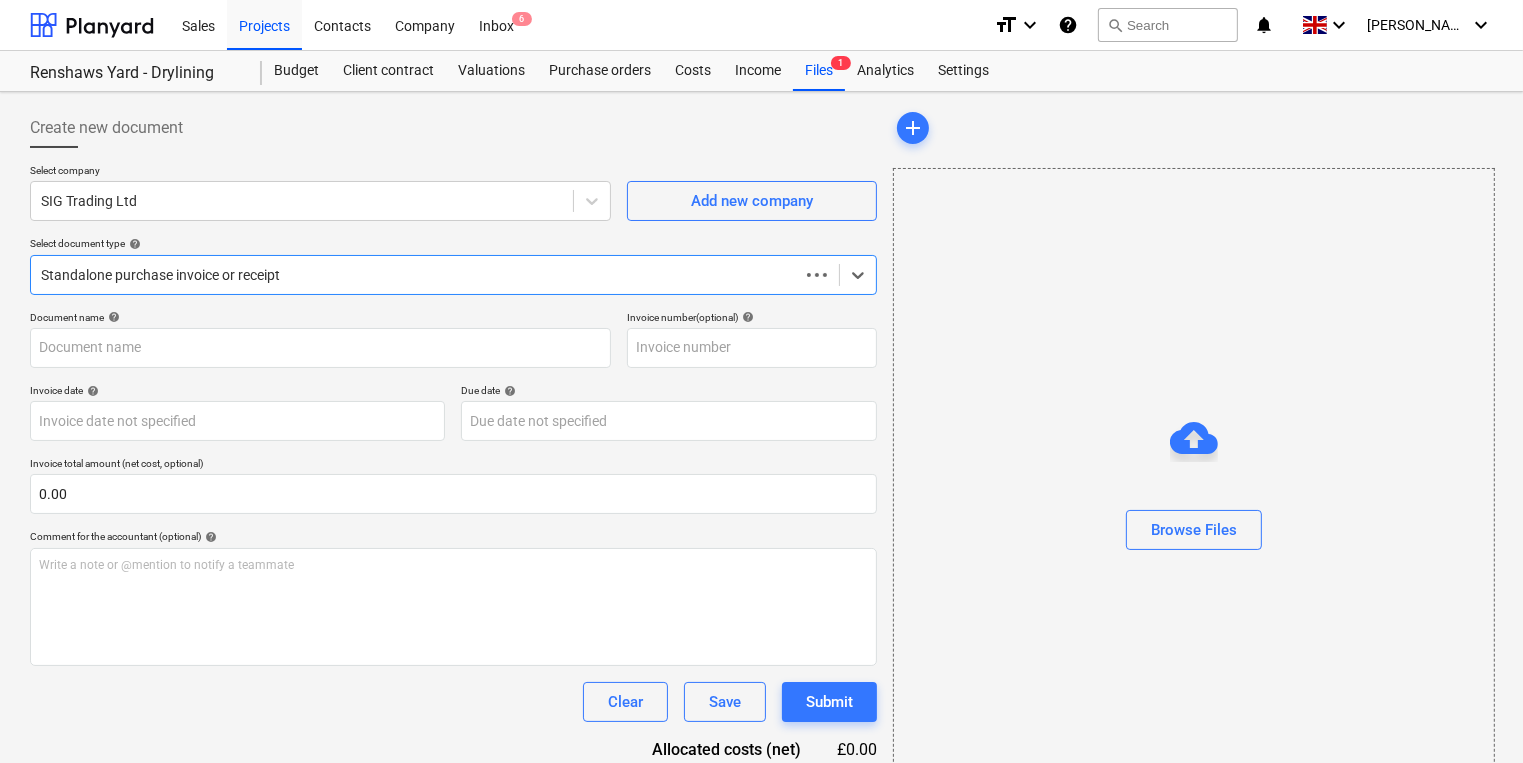 type on "722060073539" 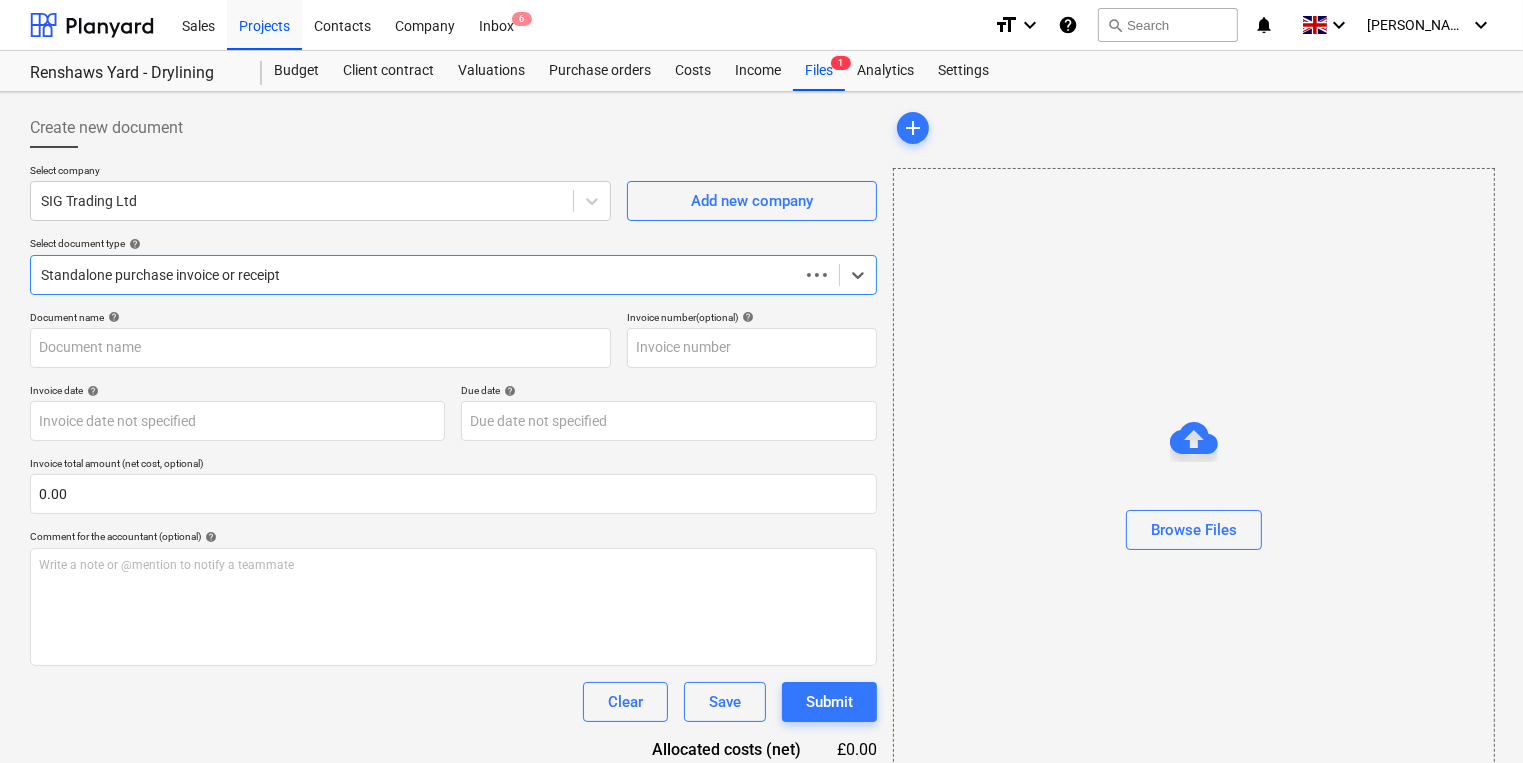 type on "722060073539" 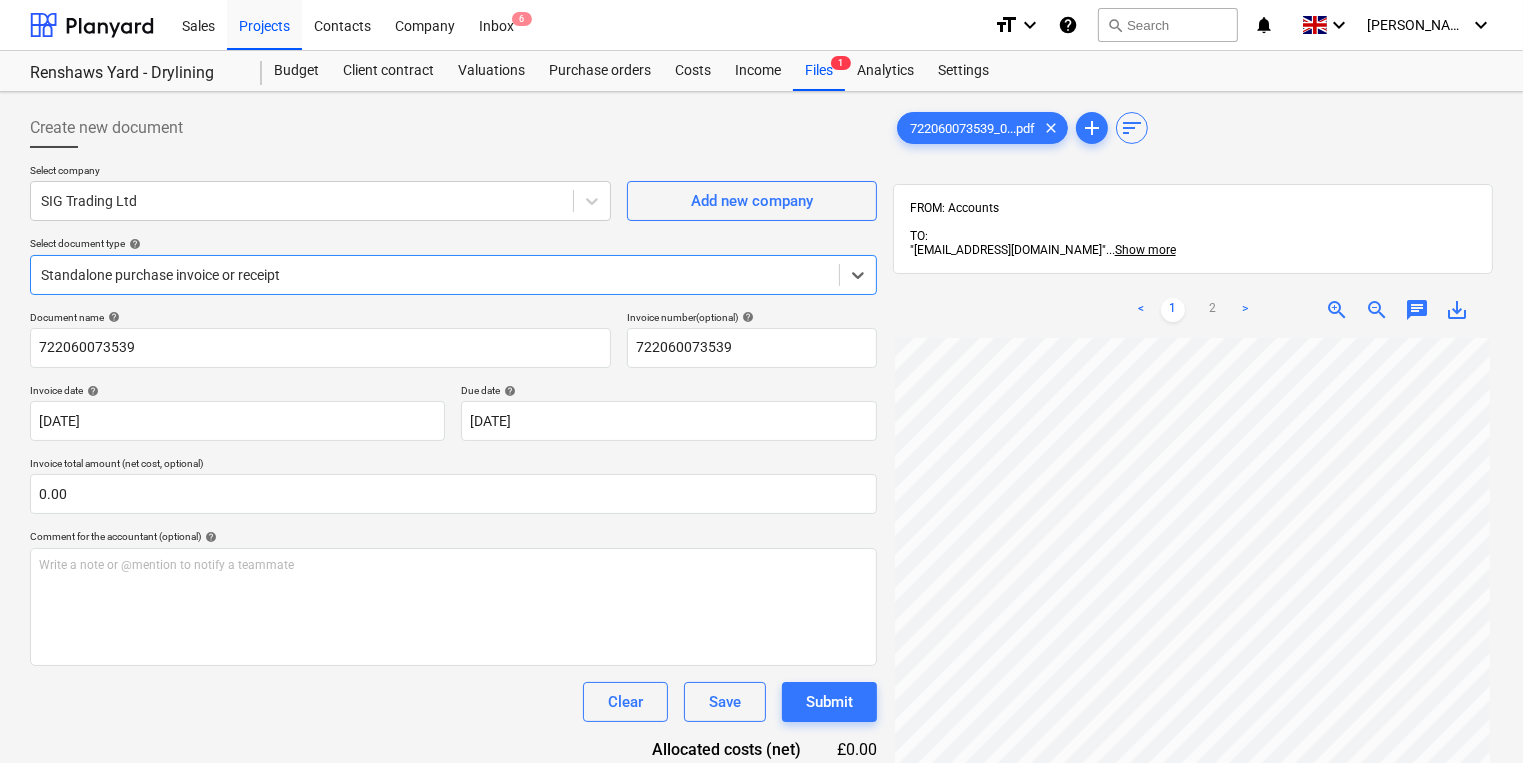 drag, startPoint x: 52, startPoint y: 1, endPoint x: 294, endPoint y: 140, distance: 279.07883 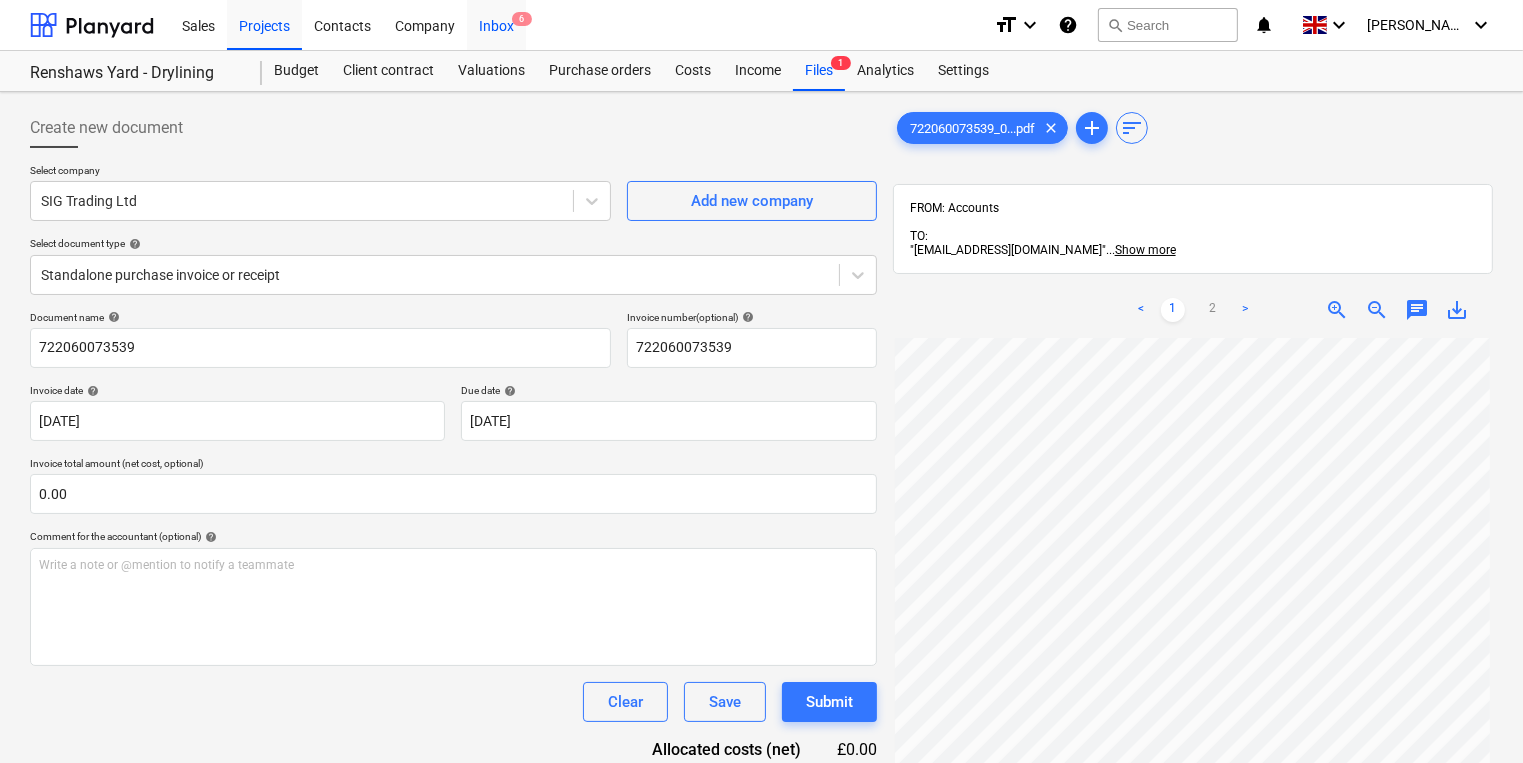 click on "6" at bounding box center (522, 19) 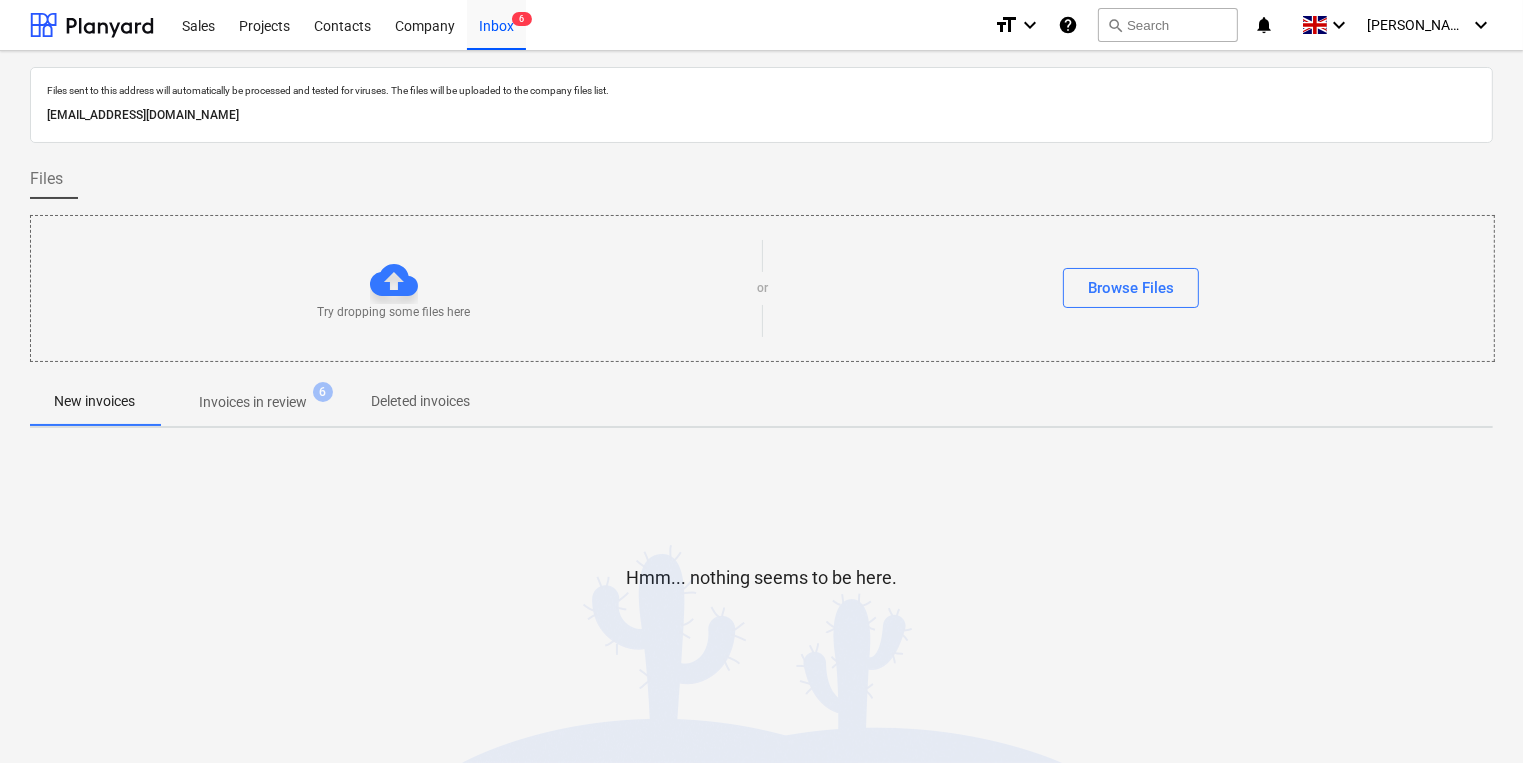 click on "Invoices in review" at bounding box center [253, 402] 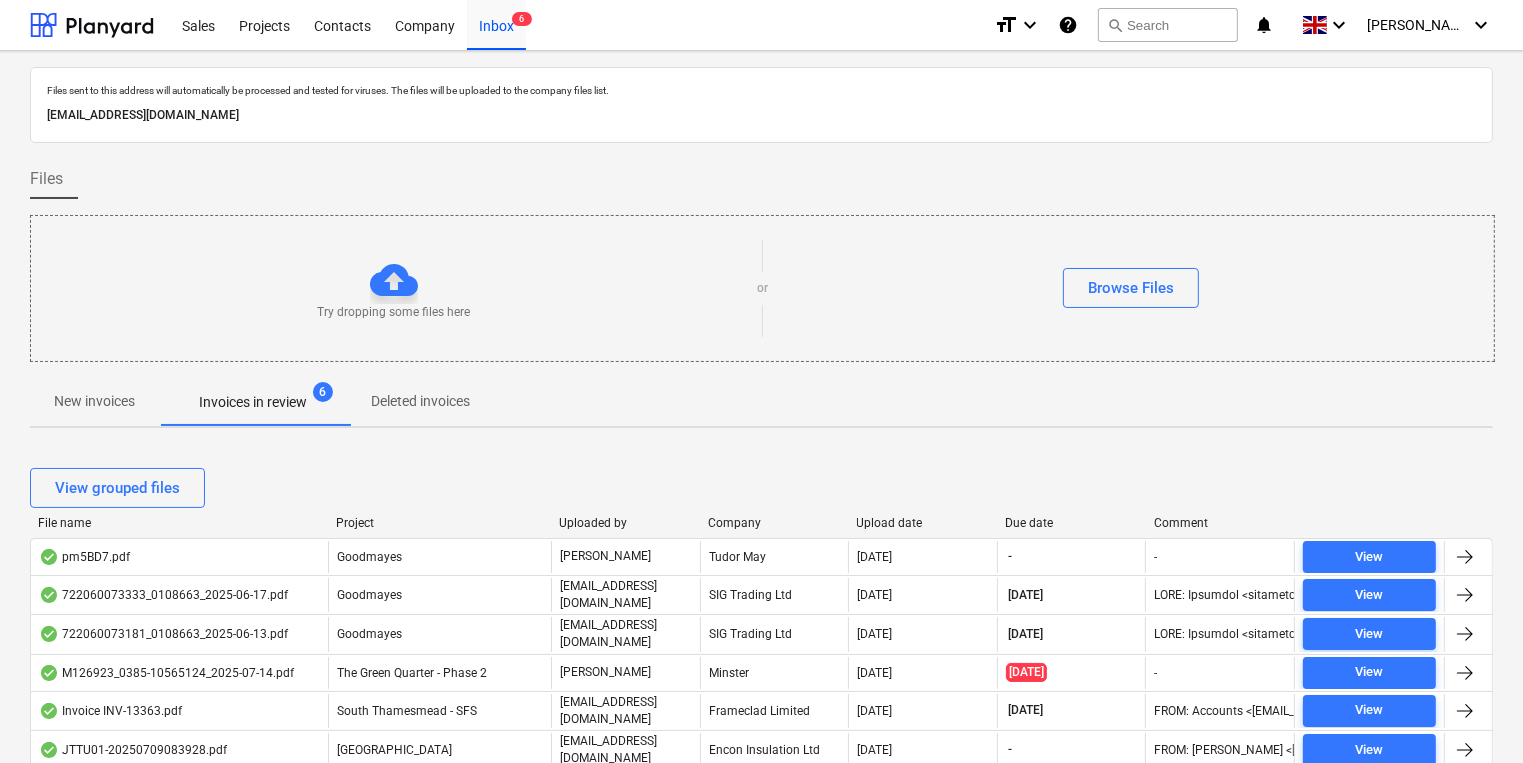 click on "View grouped files" at bounding box center (761, 488) 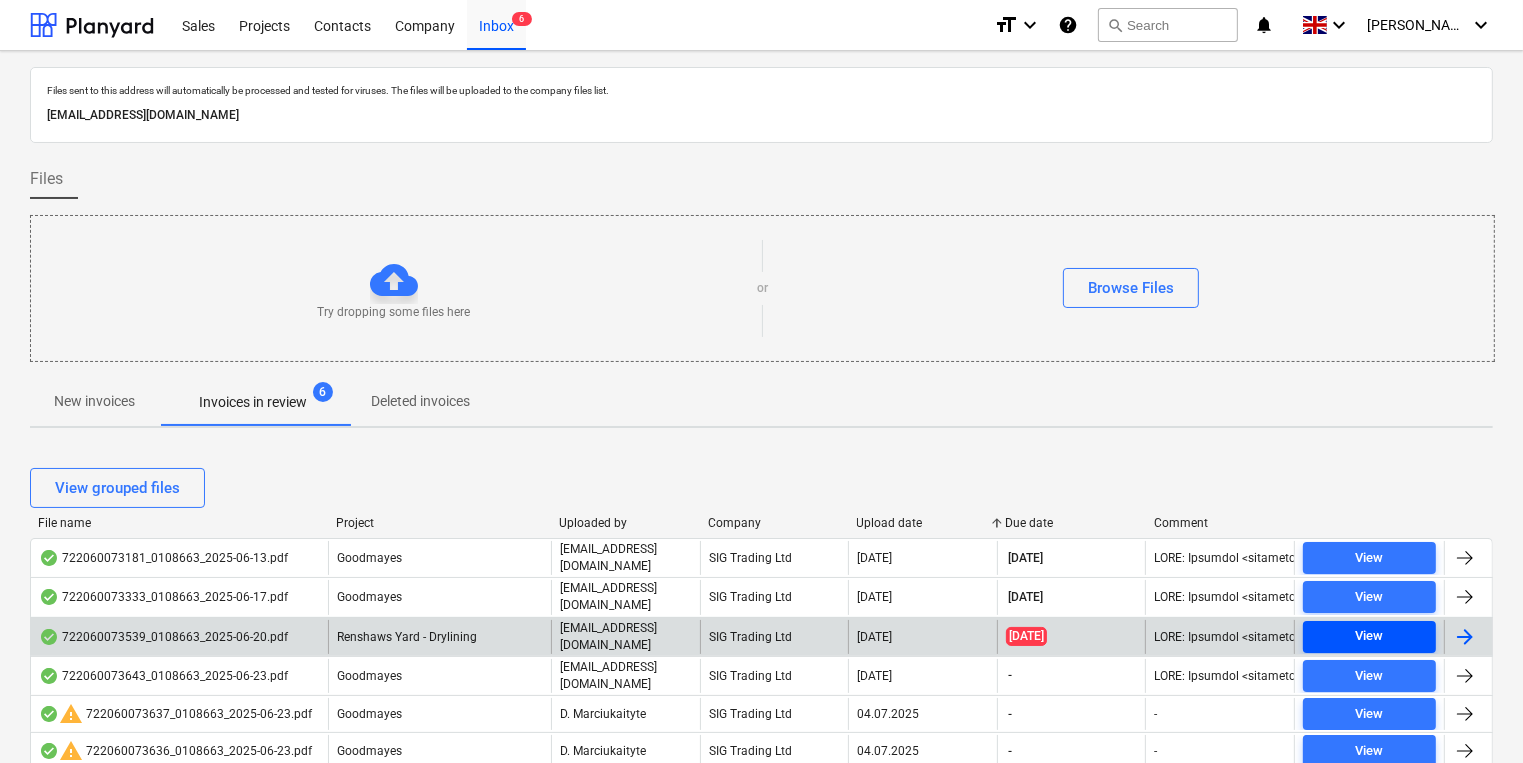 click on "View" at bounding box center (1369, 636) 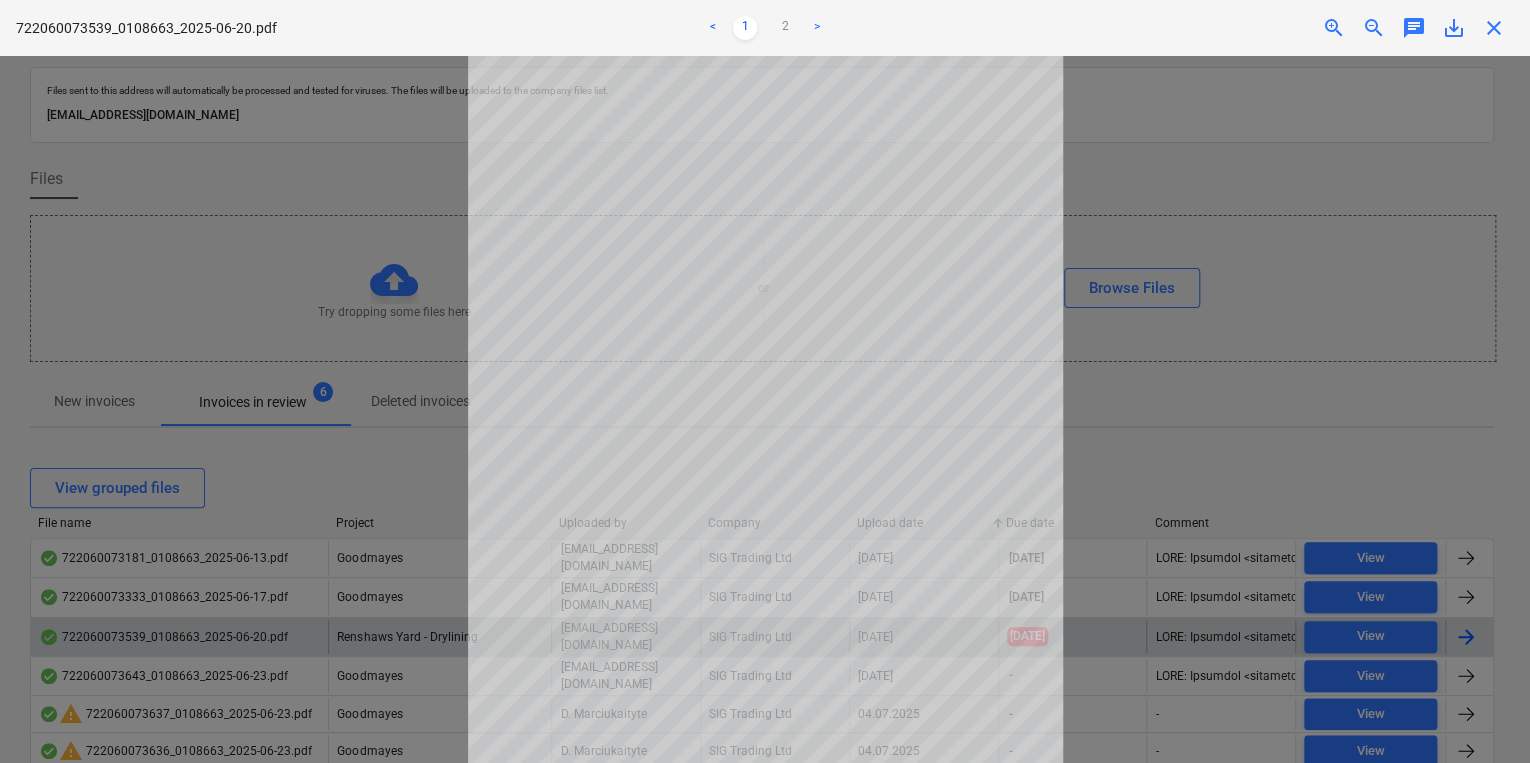 drag, startPoint x: 1489, startPoint y: 21, endPoint x: 1458, endPoint y: 105, distance: 89.537704 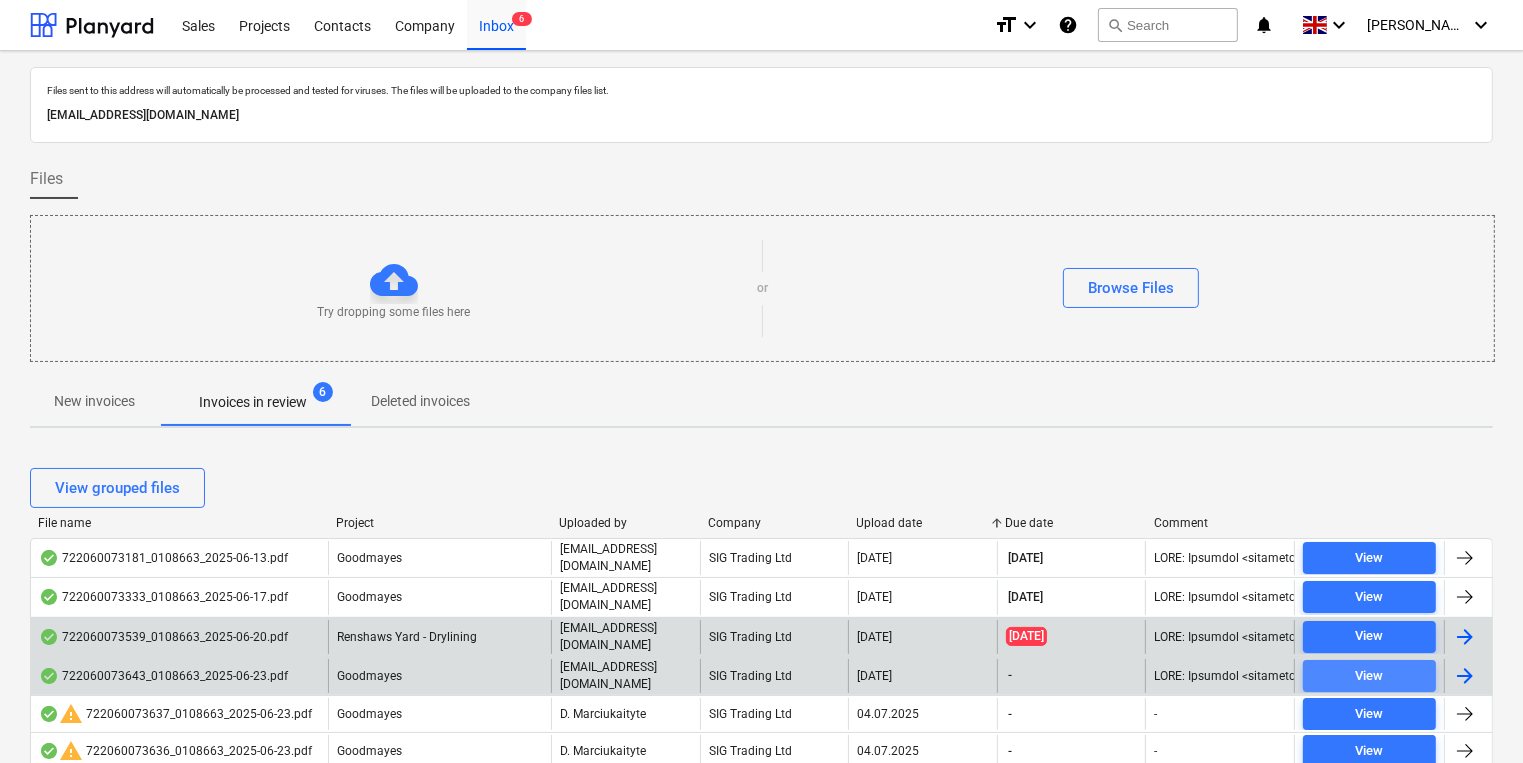 click on "View" at bounding box center (1370, 676) 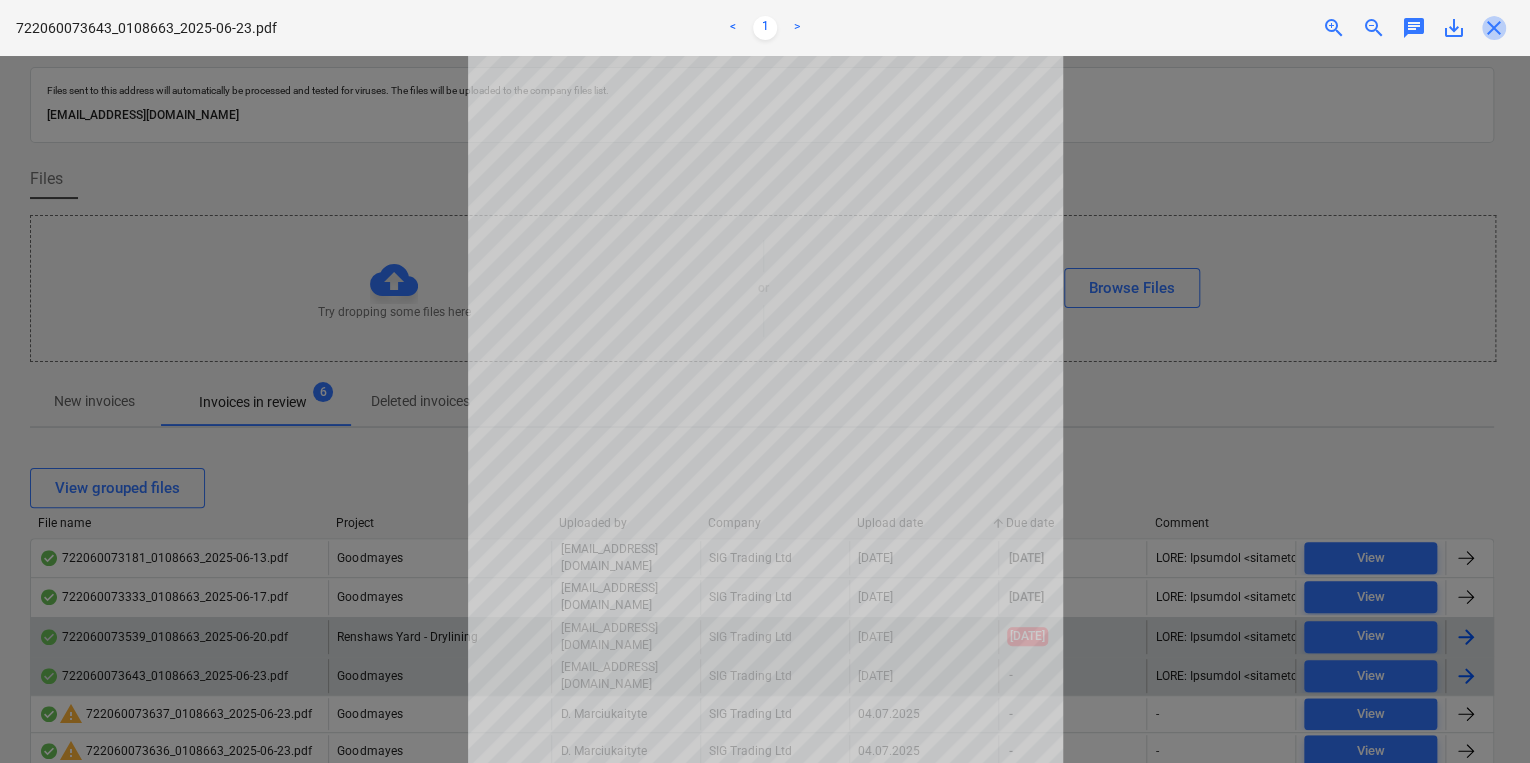 click on "close" at bounding box center (1494, 28) 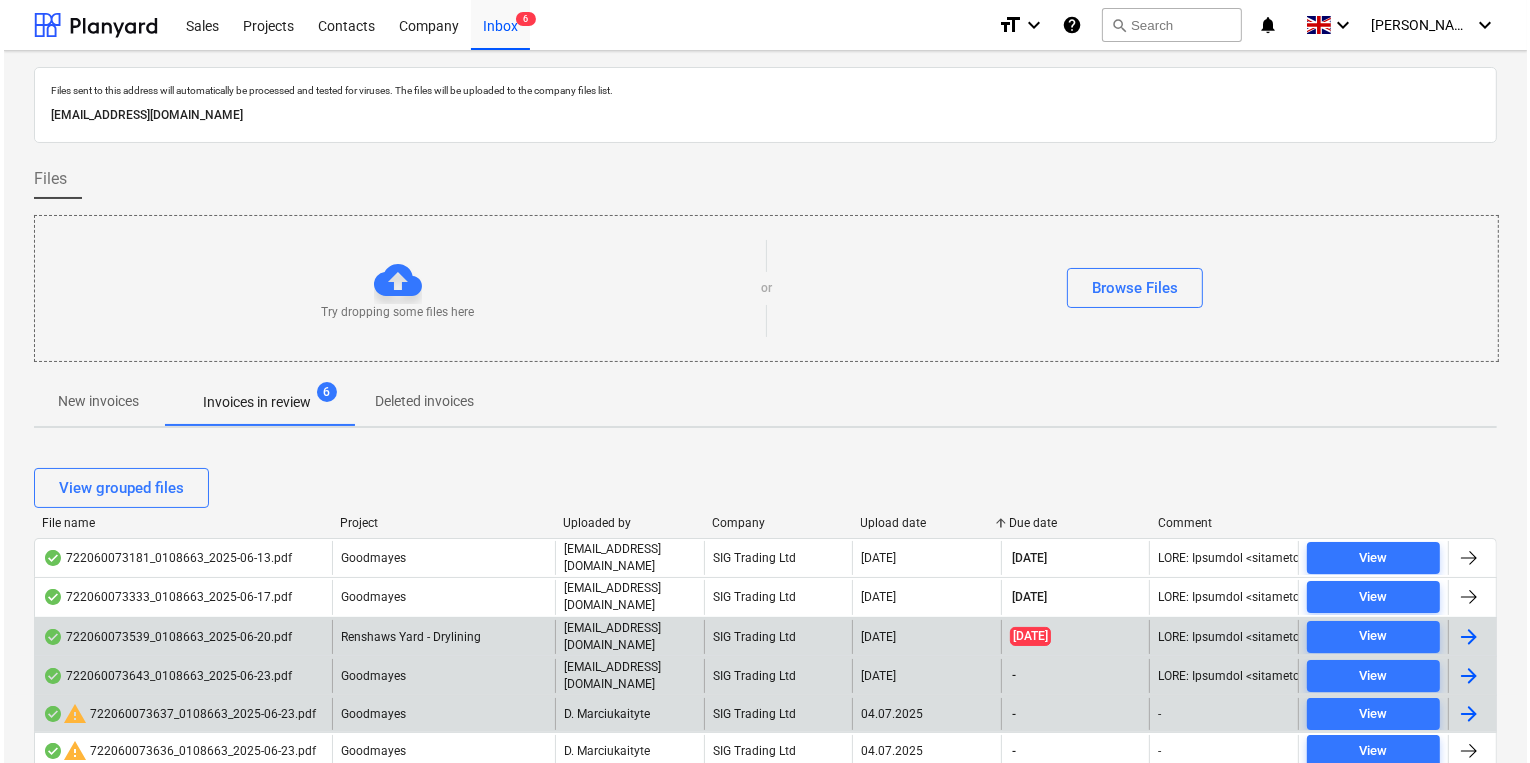 scroll, scrollTop: 400, scrollLeft: 0, axis: vertical 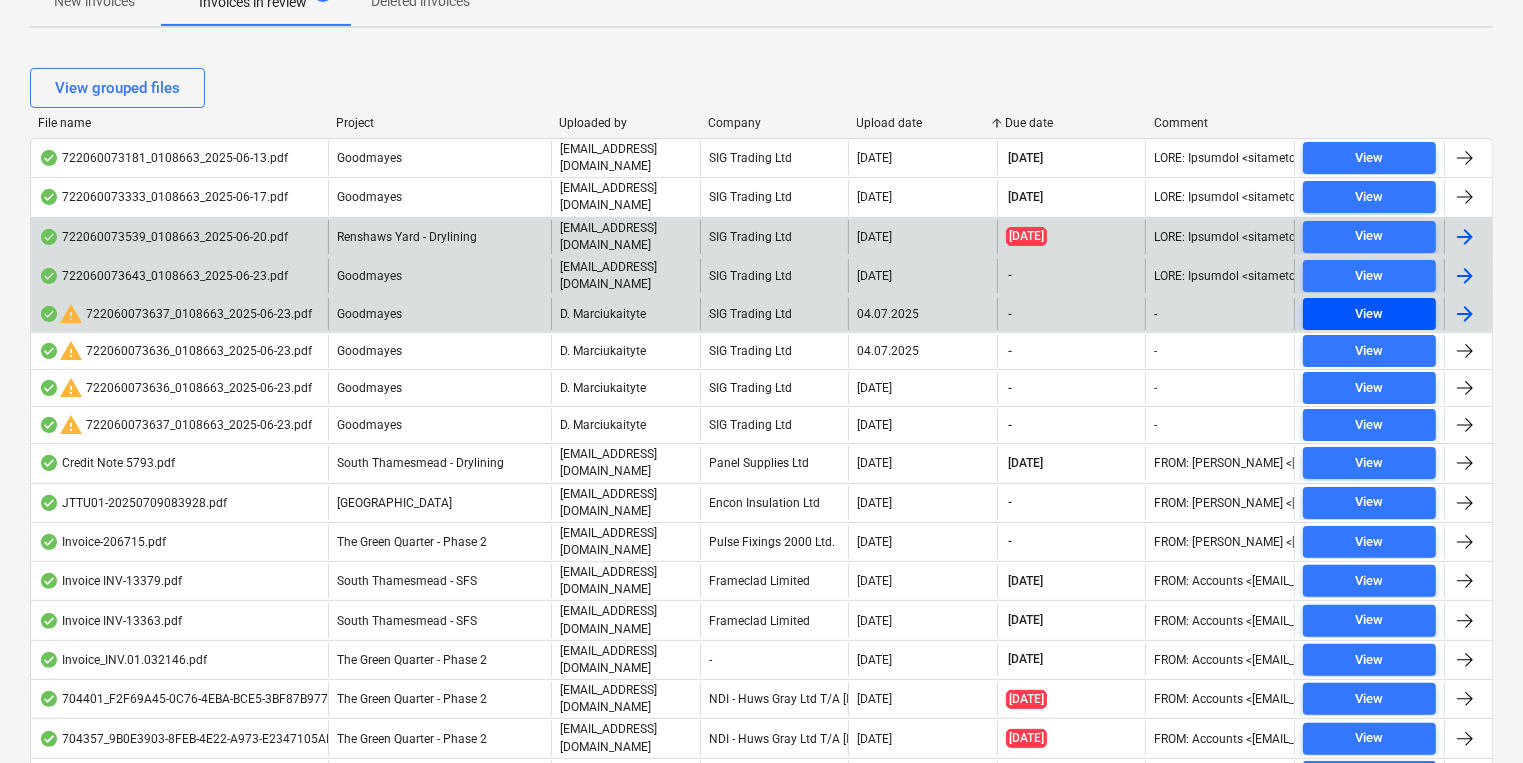 click on "View" at bounding box center [1369, 314] 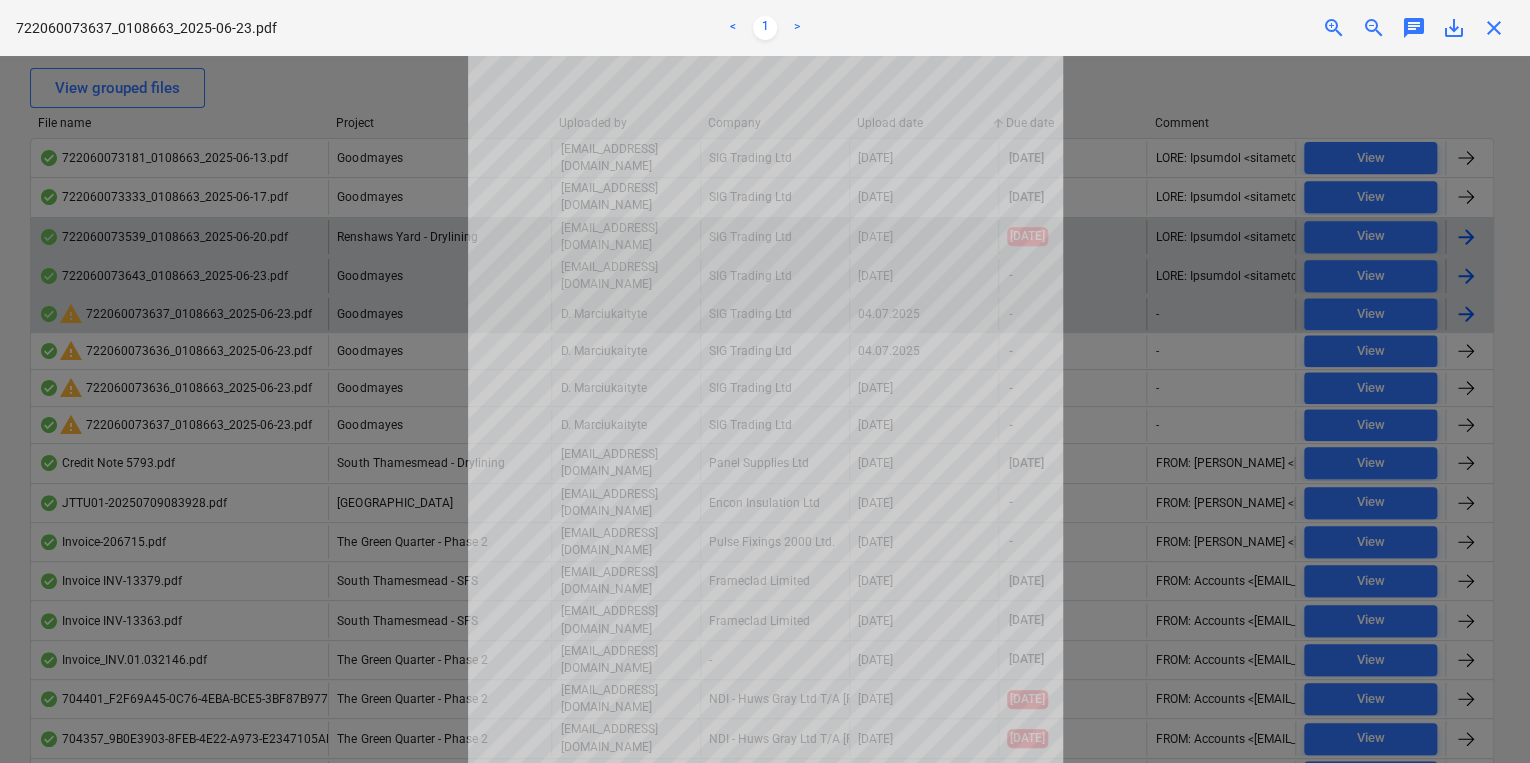 scroll, scrollTop: 139, scrollLeft: 0, axis: vertical 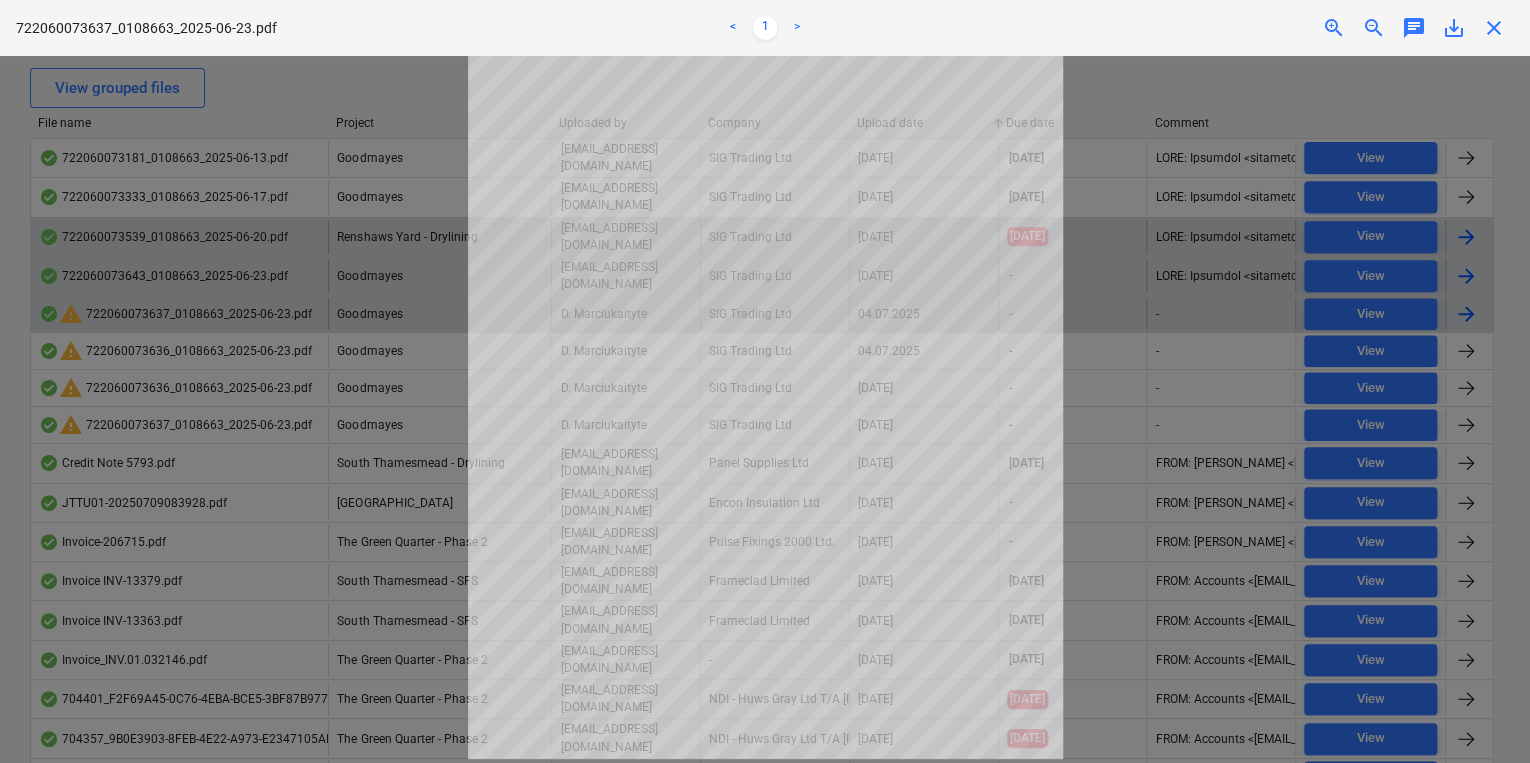 click on "722060073637_0108663_2025-06-23.pdf < 1 > zoom_in zoom_out chat 0 save_alt close" at bounding box center (765, 28) 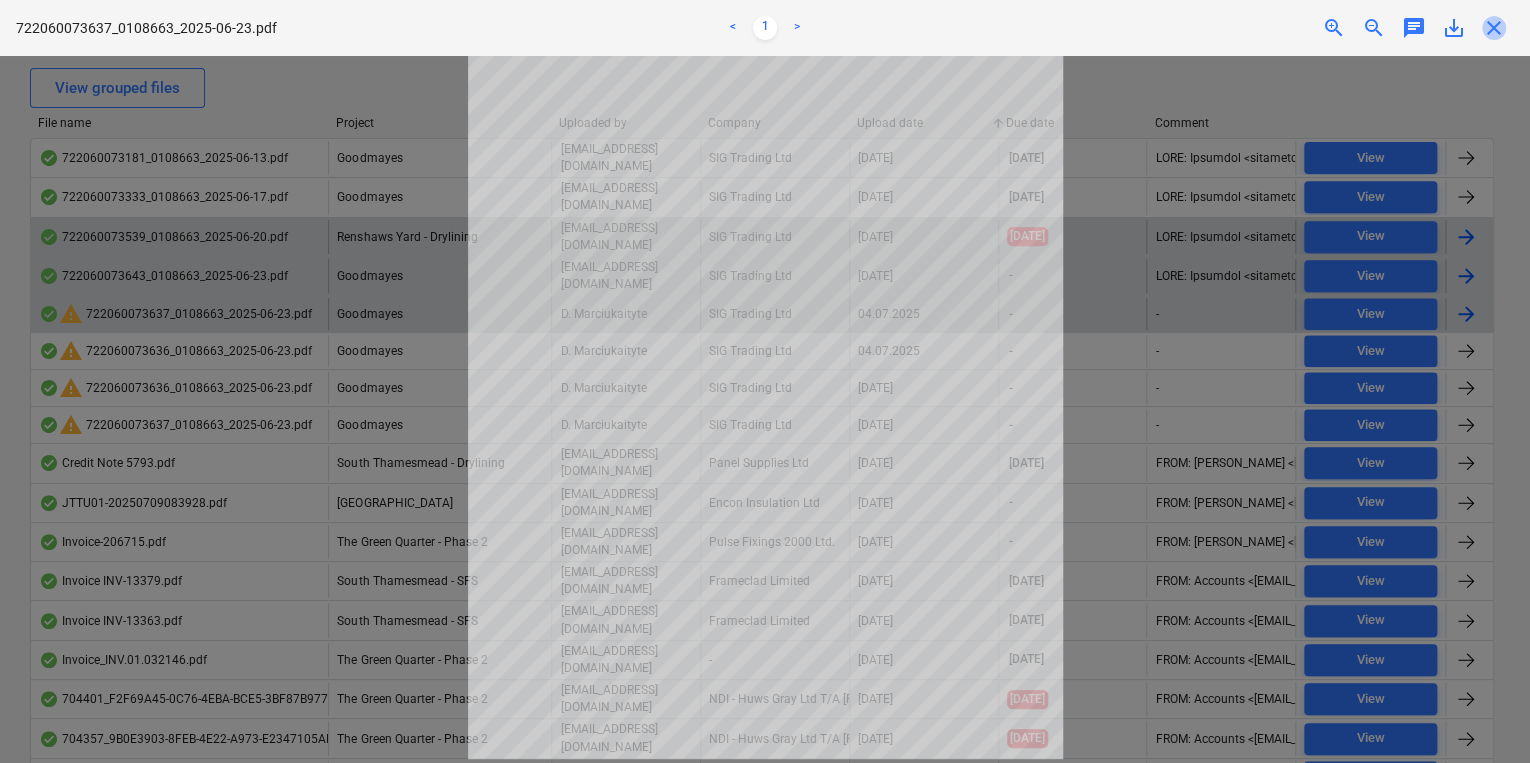 click on "close" at bounding box center (1494, 28) 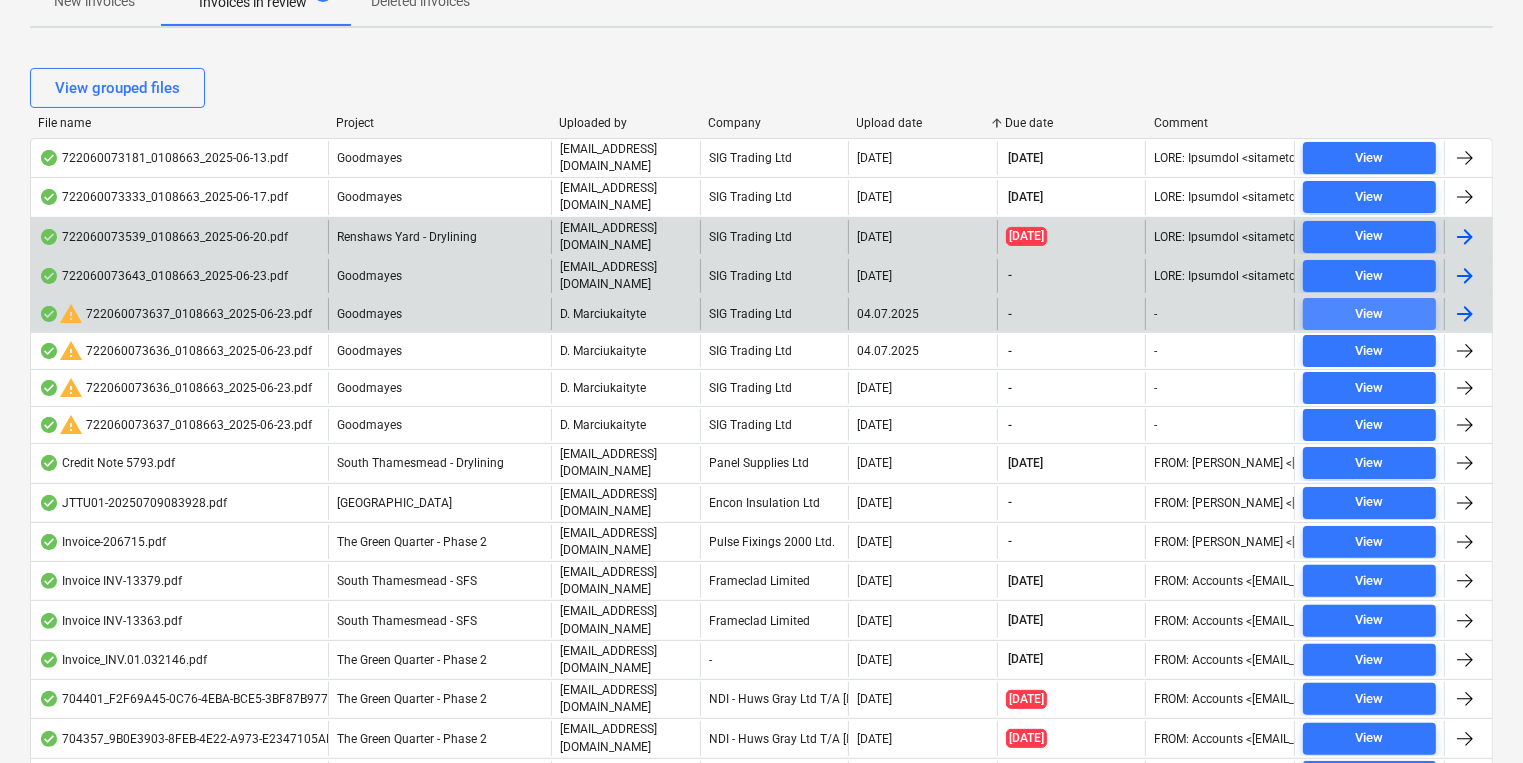 click on "View" at bounding box center (1369, 314) 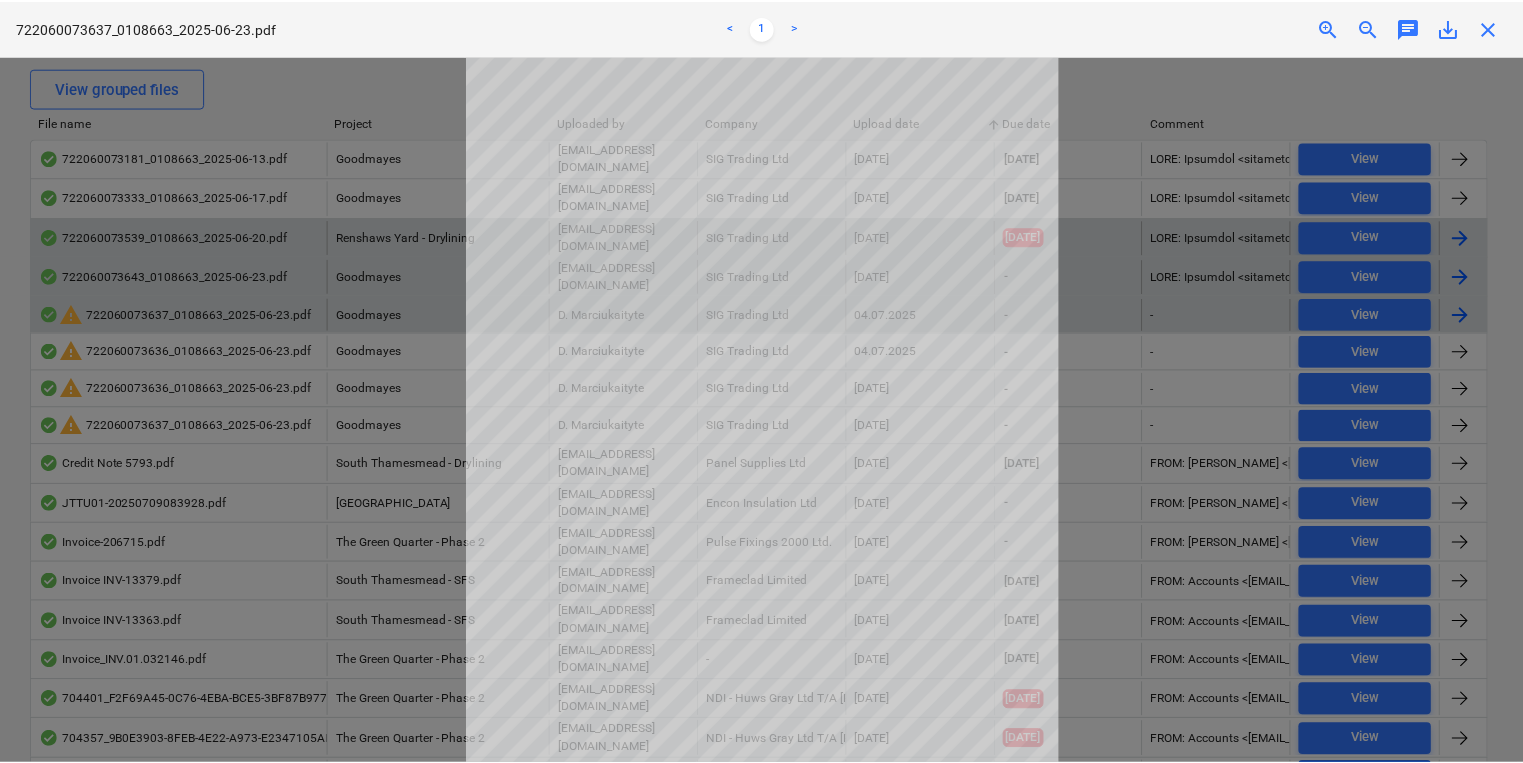 scroll, scrollTop: 0, scrollLeft: 0, axis: both 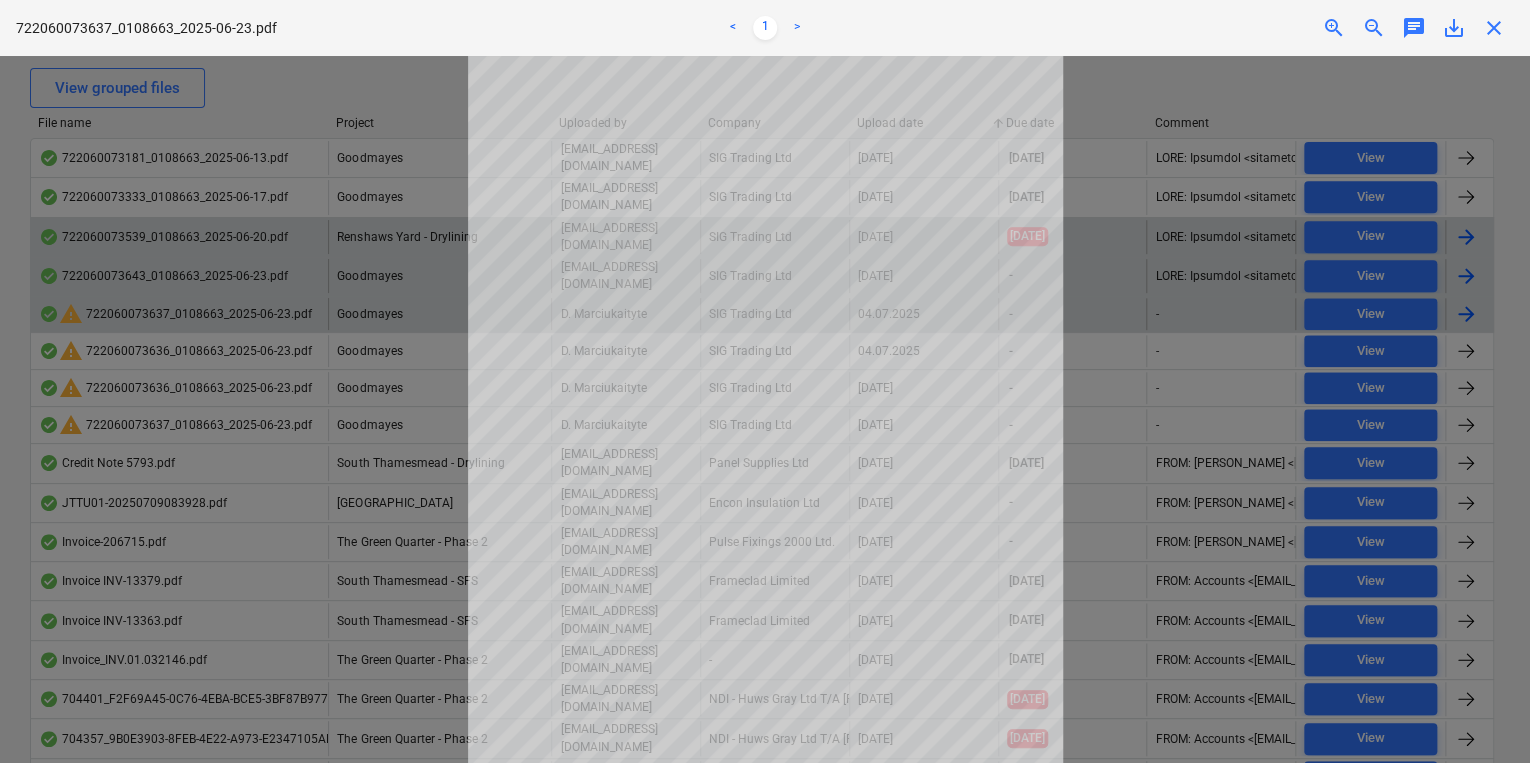 click on "close" at bounding box center [1494, 28] 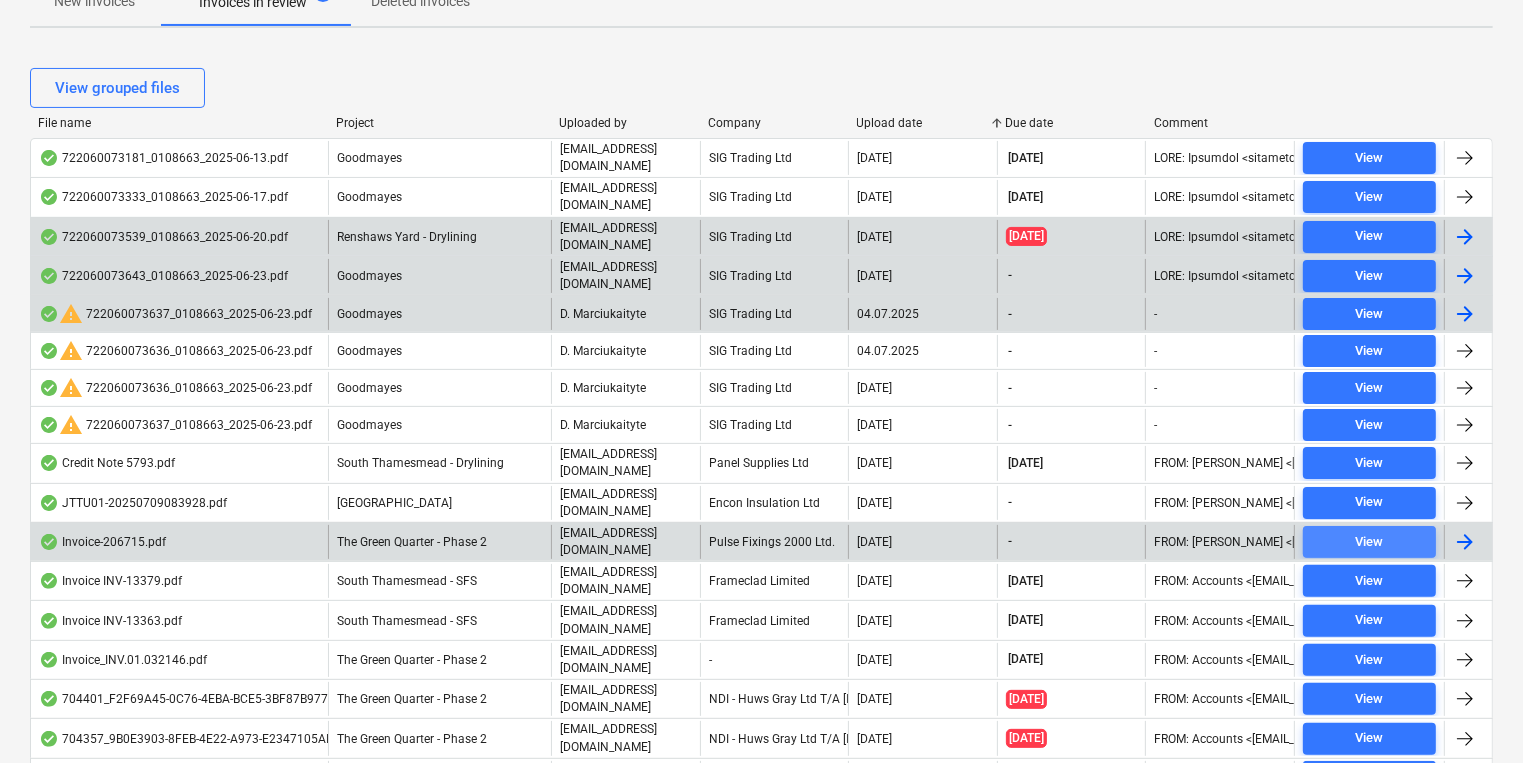 click on "View" at bounding box center (1369, 542) 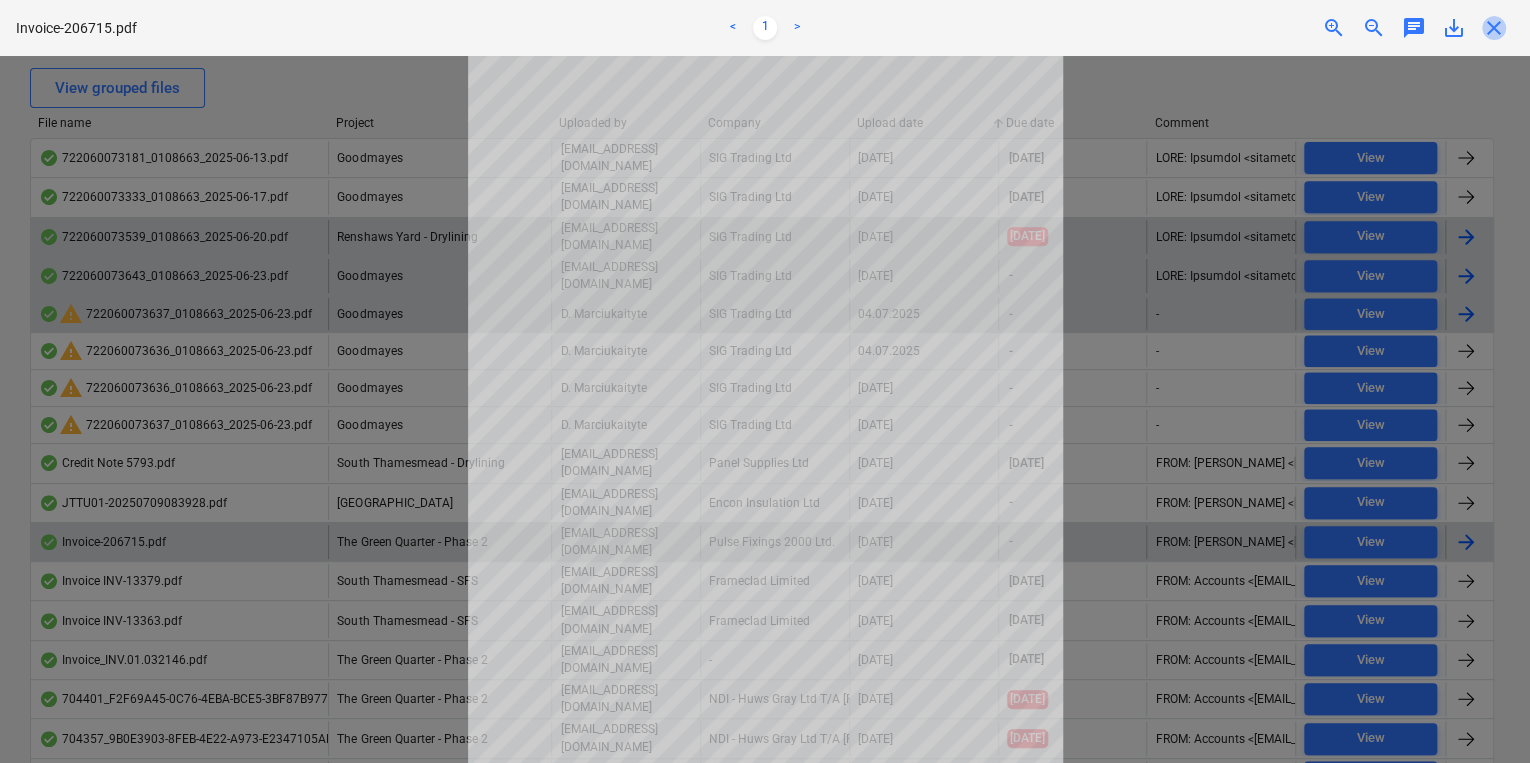 click on "close" at bounding box center (1494, 28) 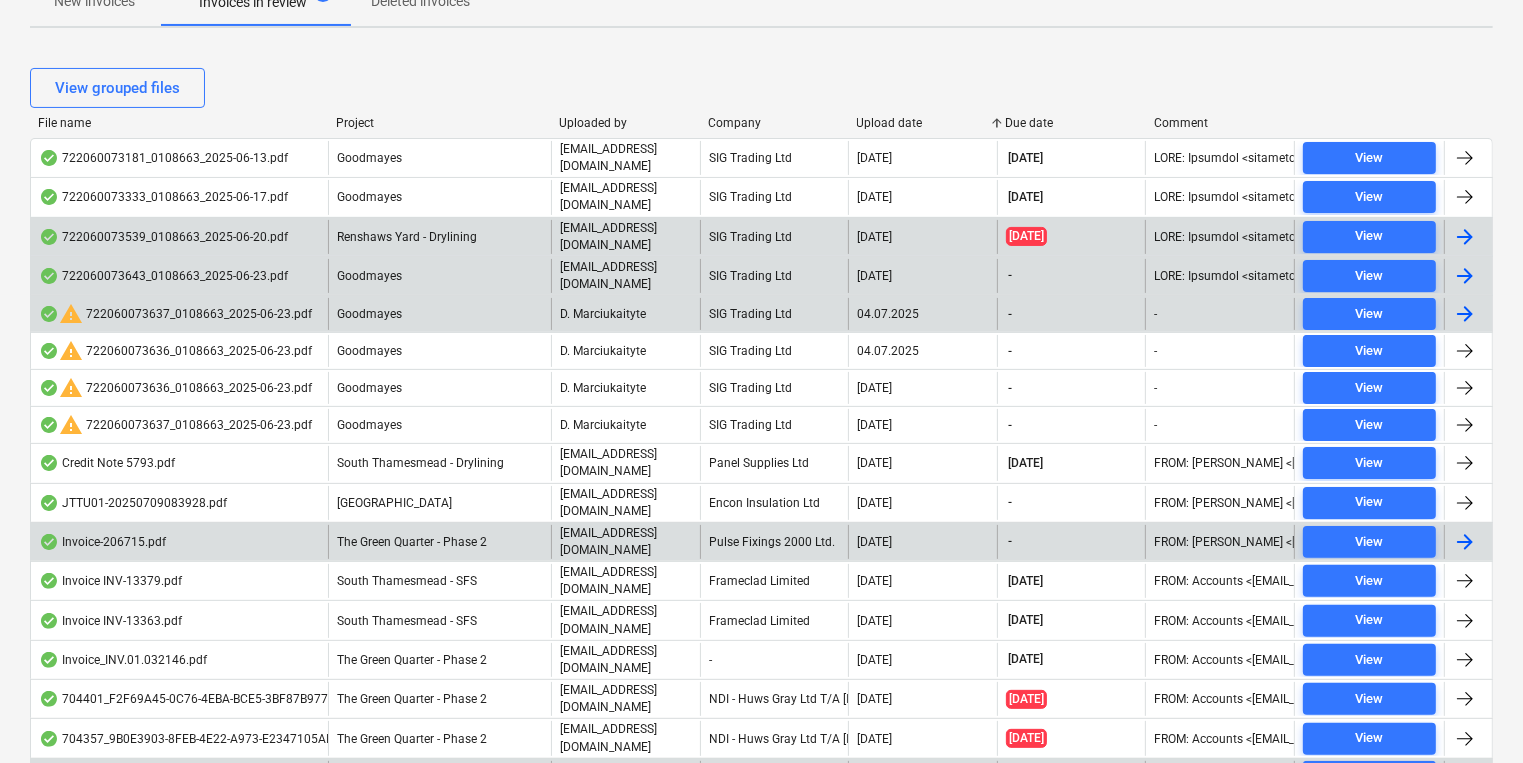 click on "Credit Note-22615.pdf" at bounding box center [179, 777] 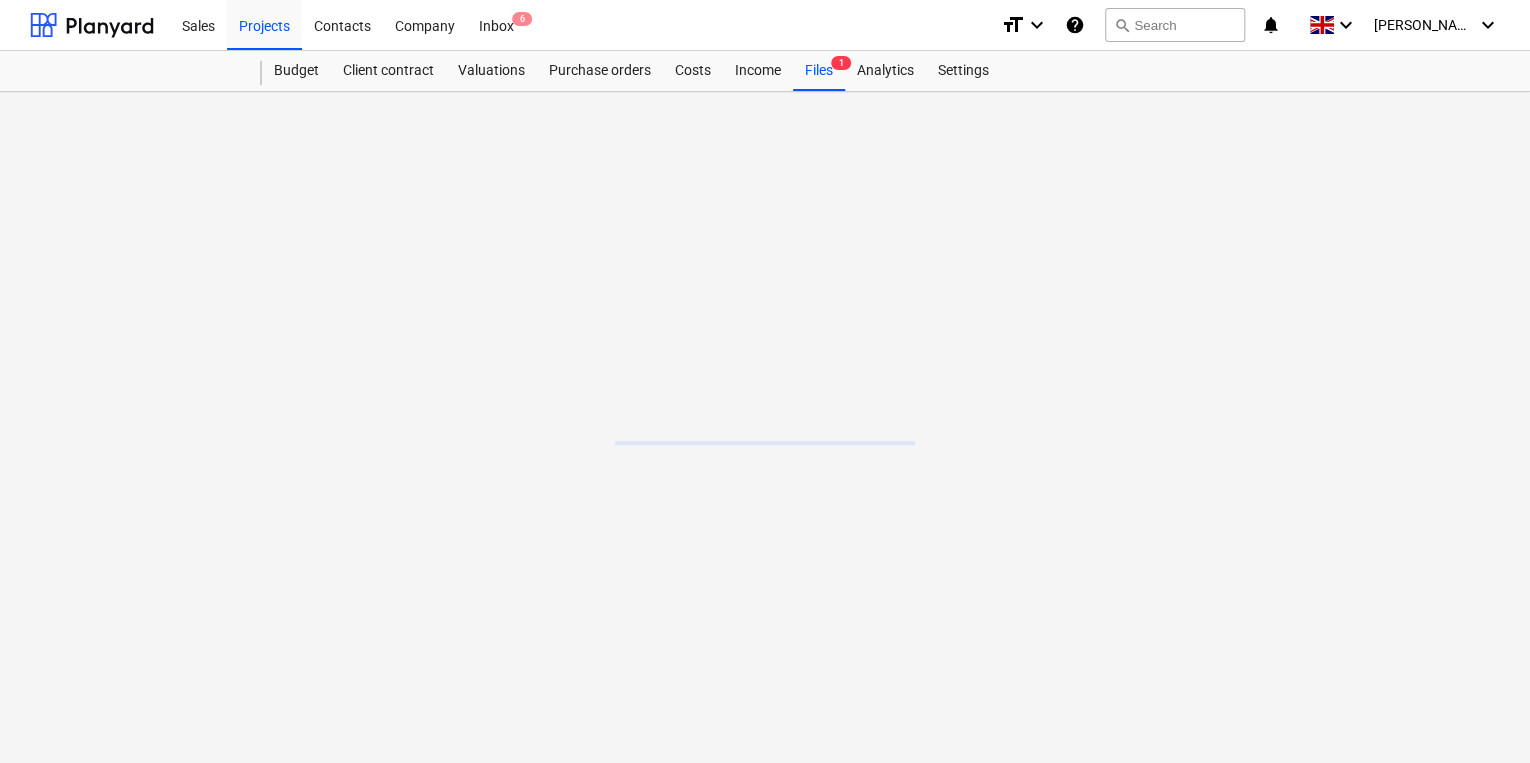 click at bounding box center (765, 427) 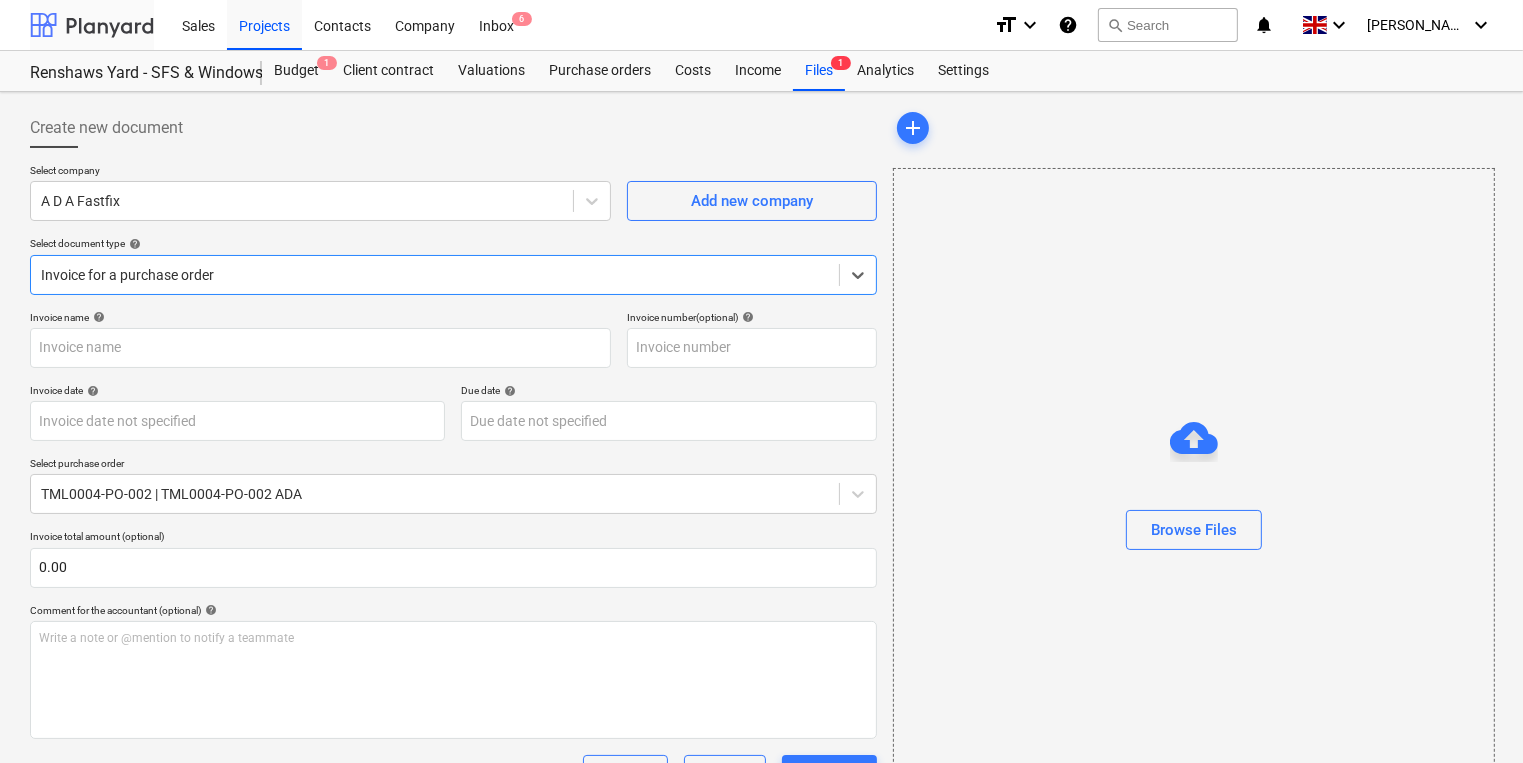 type on "22615" 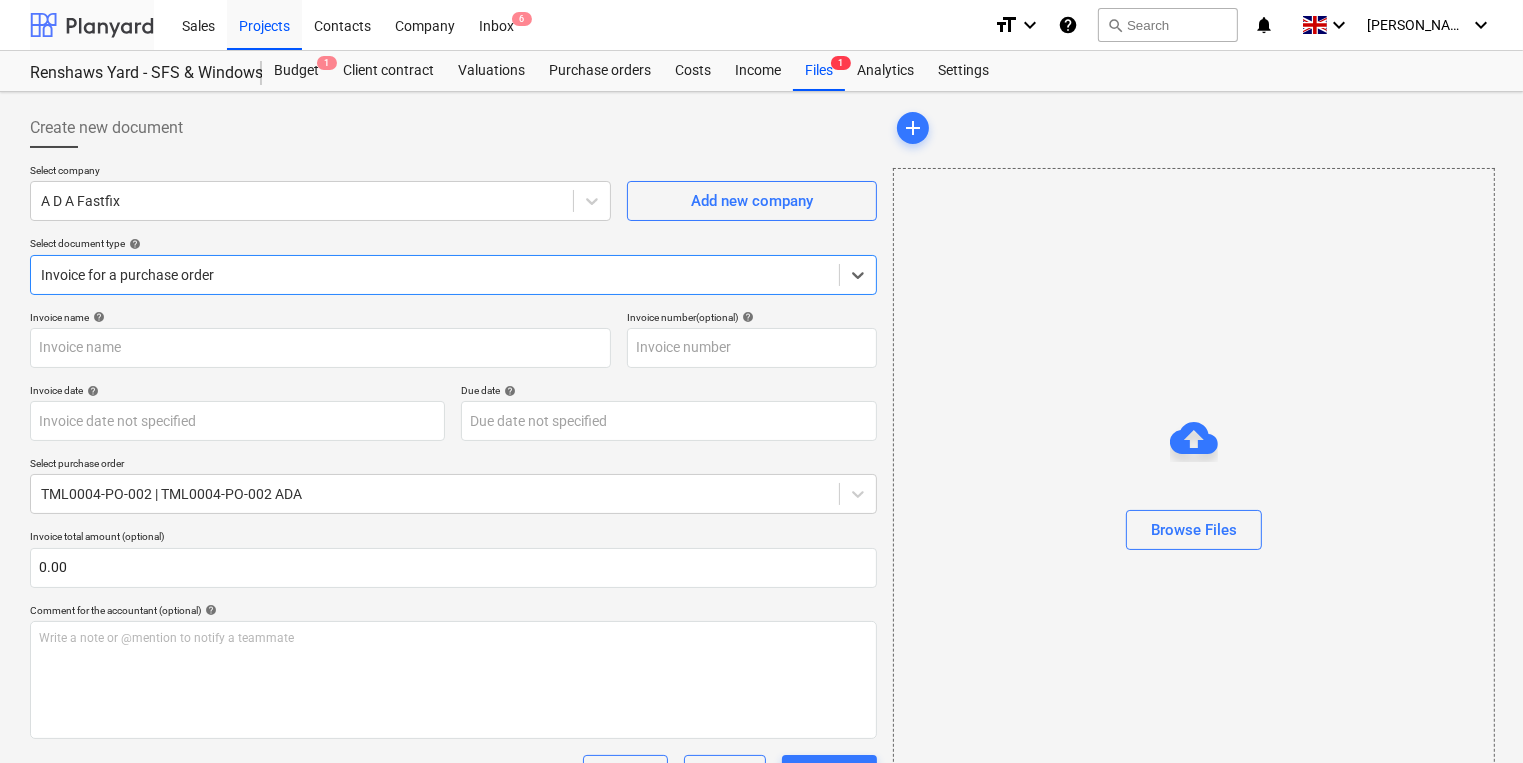 type on "22615" 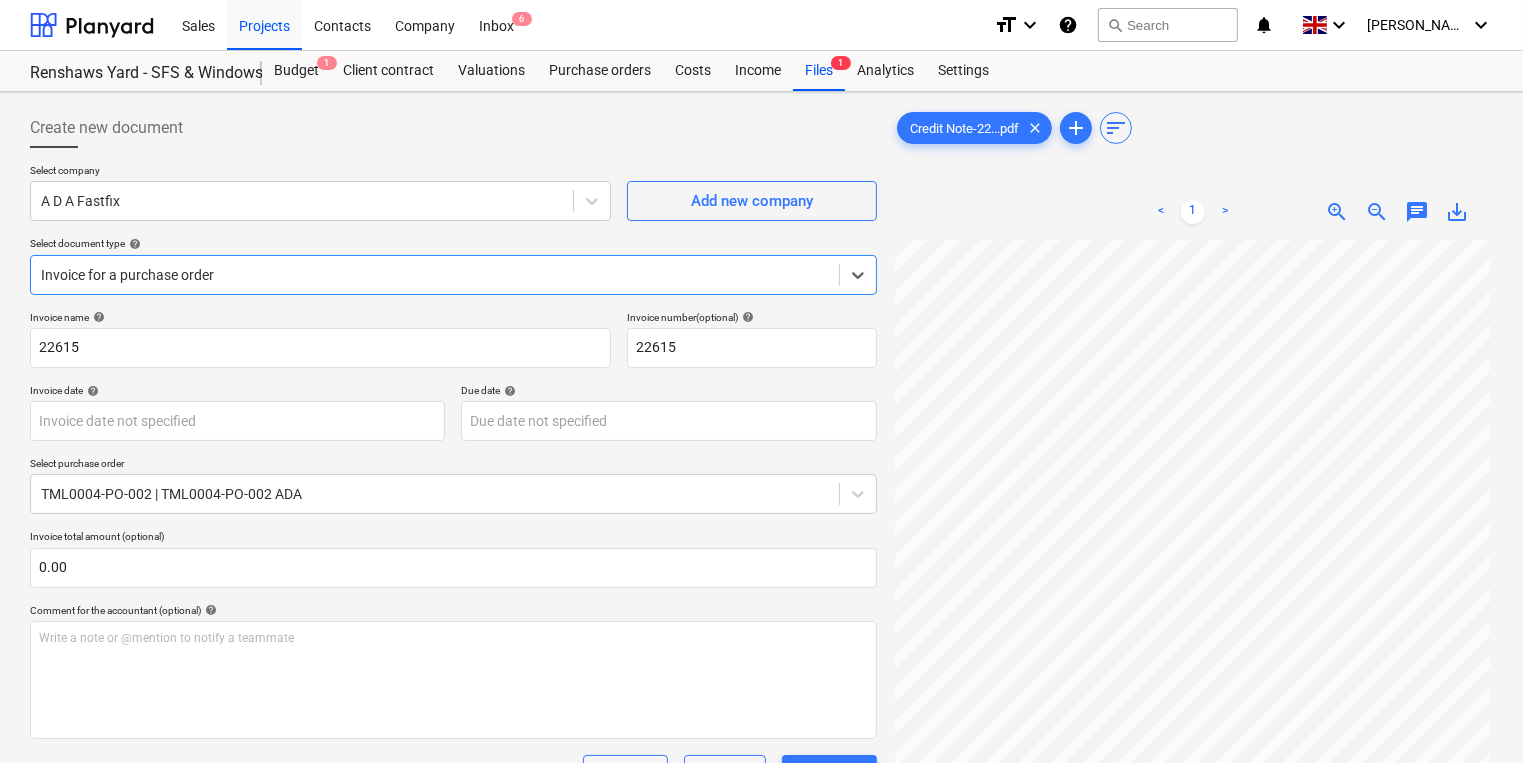scroll, scrollTop: 400, scrollLeft: 0, axis: vertical 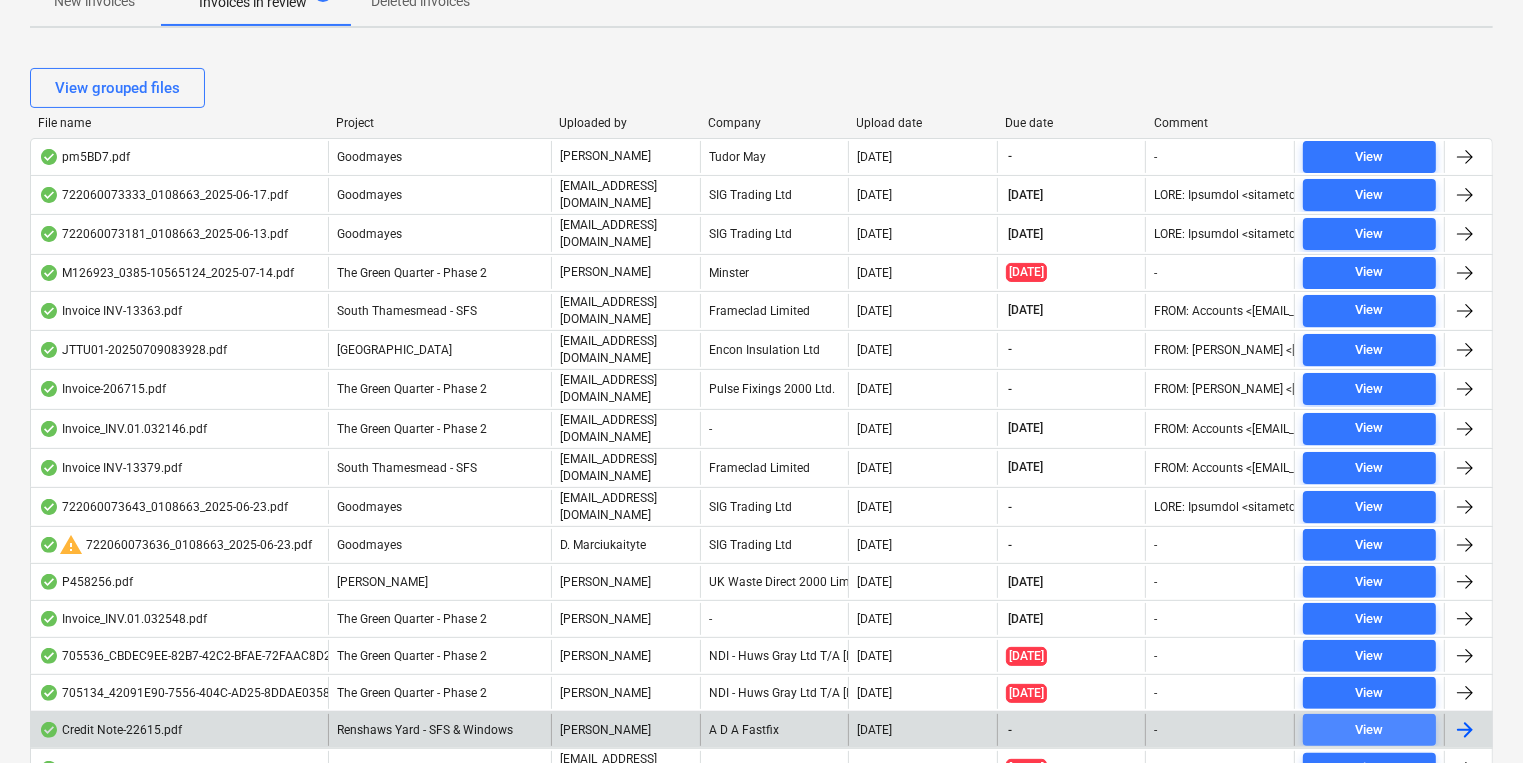 click on "View" at bounding box center (1369, 730) 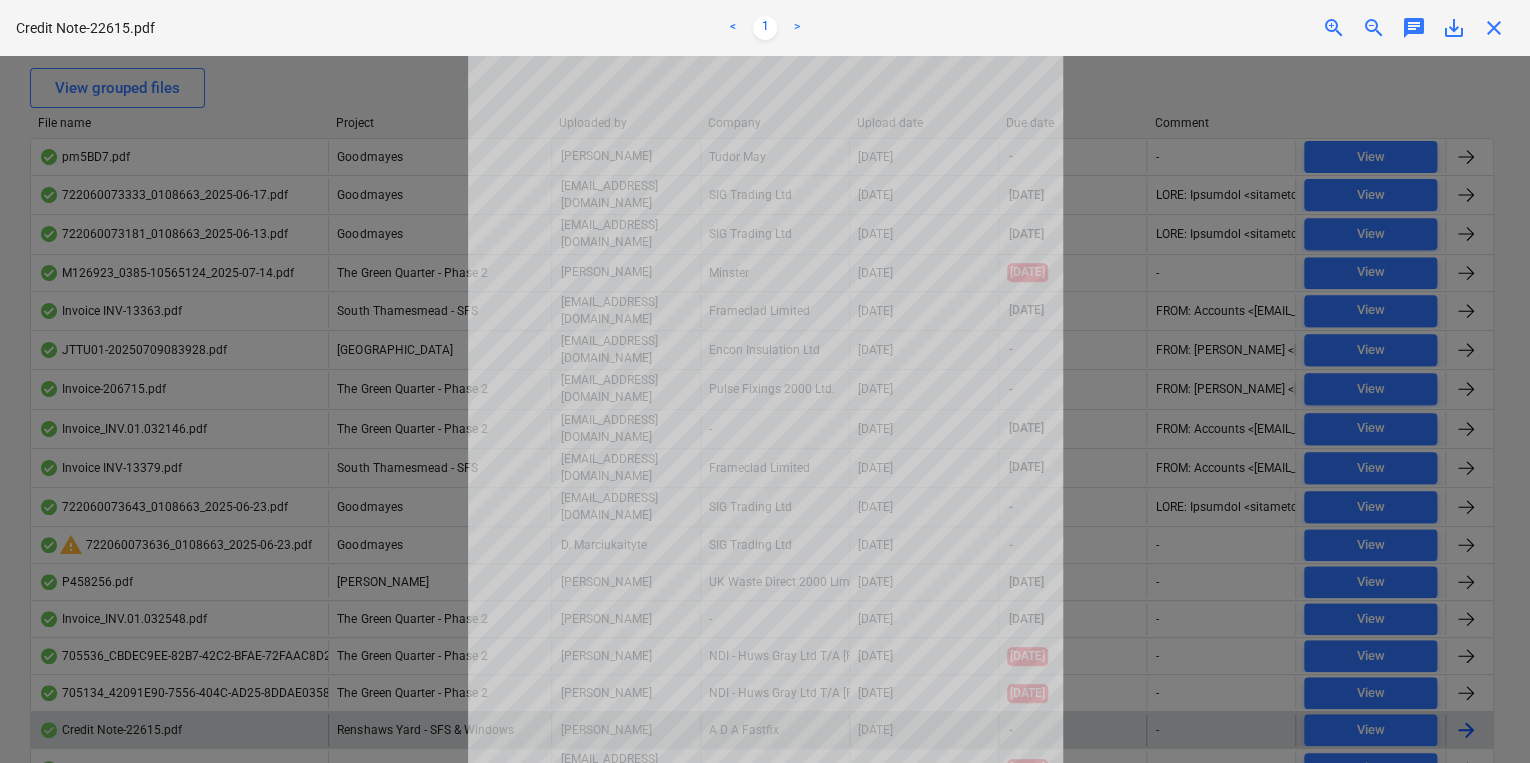 click on "close" at bounding box center (1494, 28) 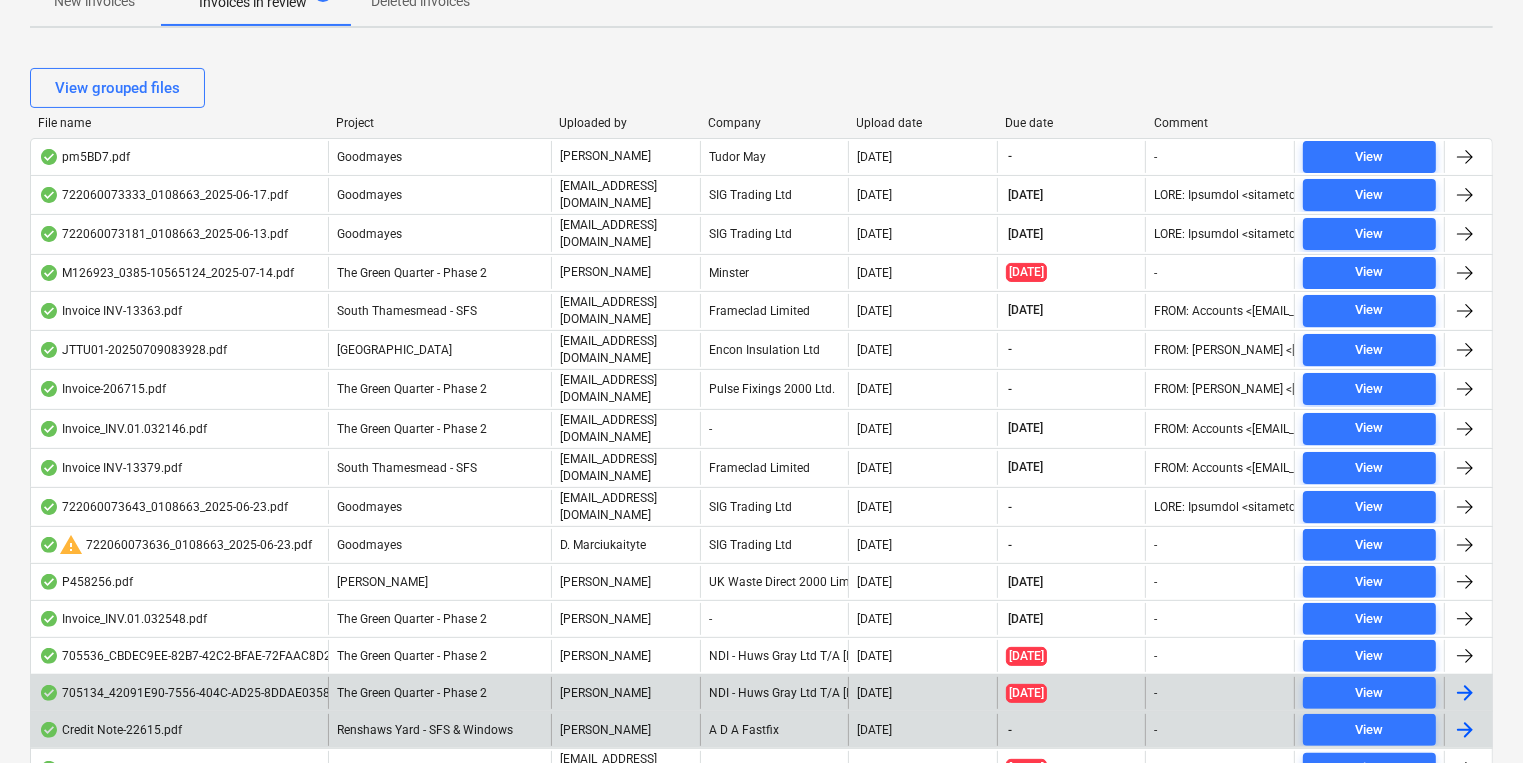 scroll, scrollTop: 692, scrollLeft: 0, axis: vertical 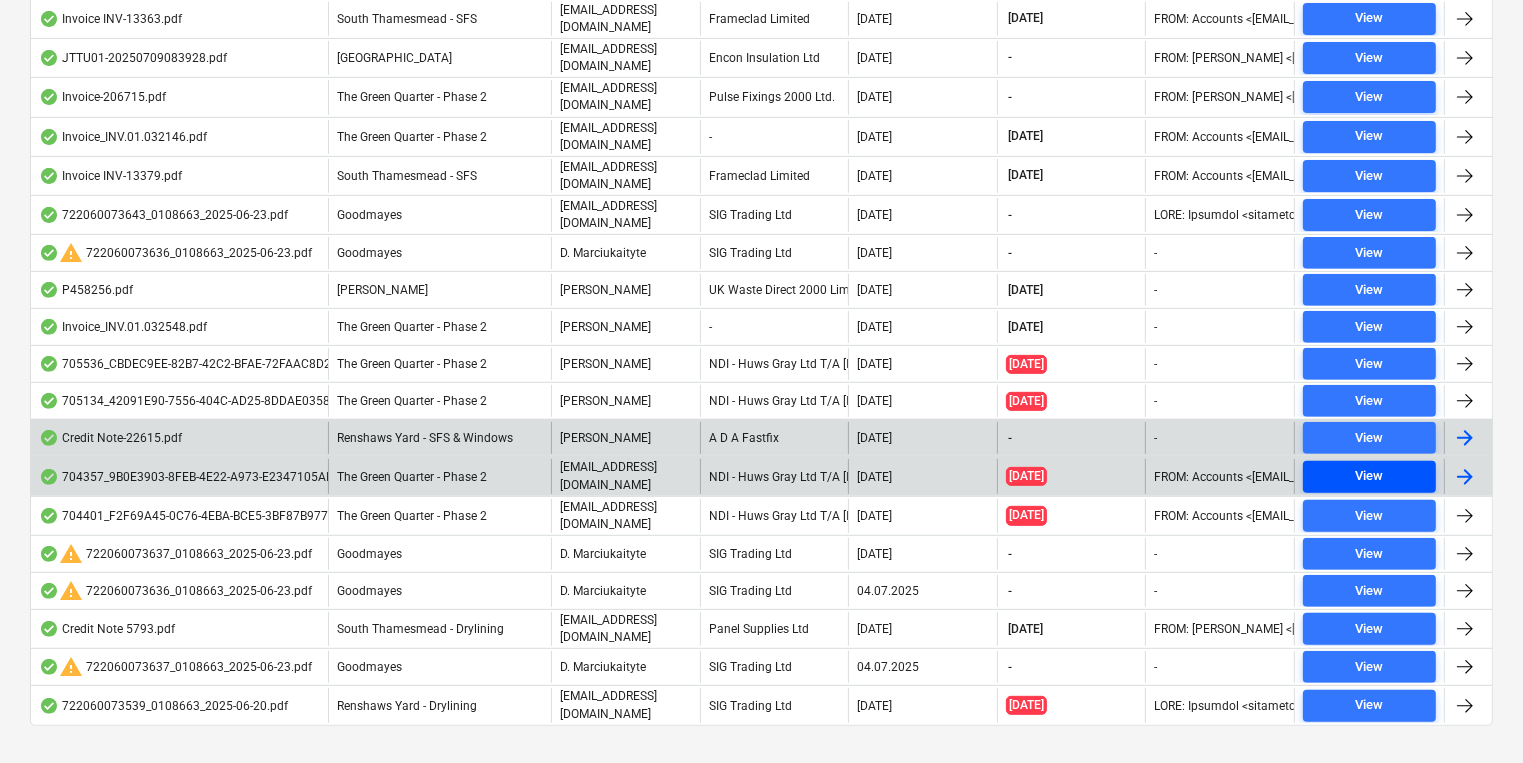 click on "View" at bounding box center (1369, 476) 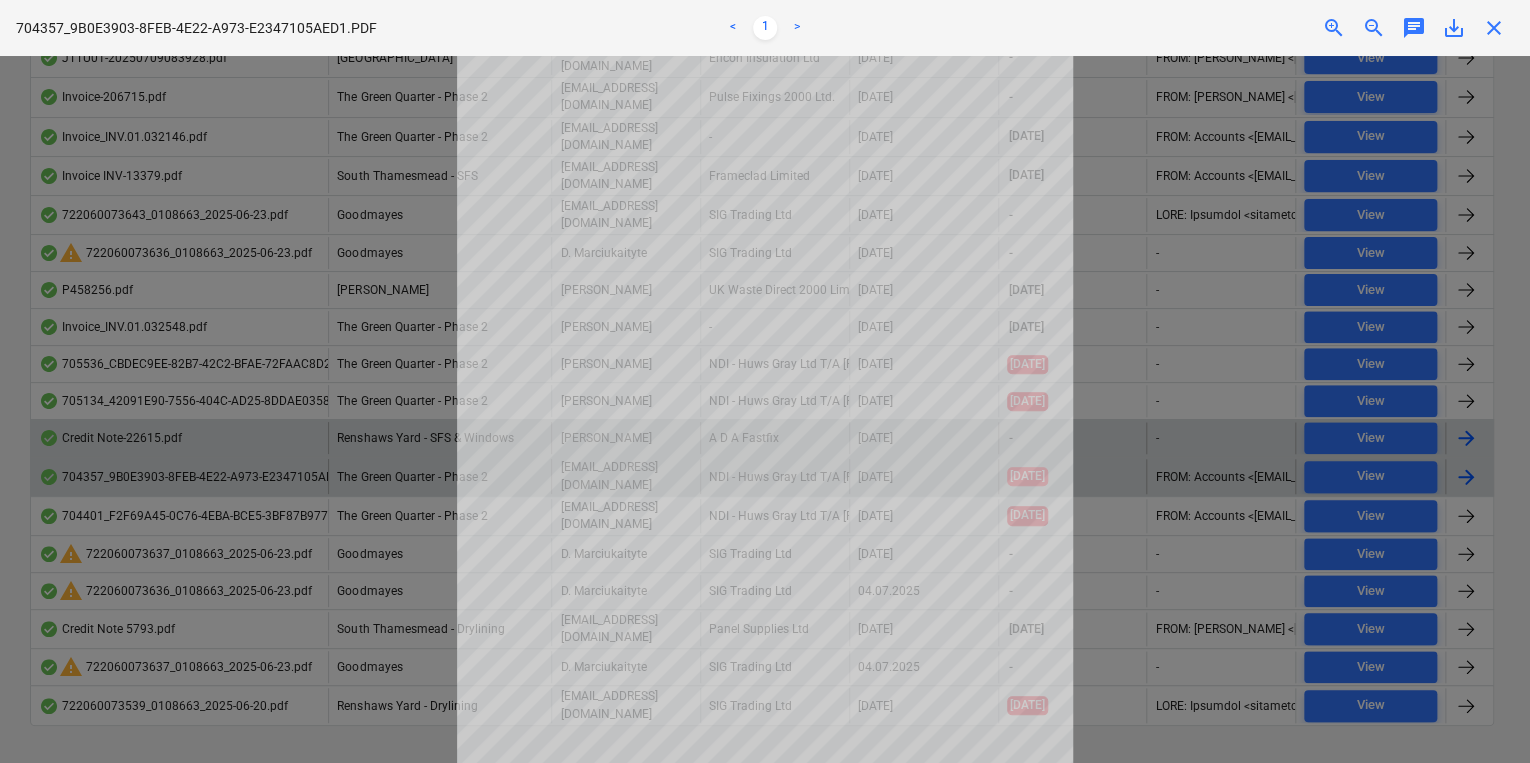 click on "close" at bounding box center [1494, 28] 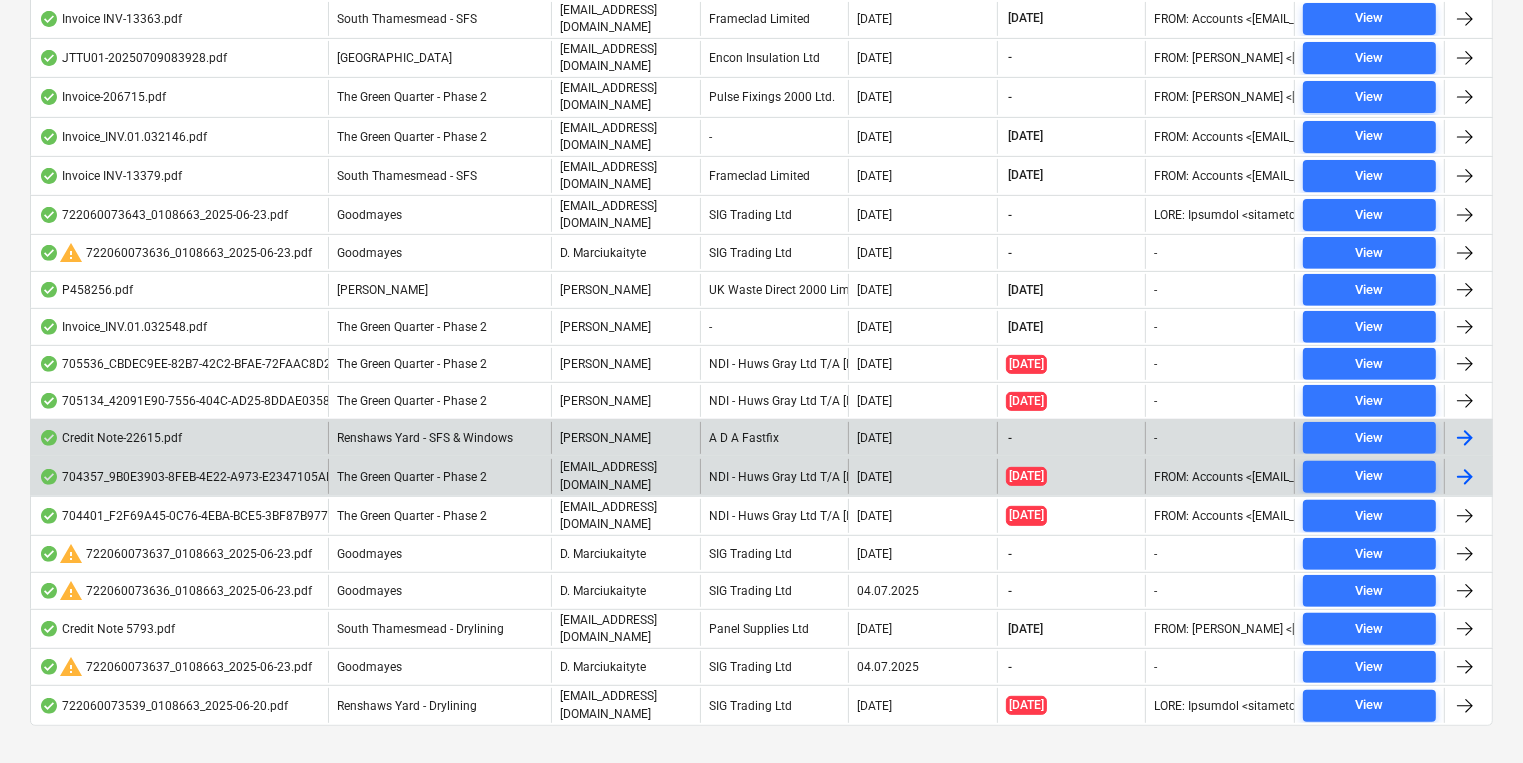 click on "The Green Quarter - Phase 2" at bounding box center (412, 477) 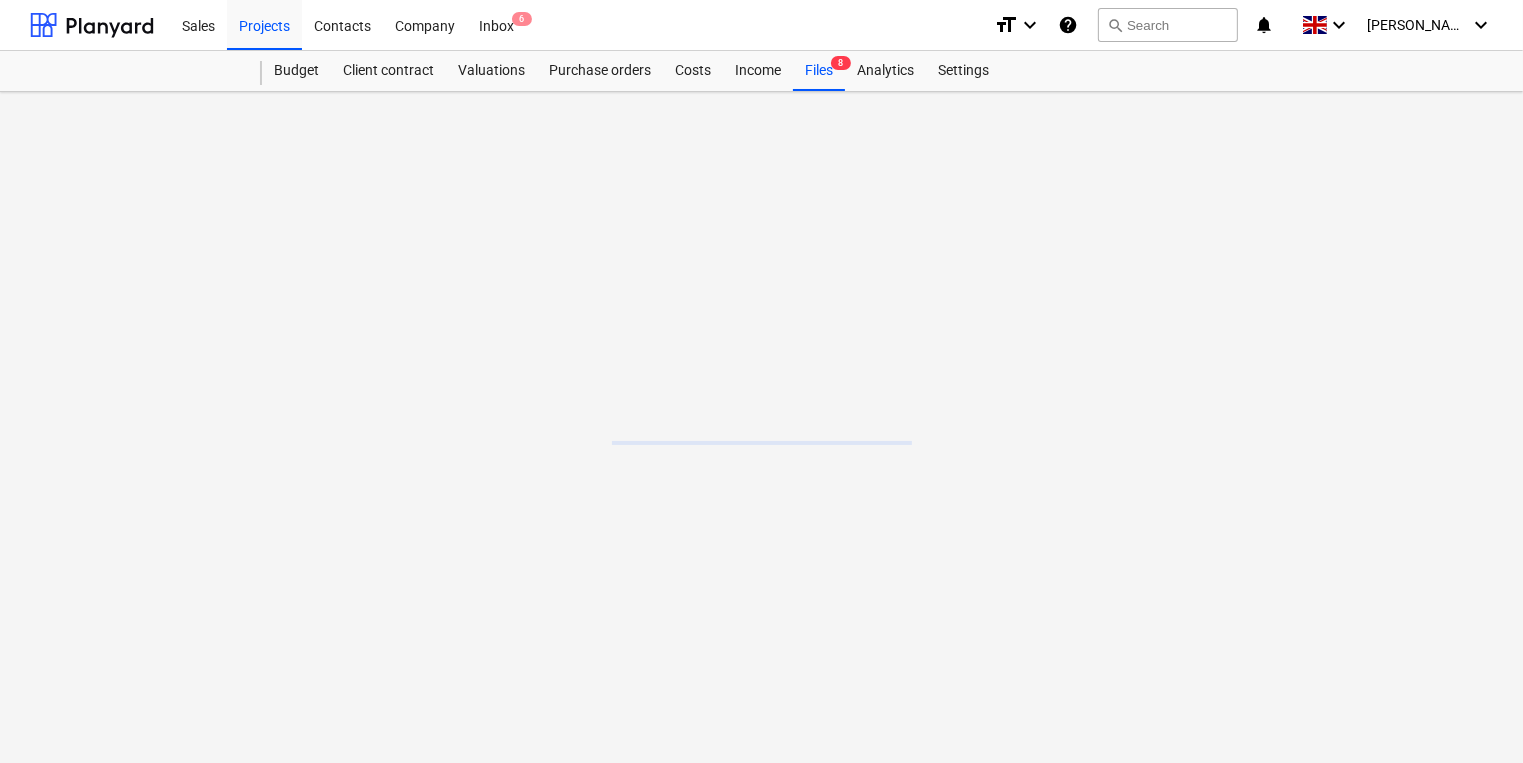 scroll, scrollTop: 0, scrollLeft: 0, axis: both 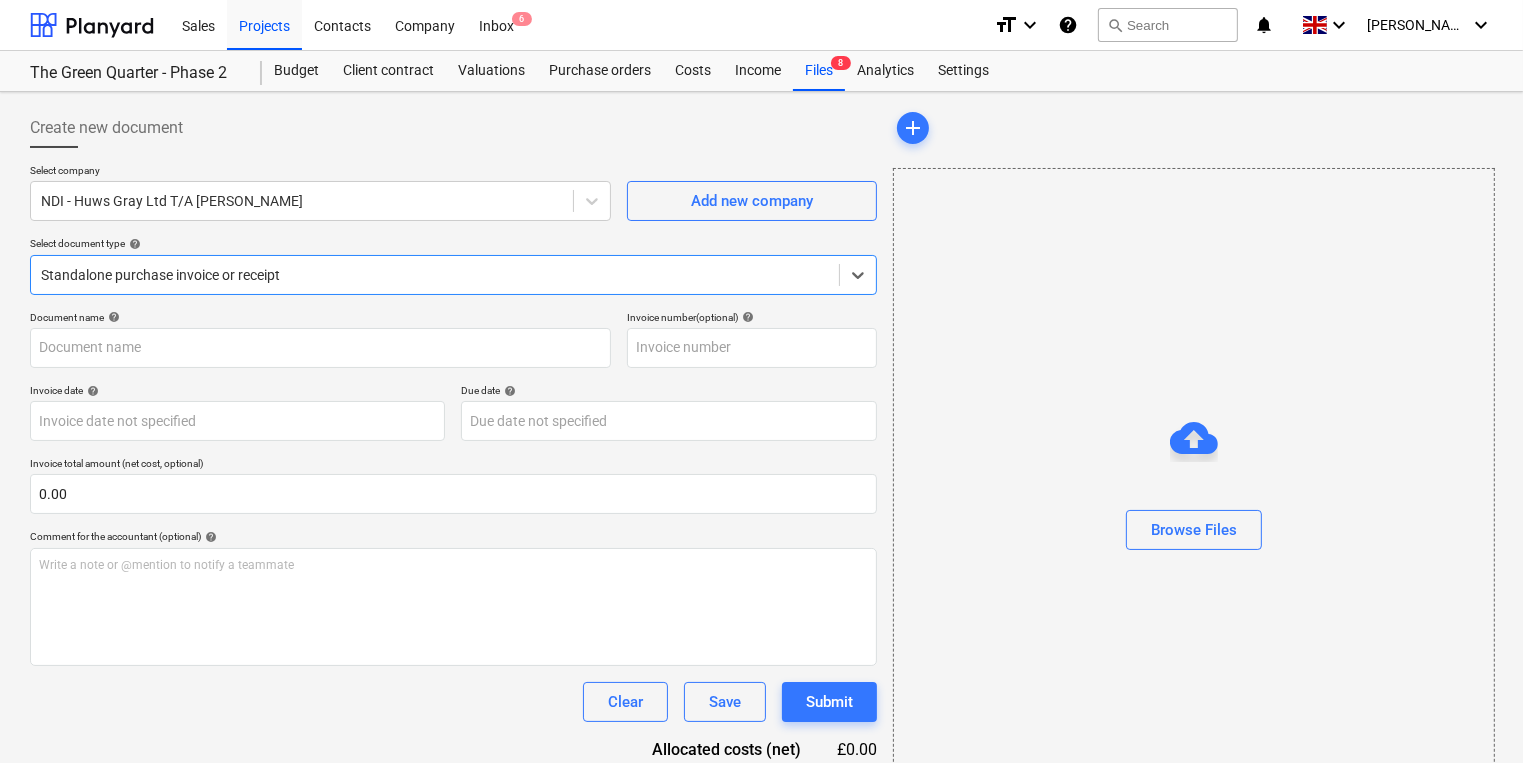type on "704357" 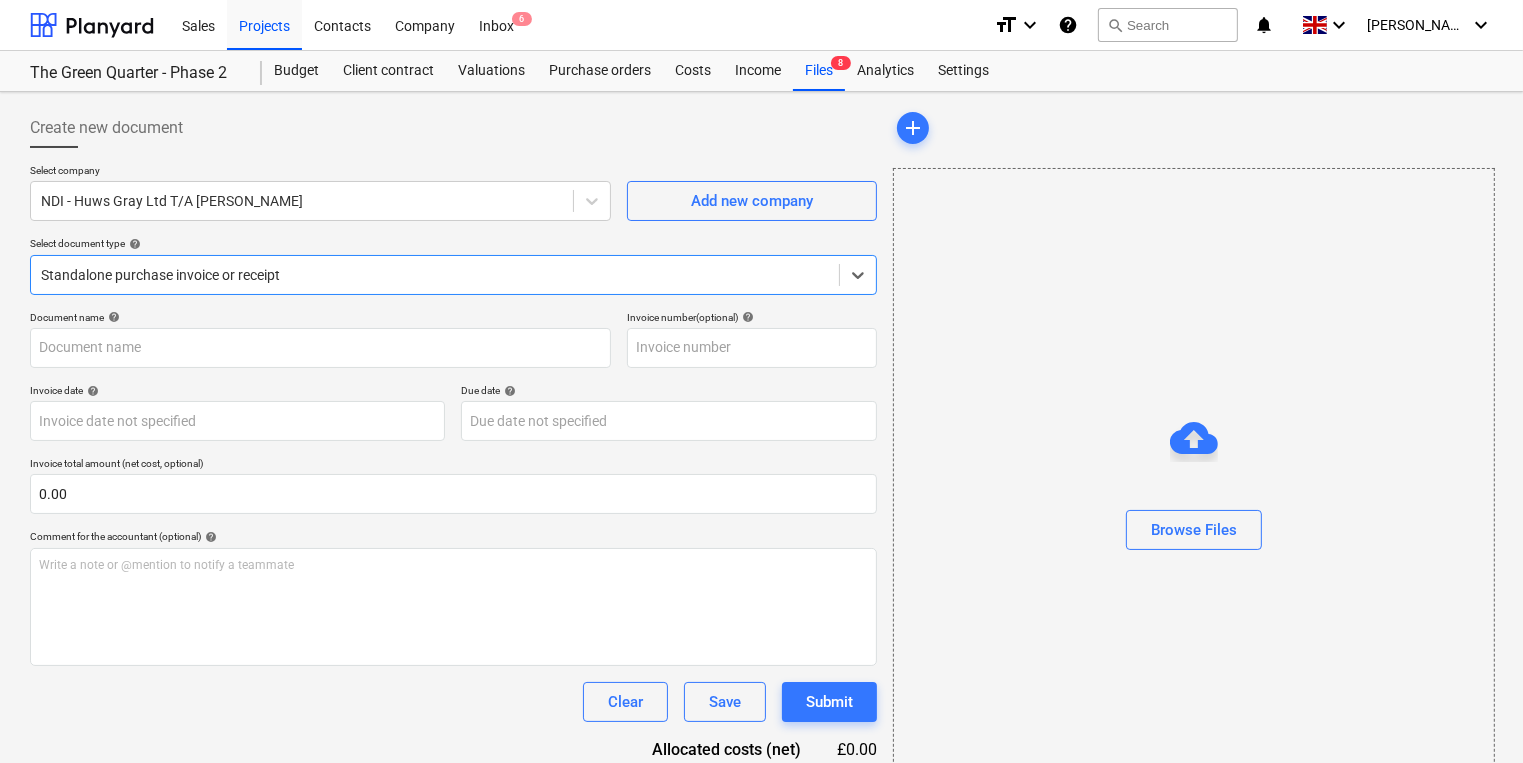 type on "704357" 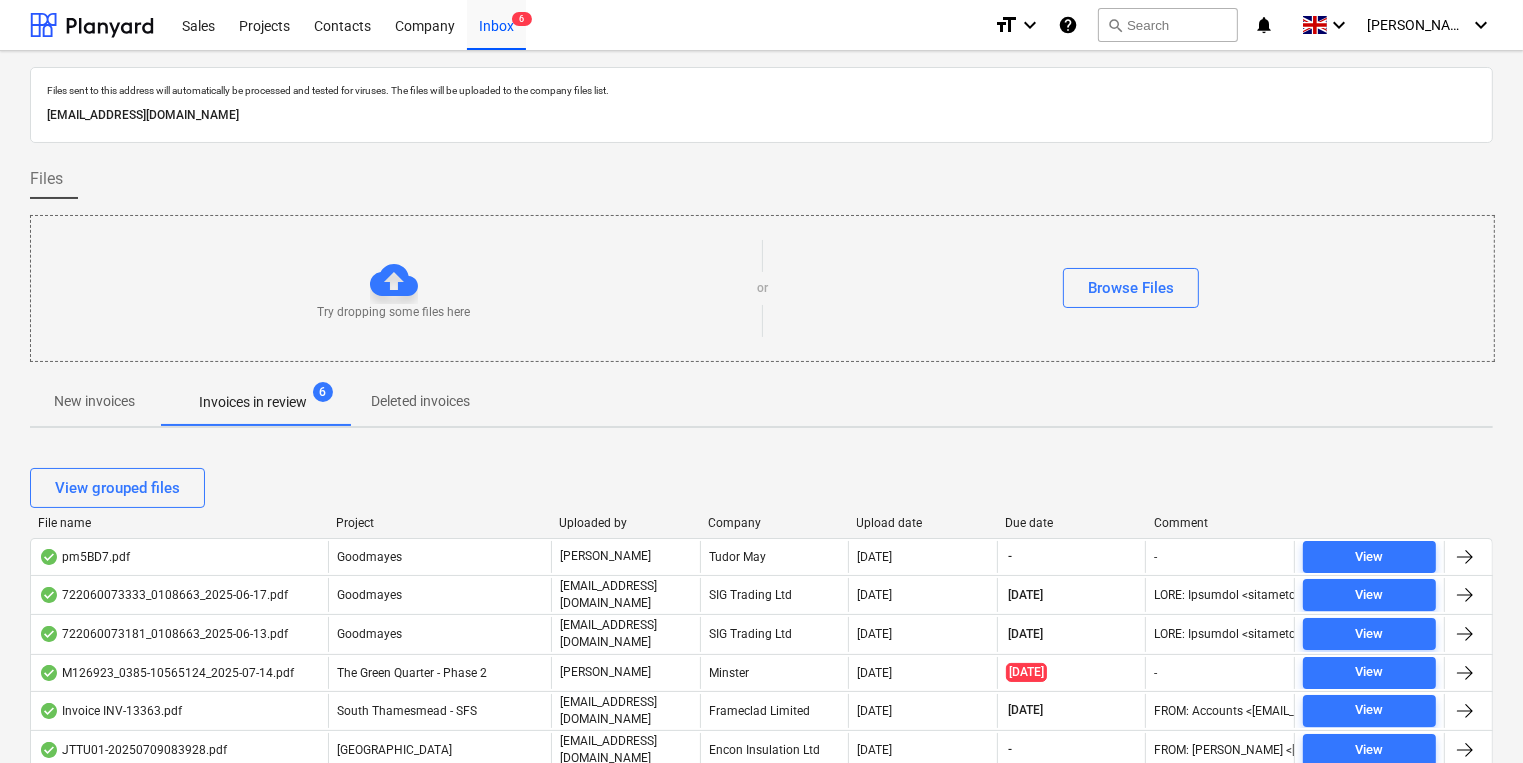 scroll, scrollTop: 692, scrollLeft: 0, axis: vertical 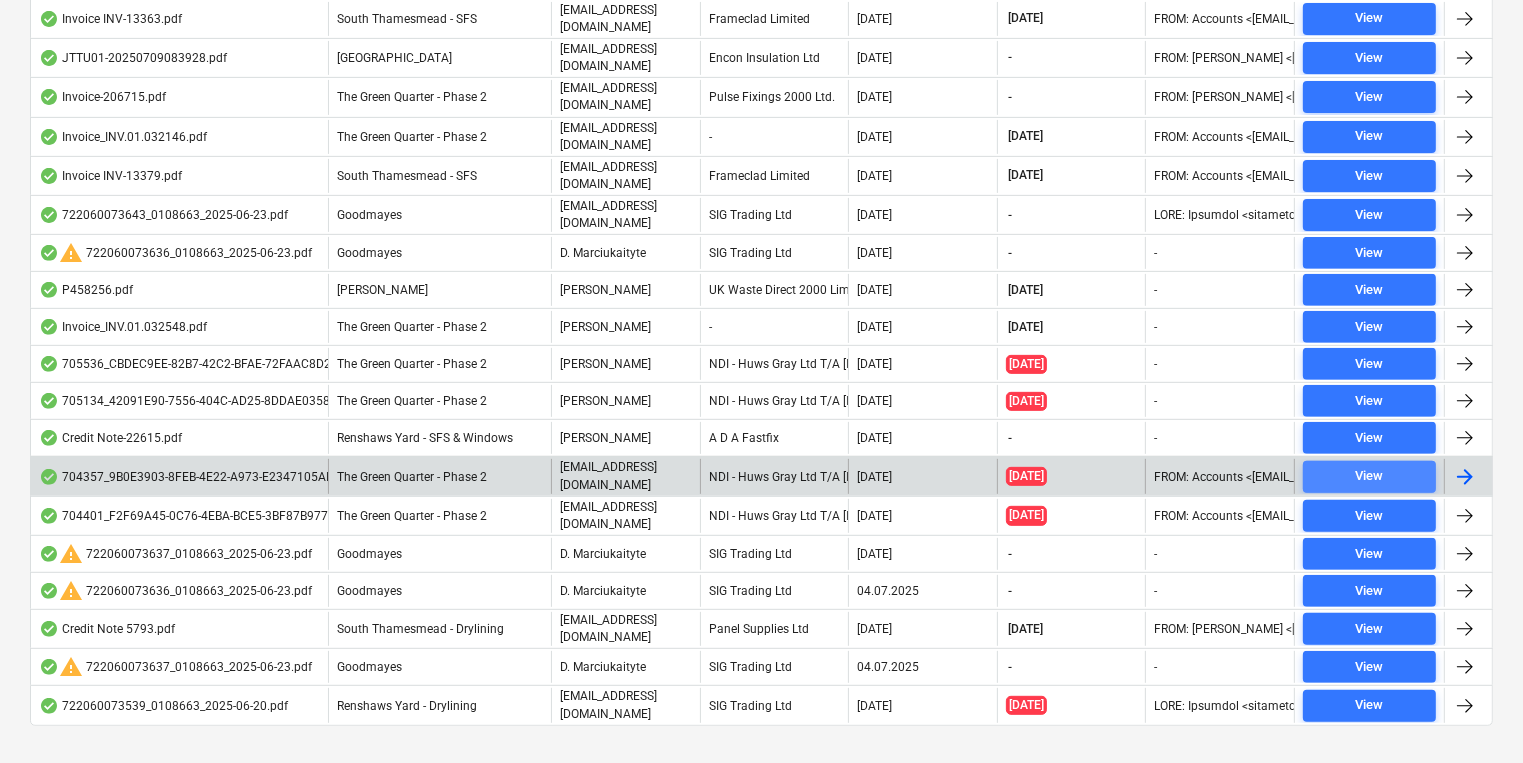 click on "View" at bounding box center [1369, 476] 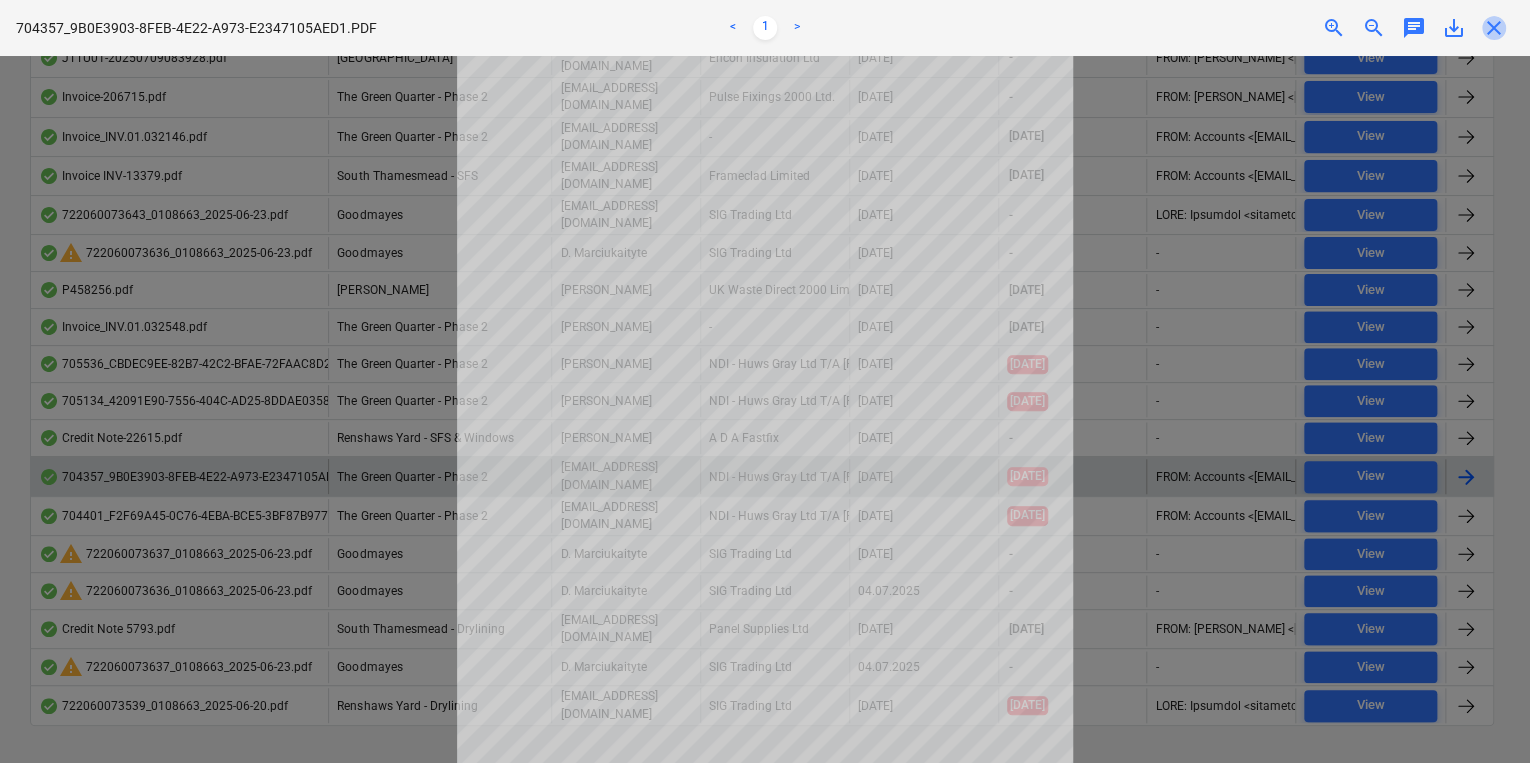 click on "close" at bounding box center (1494, 28) 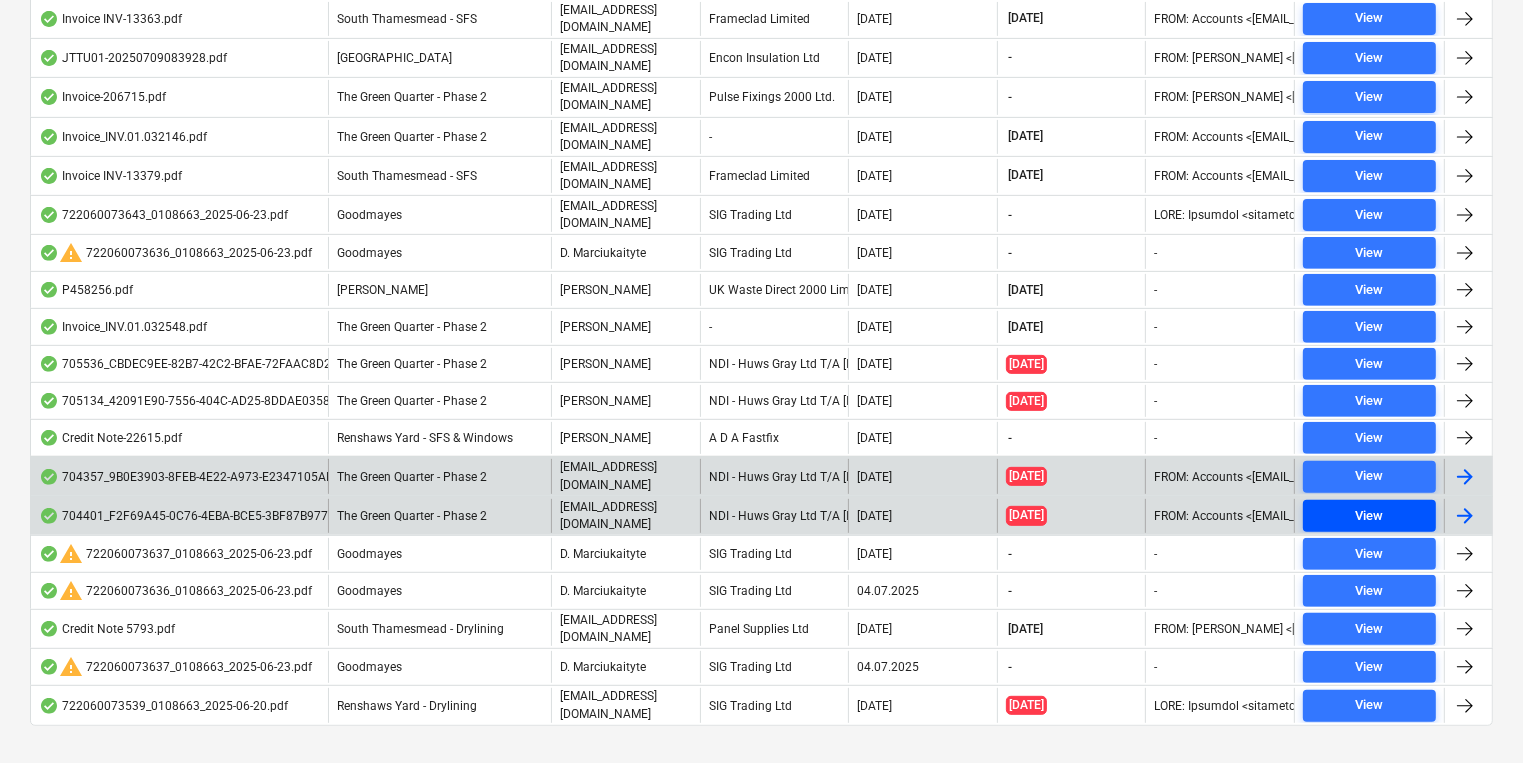 click on "View" at bounding box center (1369, 516) 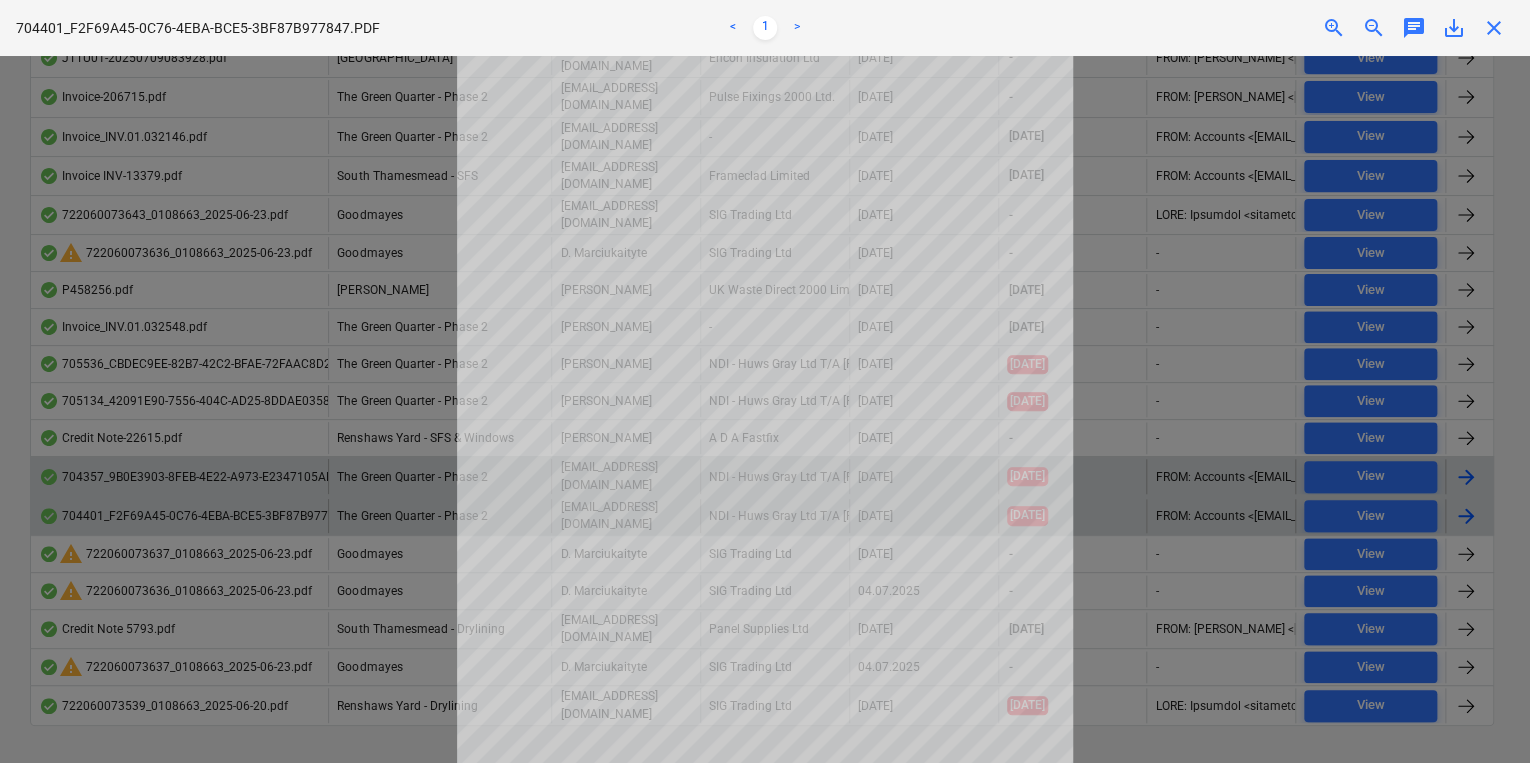 click on "704401_F2F69A45-0C76-4EBA-BCE5-3BF87B977847.PDF < 1 > zoom_in zoom_out chat 0 save_alt close" at bounding box center [765, 28] 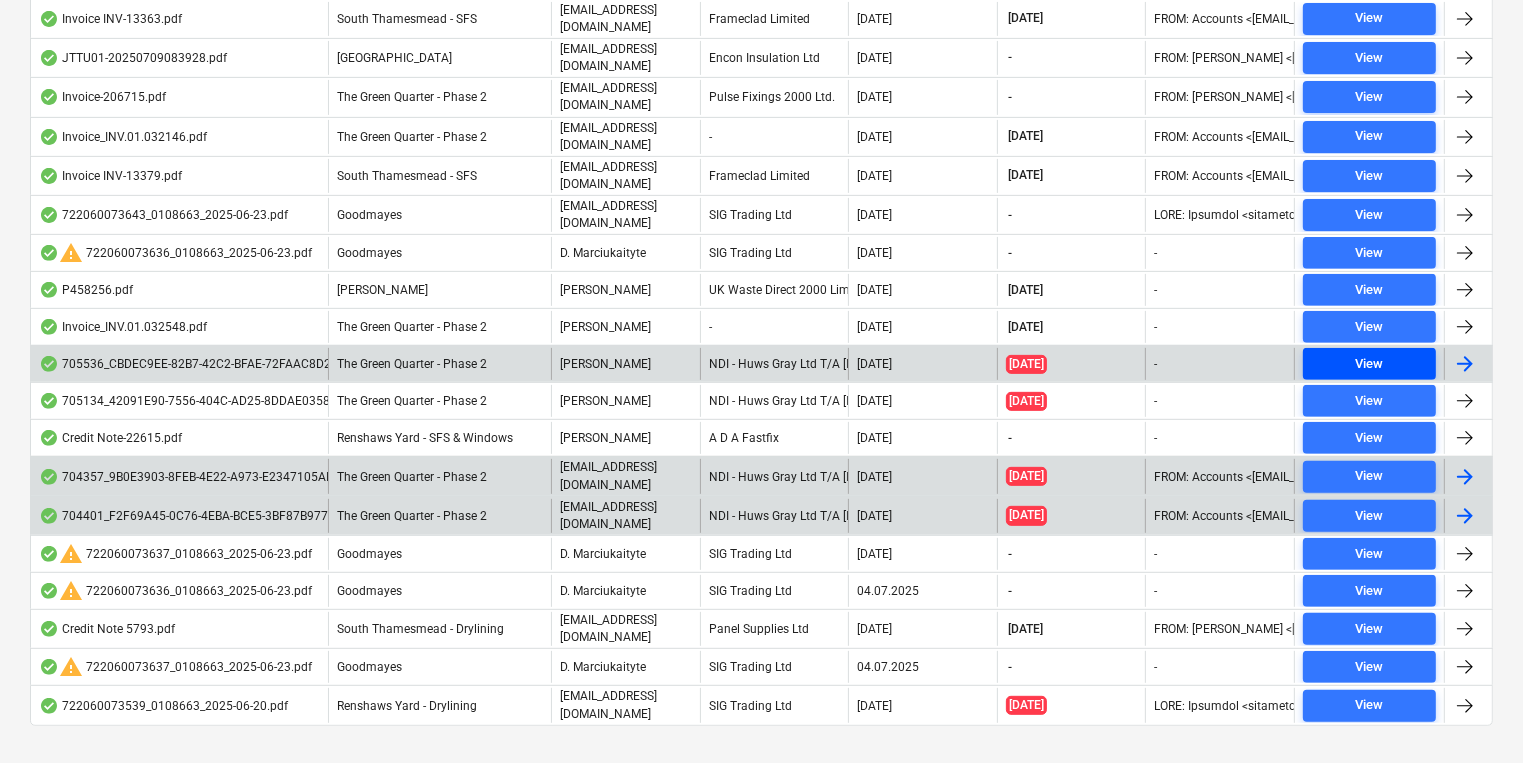 click on "View" at bounding box center [1370, 364] 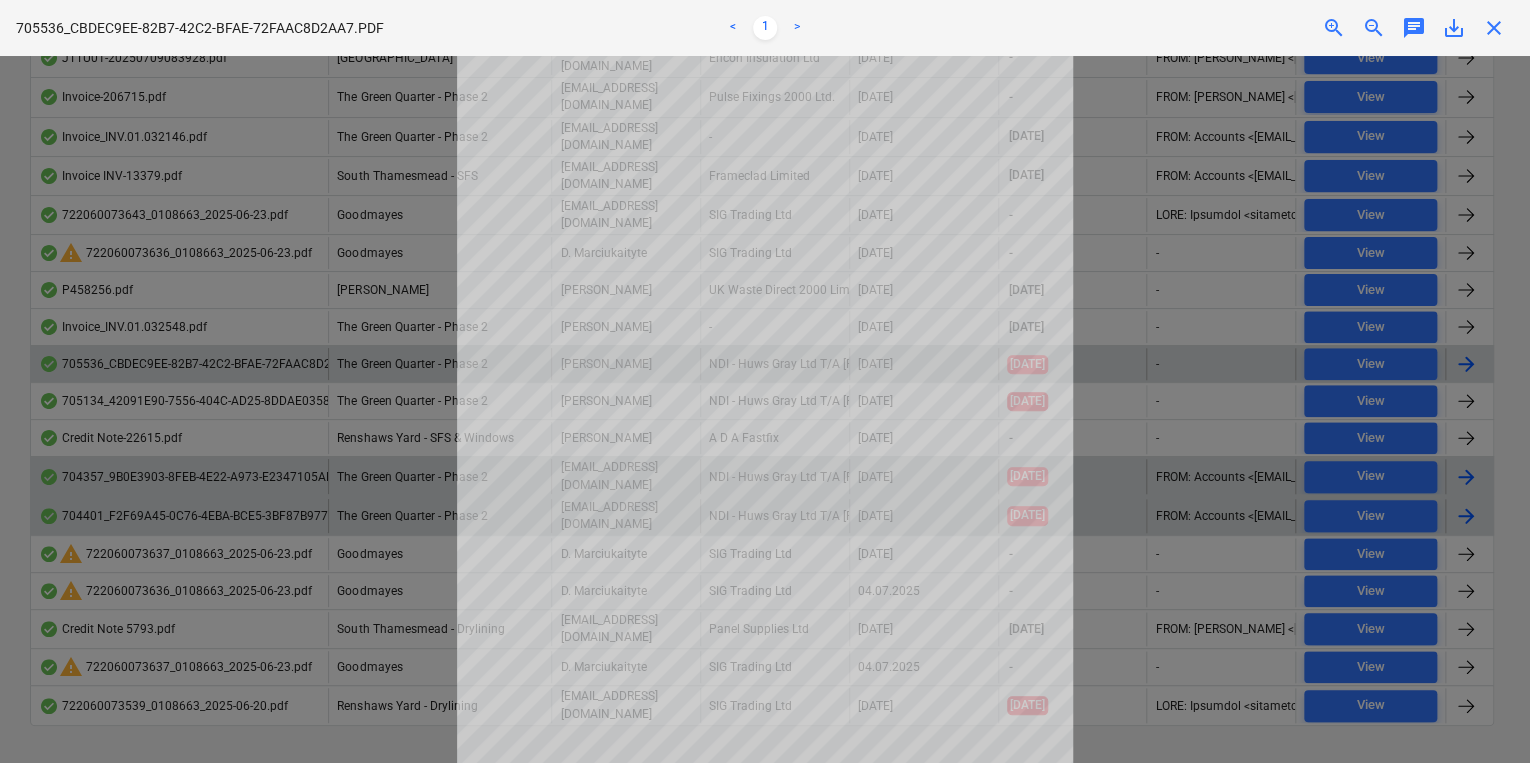 click on "close" at bounding box center [1494, 28] 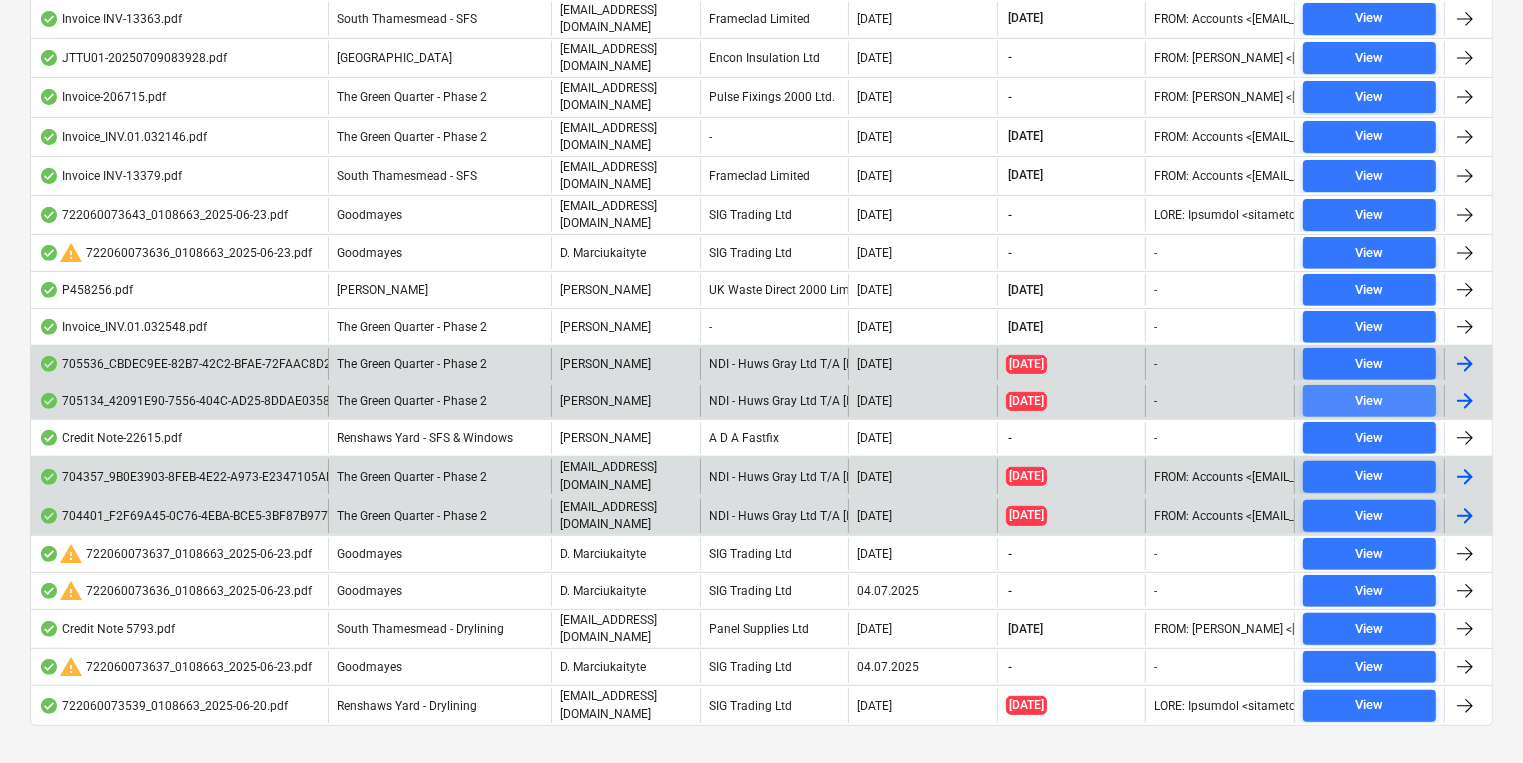 click on "View" at bounding box center (1370, 401) 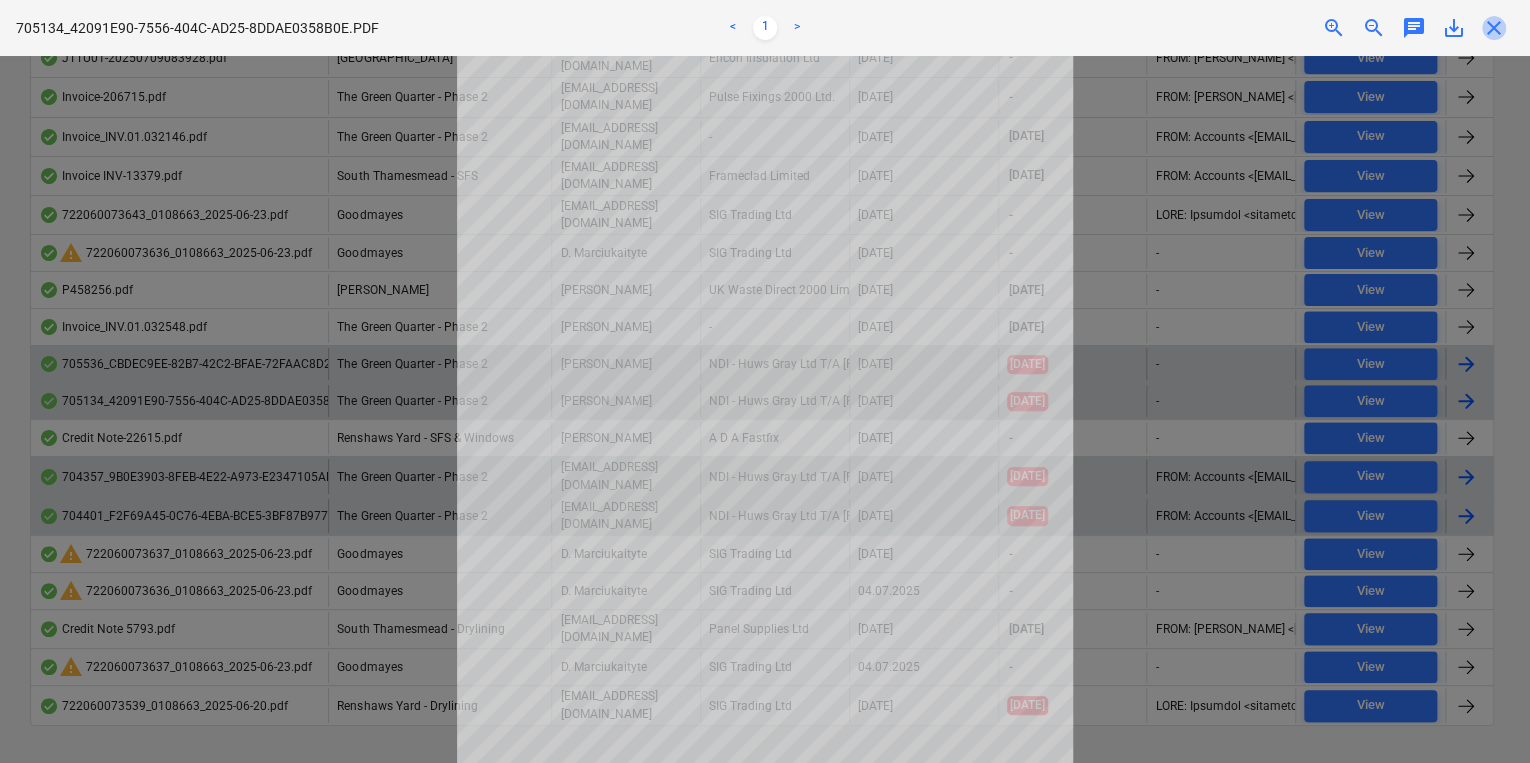 click on "close" at bounding box center [1494, 28] 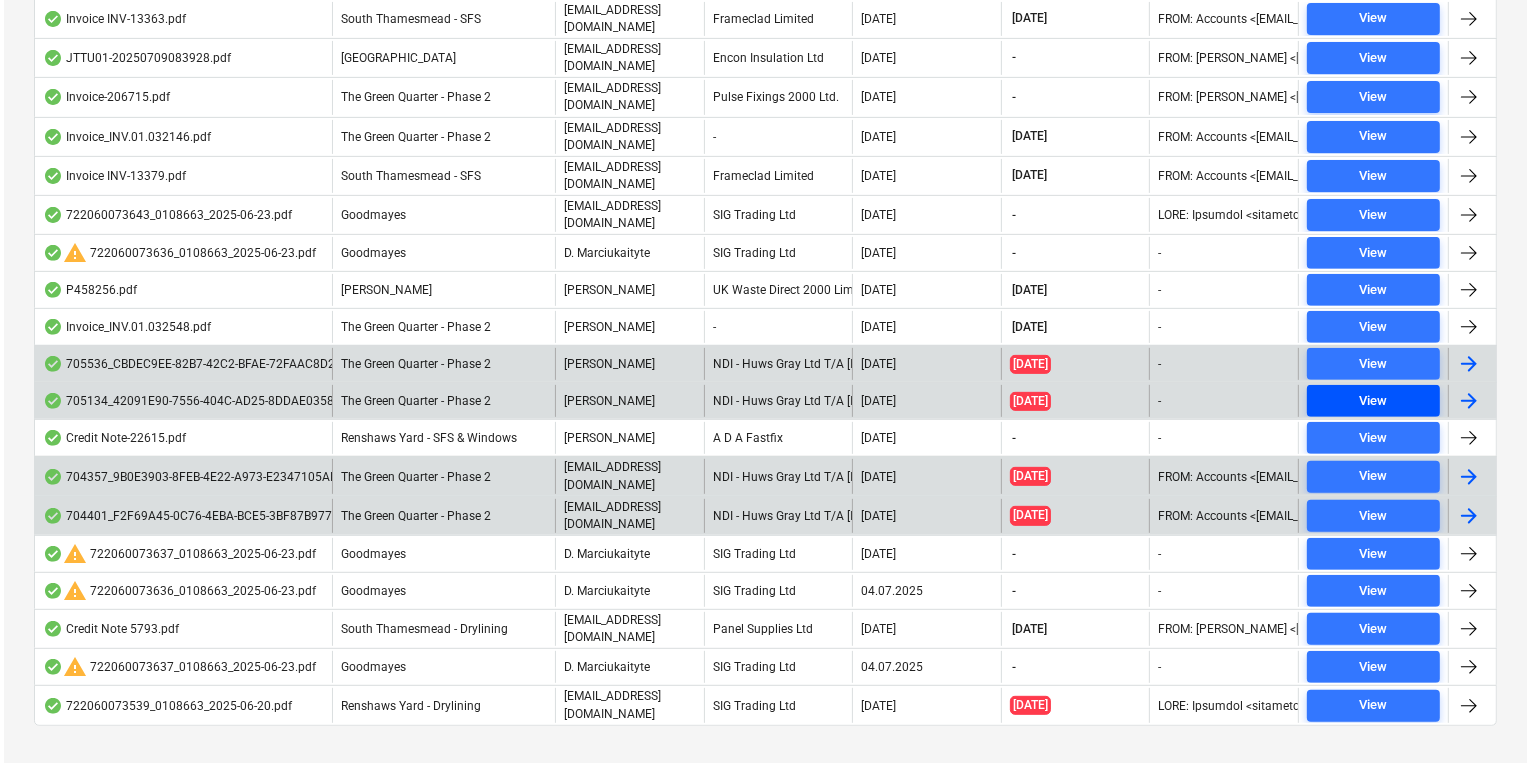 scroll, scrollTop: 292, scrollLeft: 0, axis: vertical 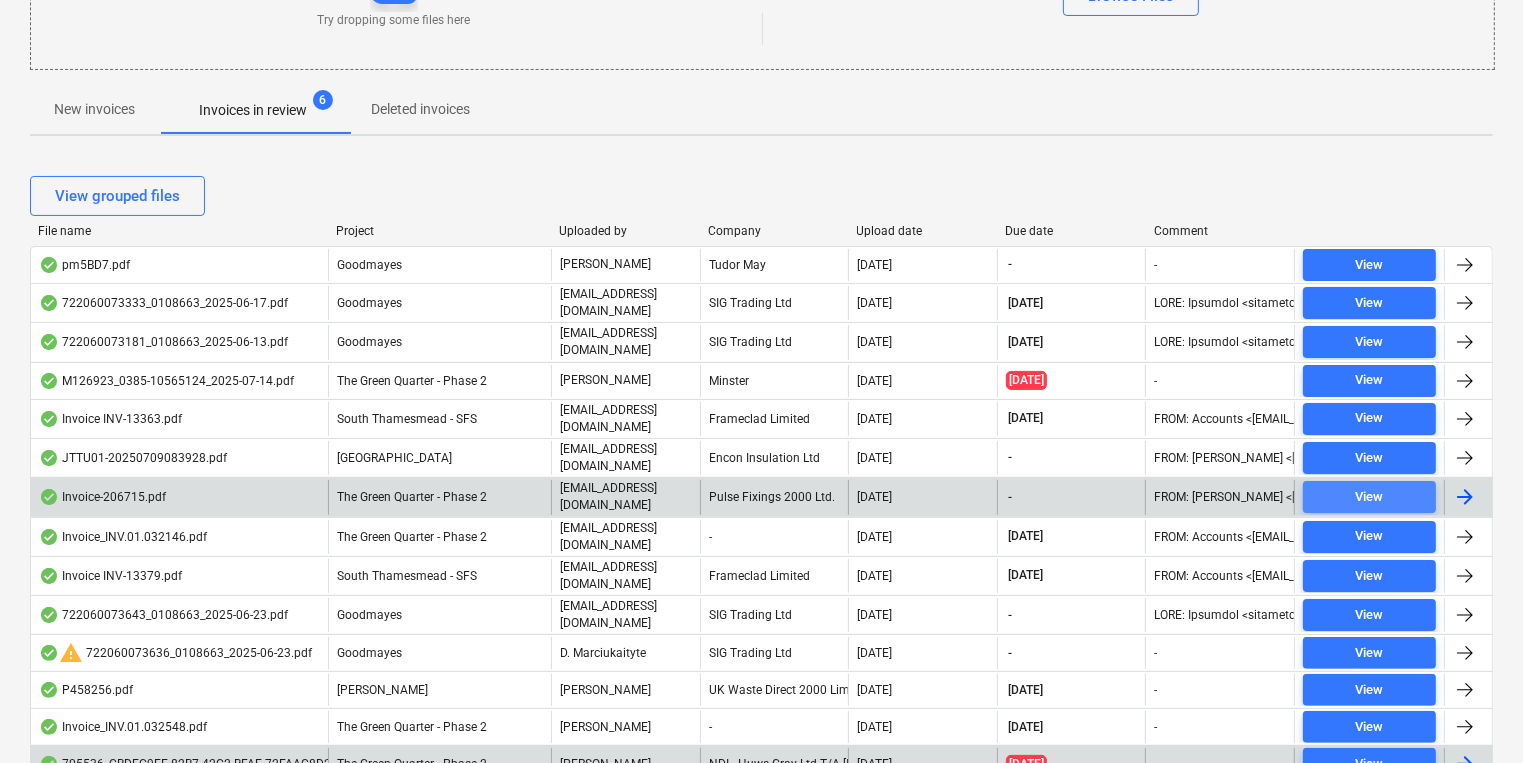 click on "View" at bounding box center [1369, 497] 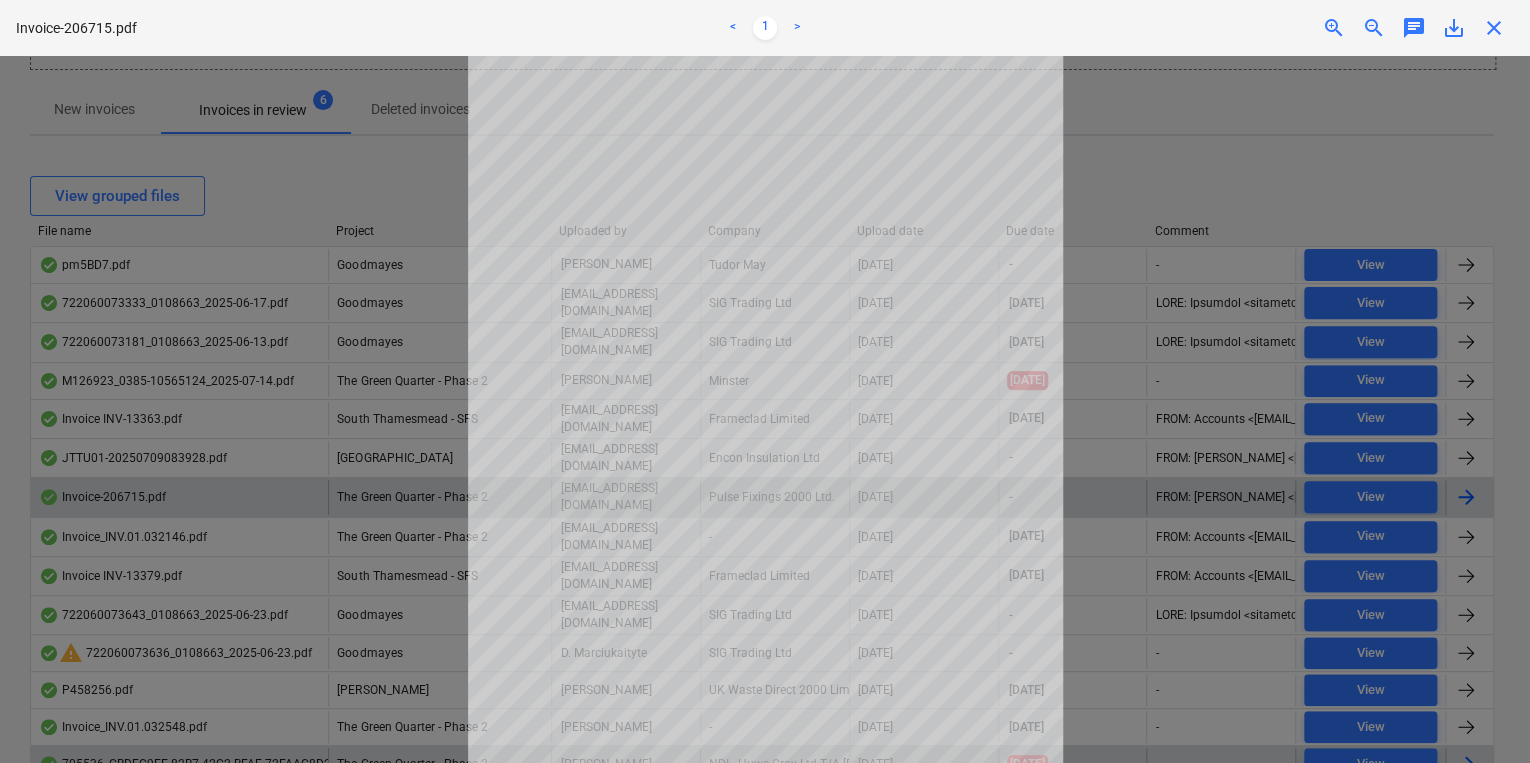 click on "close" at bounding box center [1494, 28] 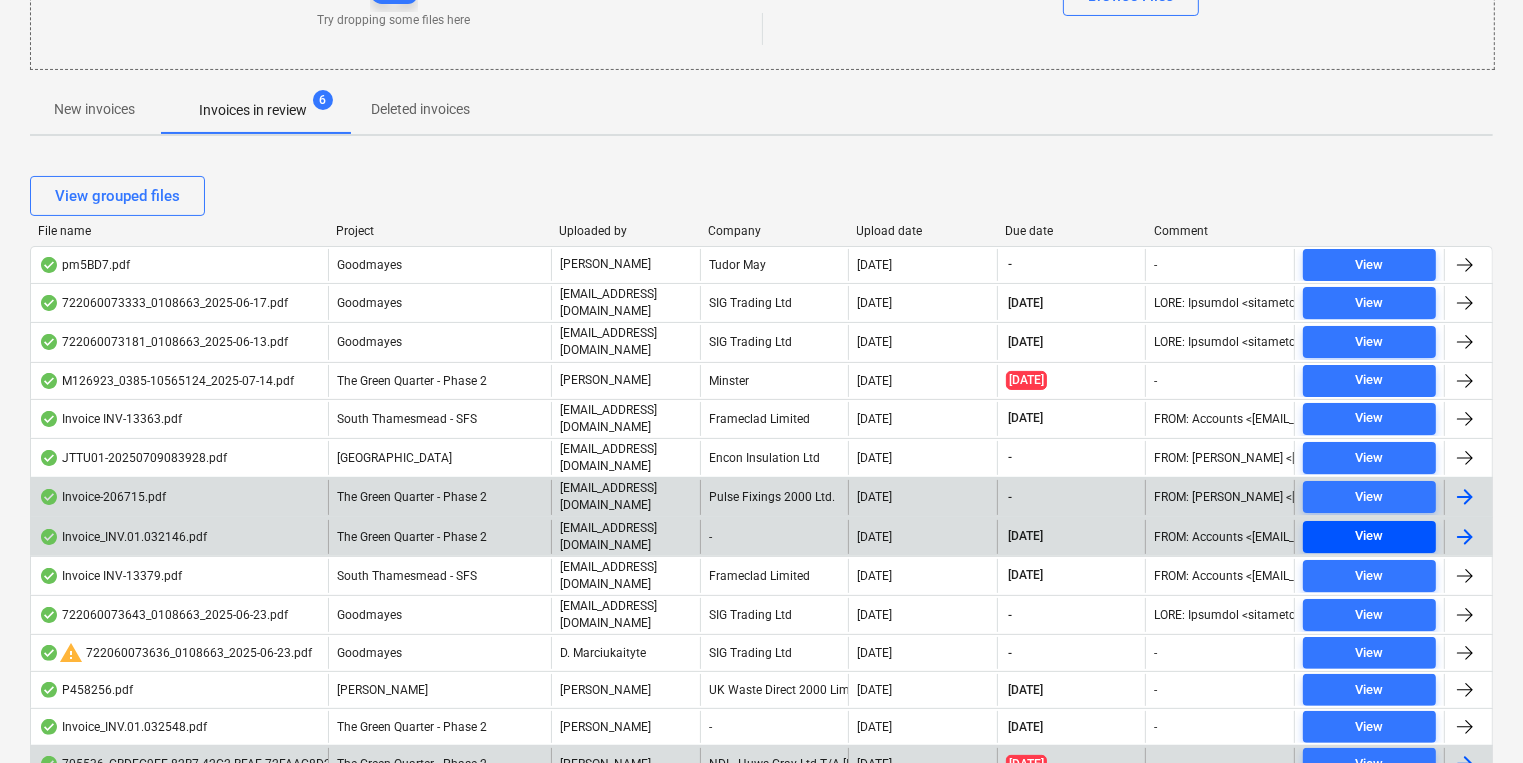click on "View" at bounding box center (1369, 537) 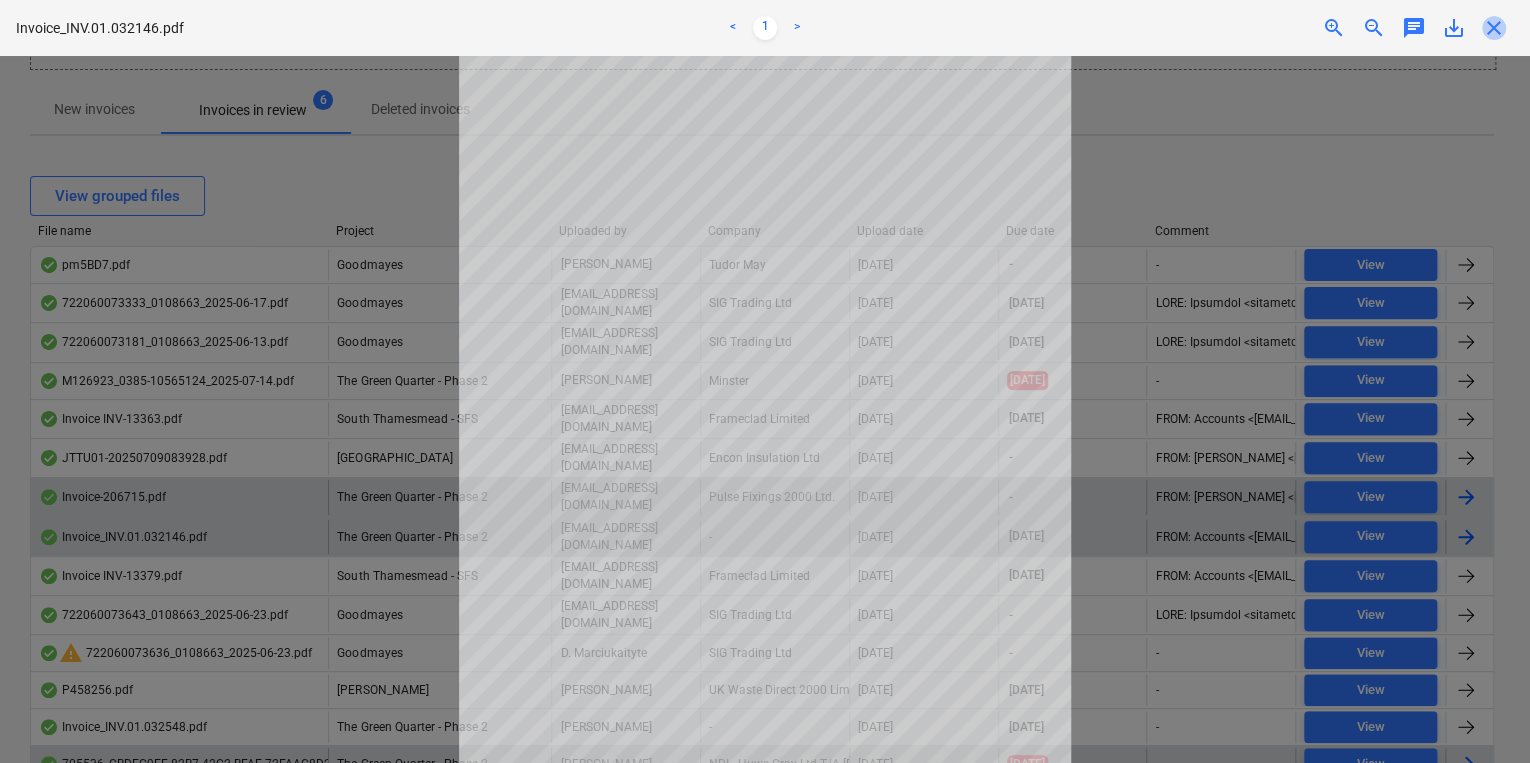 click on "close" at bounding box center [1494, 28] 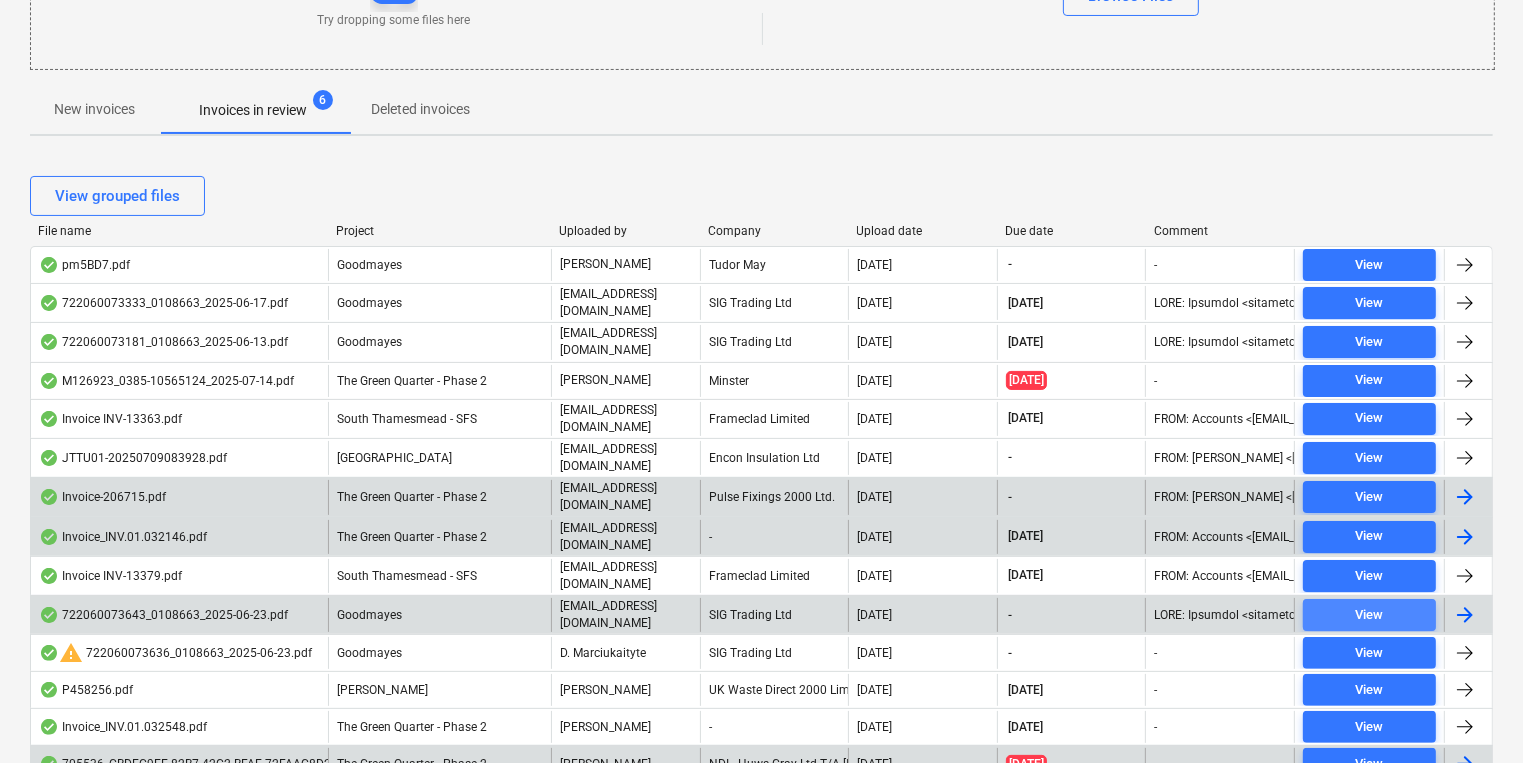 click on "View" at bounding box center [1369, 615] 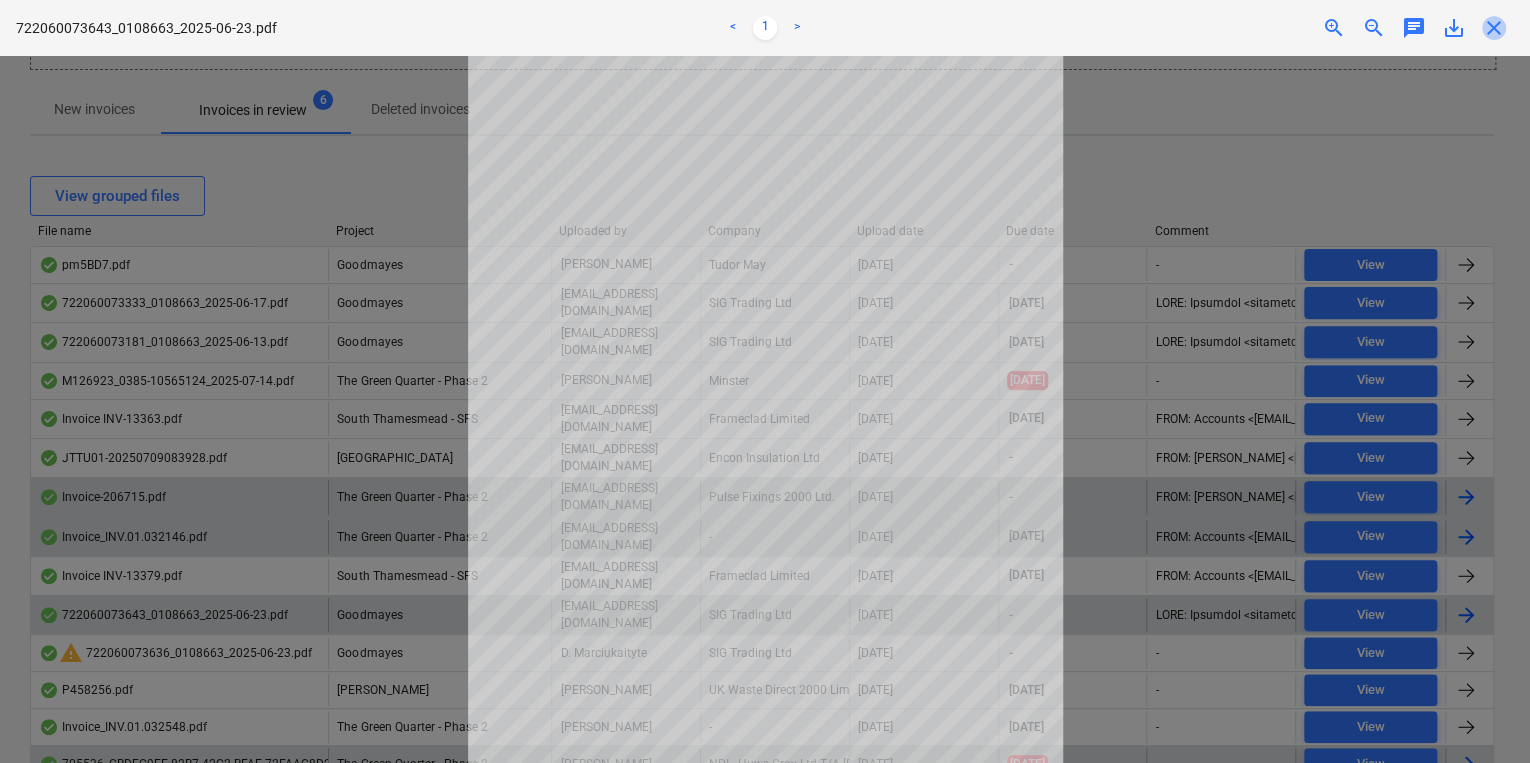 click on "close" at bounding box center [1494, 28] 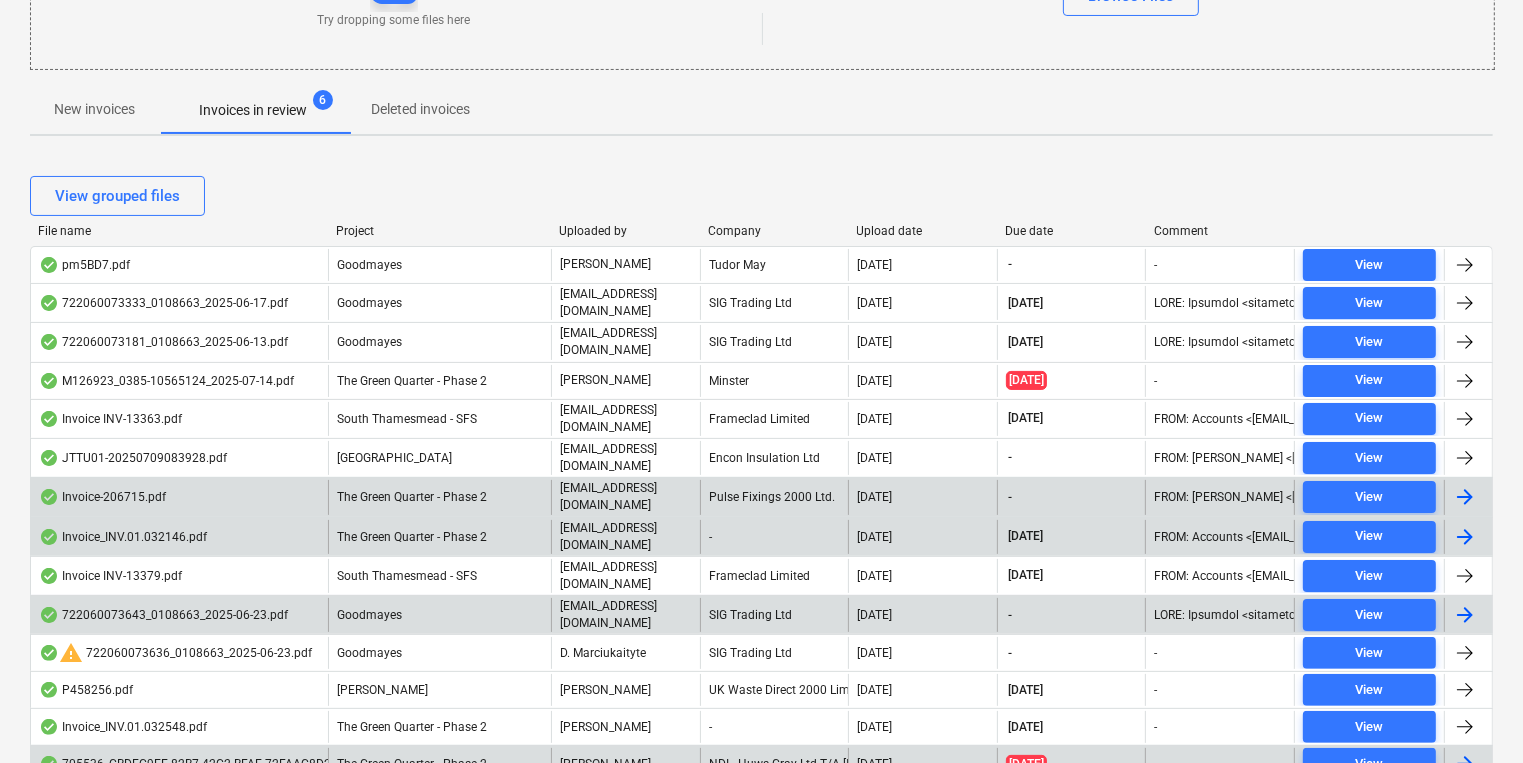 click on "Upload date" at bounding box center [923, 231] 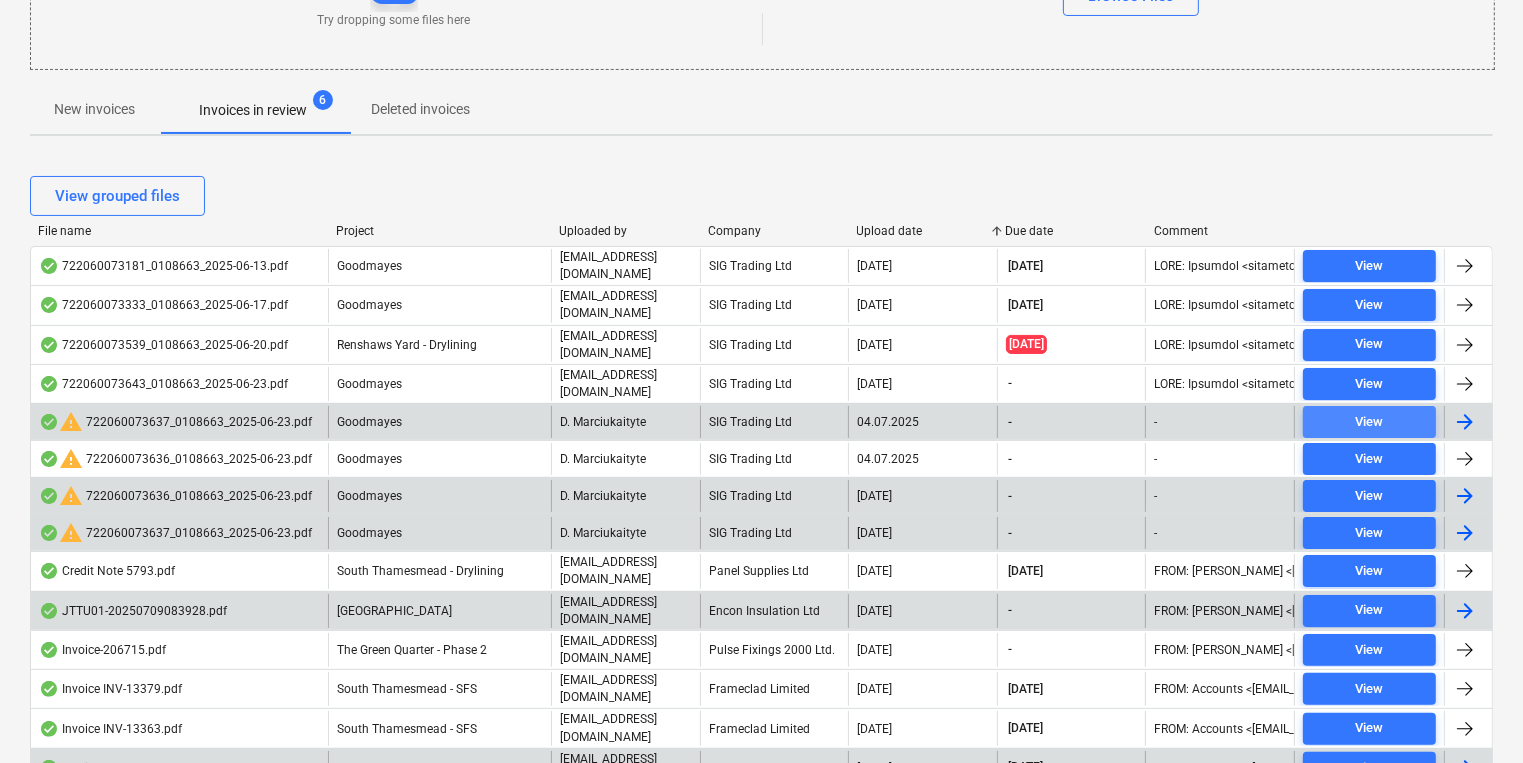 click on "View" at bounding box center (1370, 422) 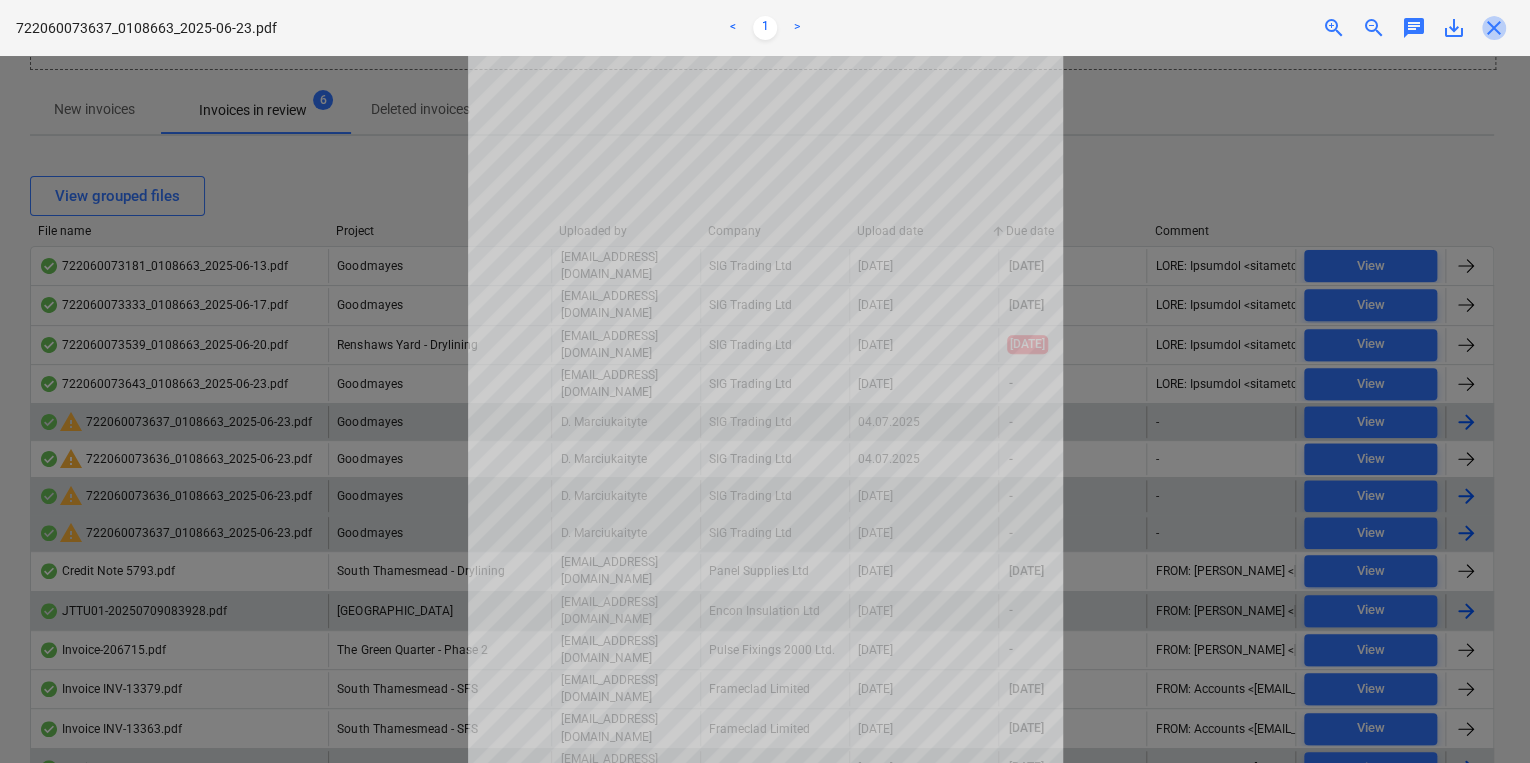 click on "close" at bounding box center [1494, 28] 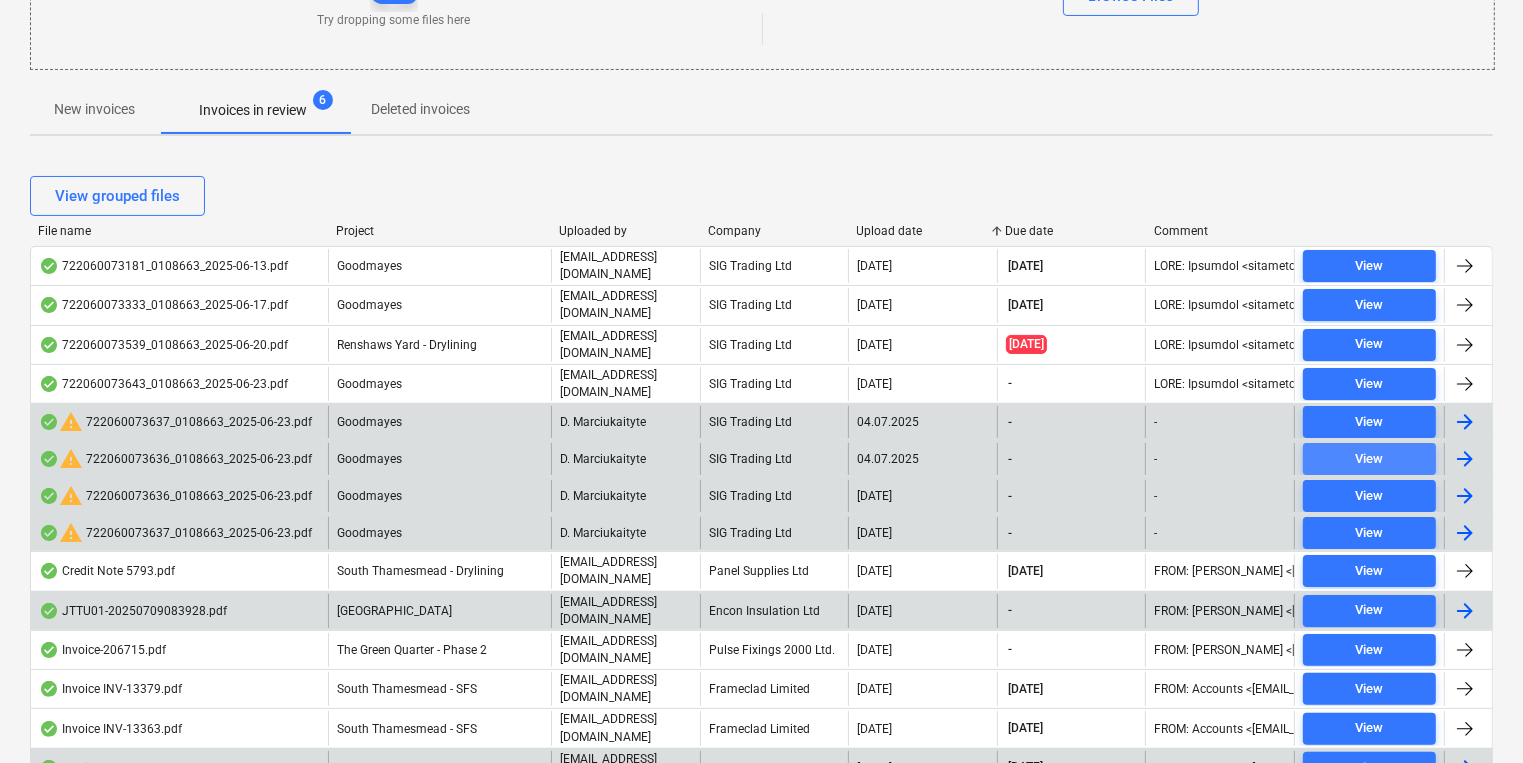 click on "View" at bounding box center [1369, 459] 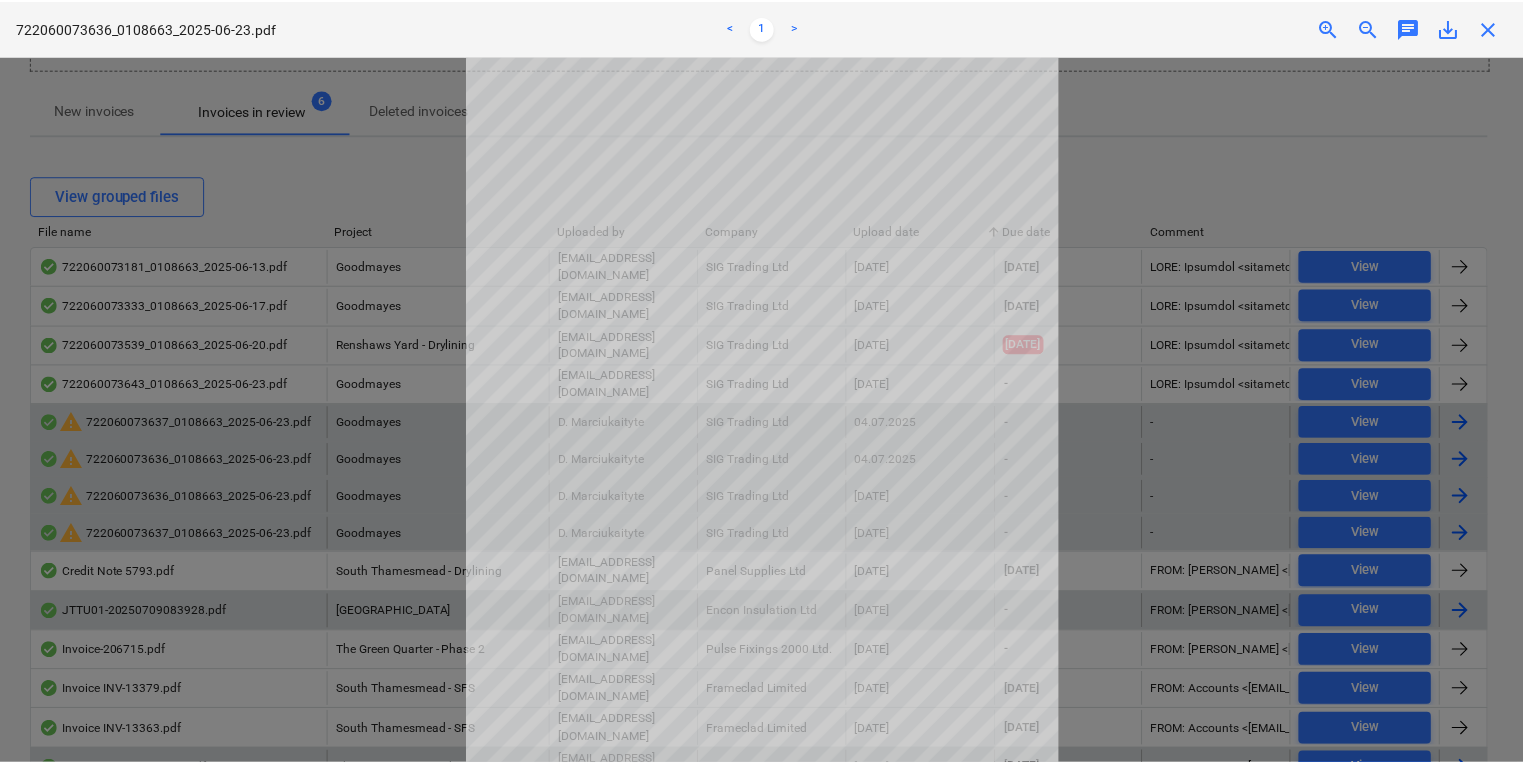 scroll, scrollTop: 139, scrollLeft: 0, axis: vertical 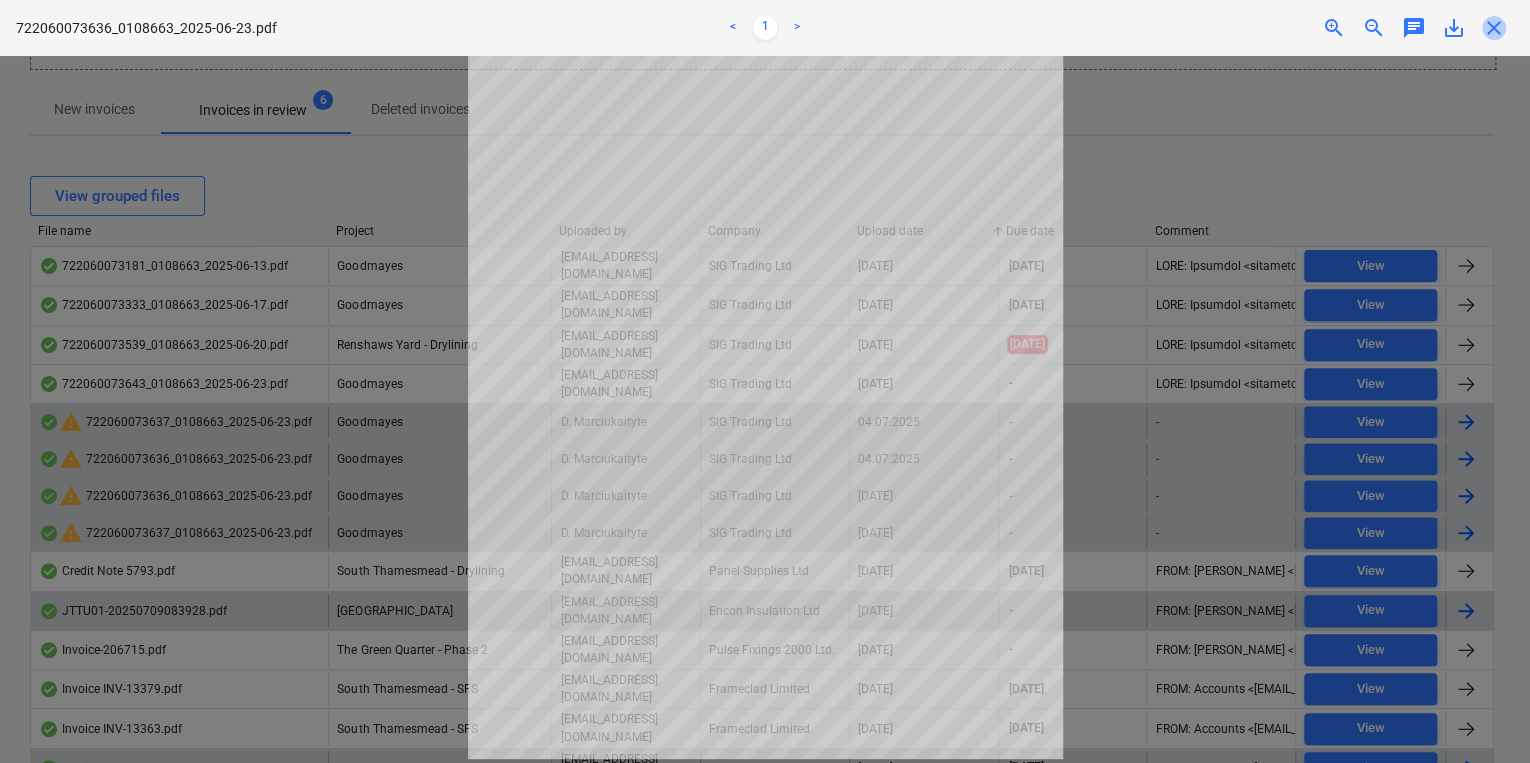 click on "close" at bounding box center [1494, 28] 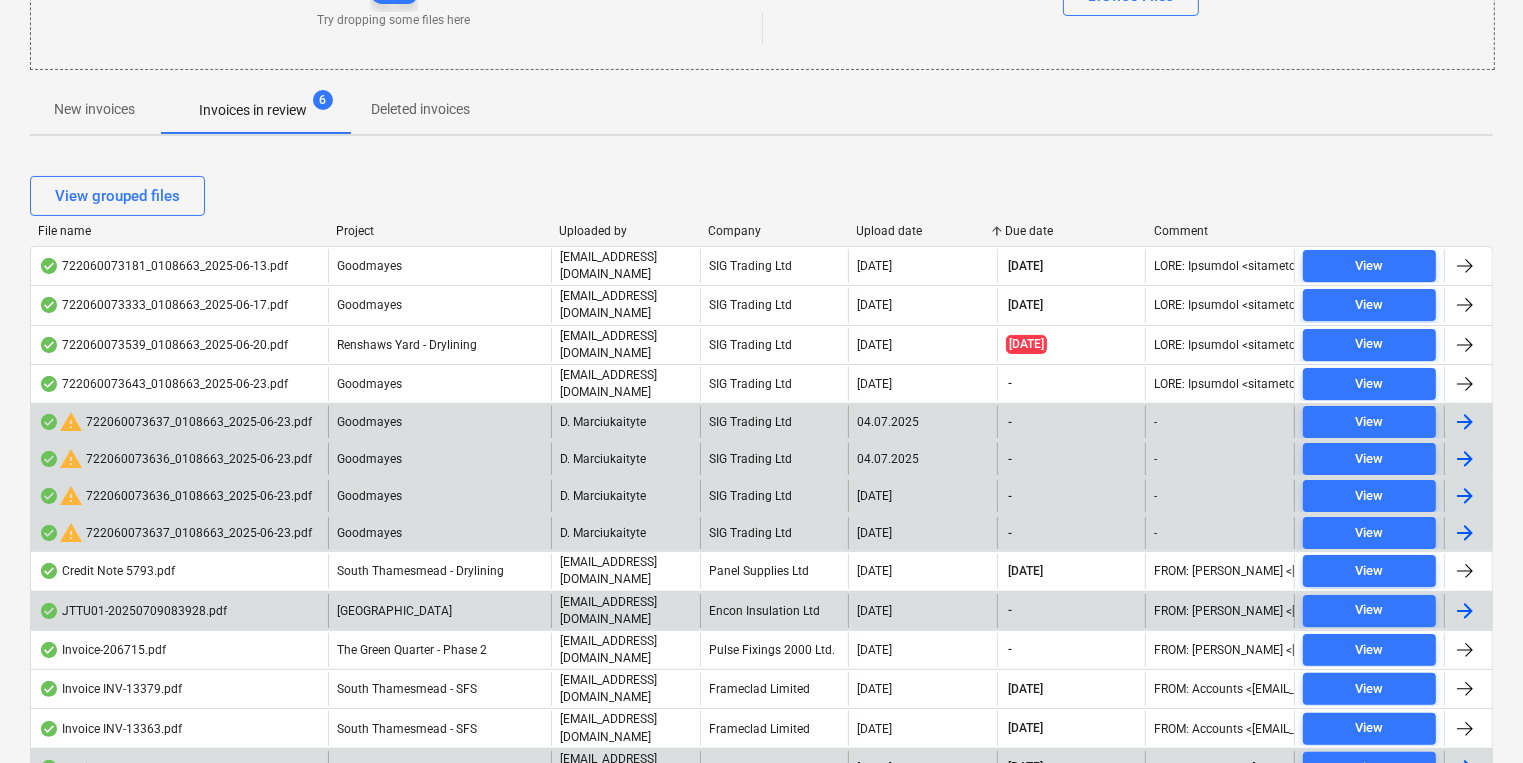click on "SIG Trading Ltd" at bounding box center (774, 496) 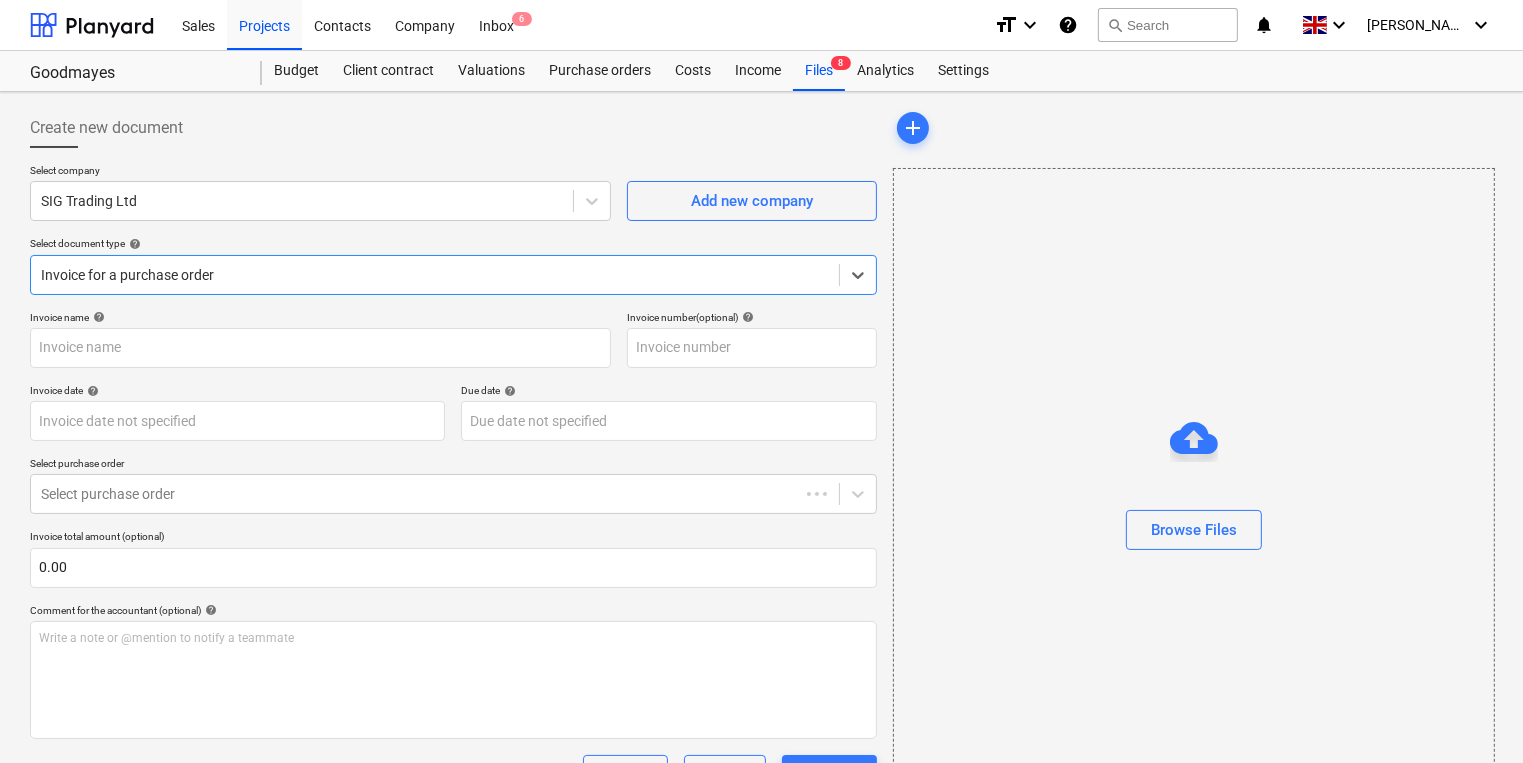 type on "722060073636" 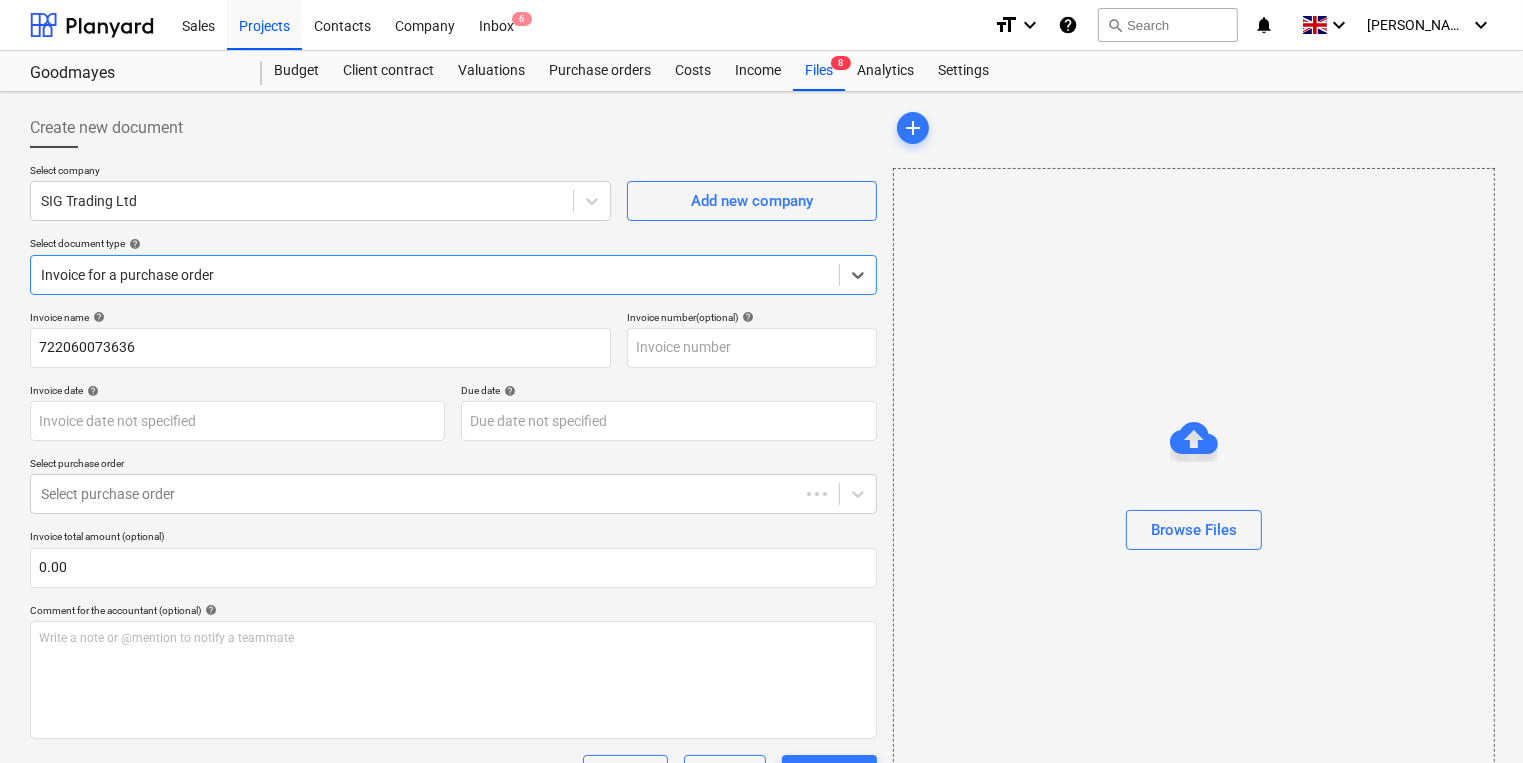 type on "722060073636" 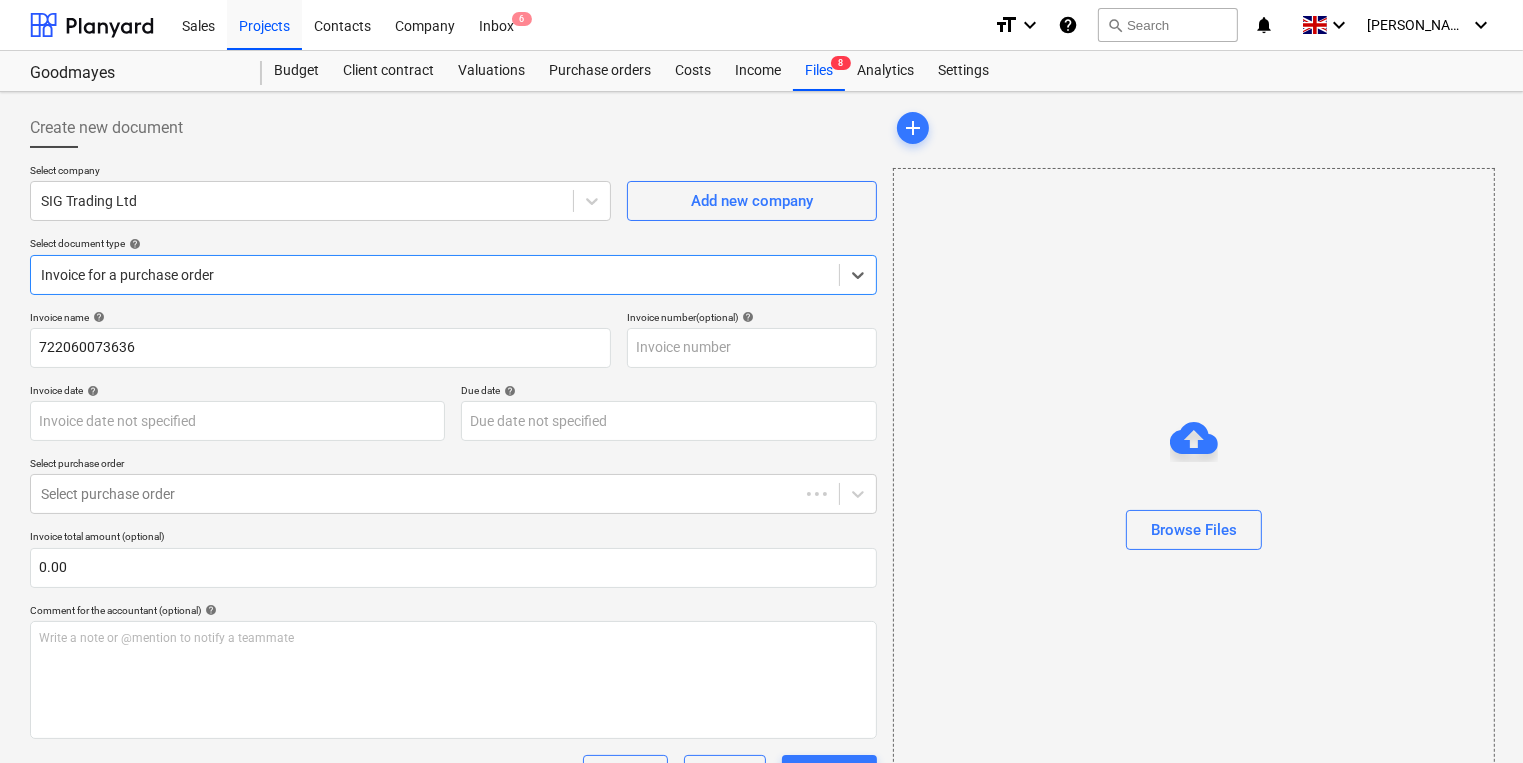 type on "[DATE]" 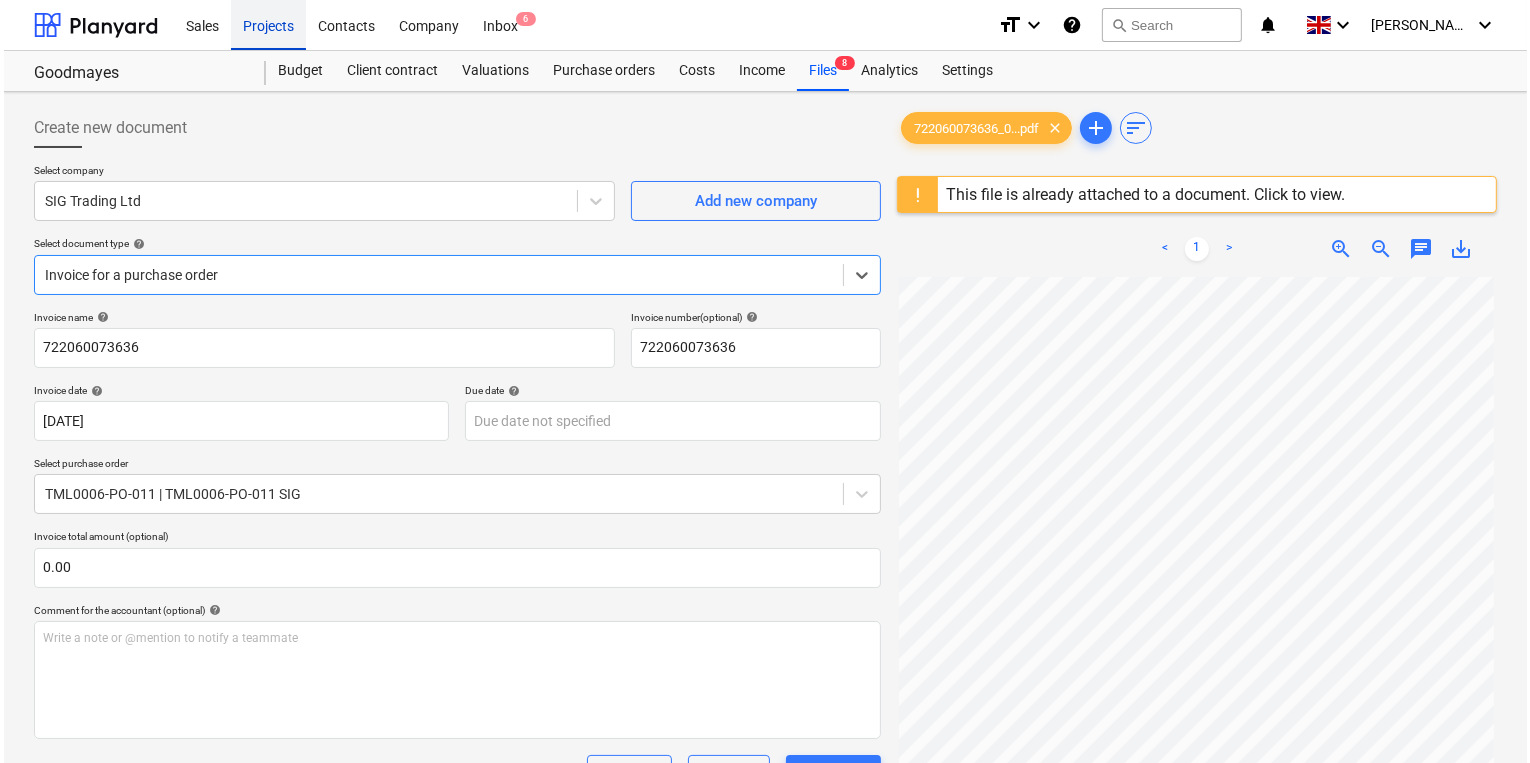scroll, scrollTop: 292, scrollLeft: 0, axis: vertical 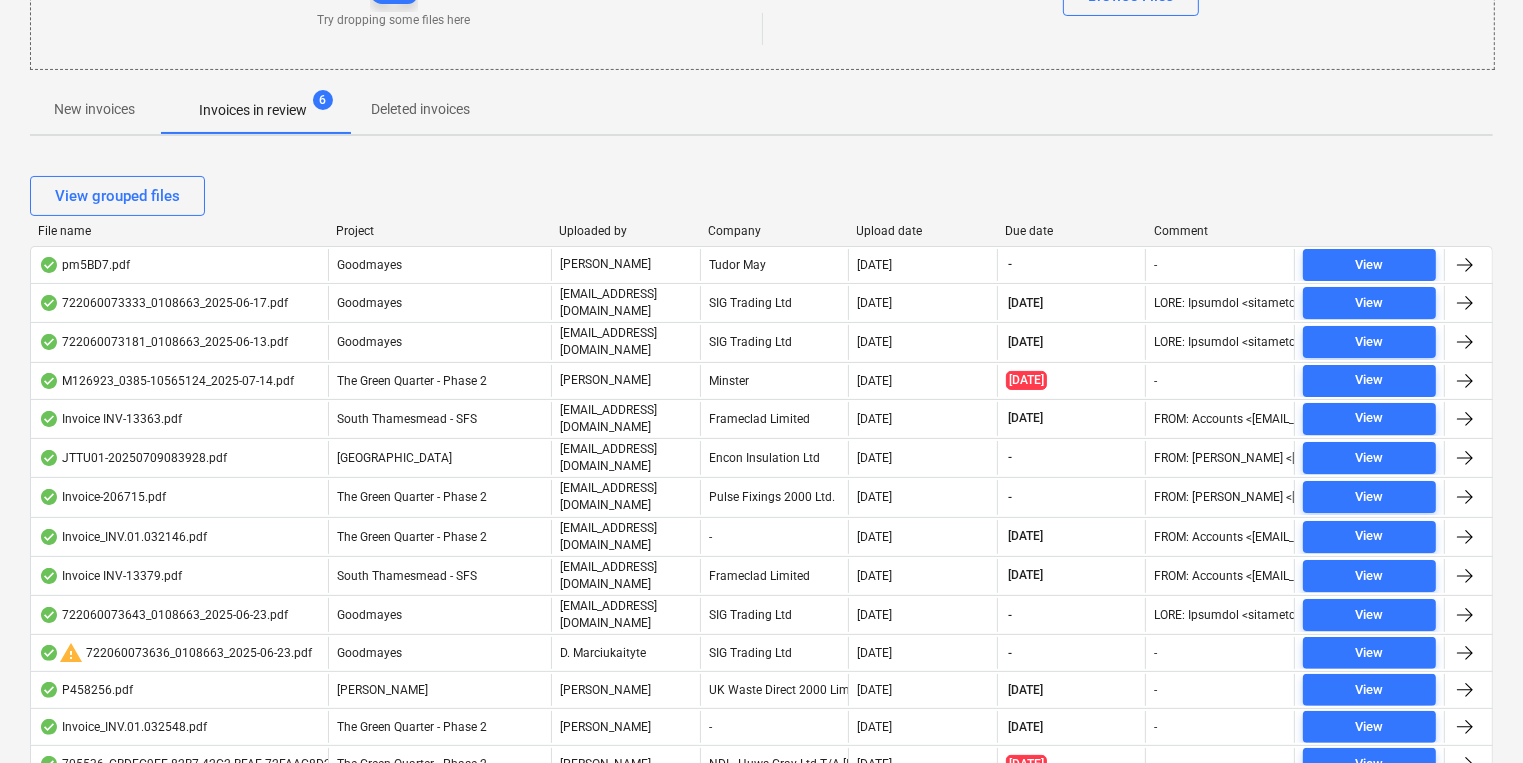 click on "Company" at bounding box center [774, 231] 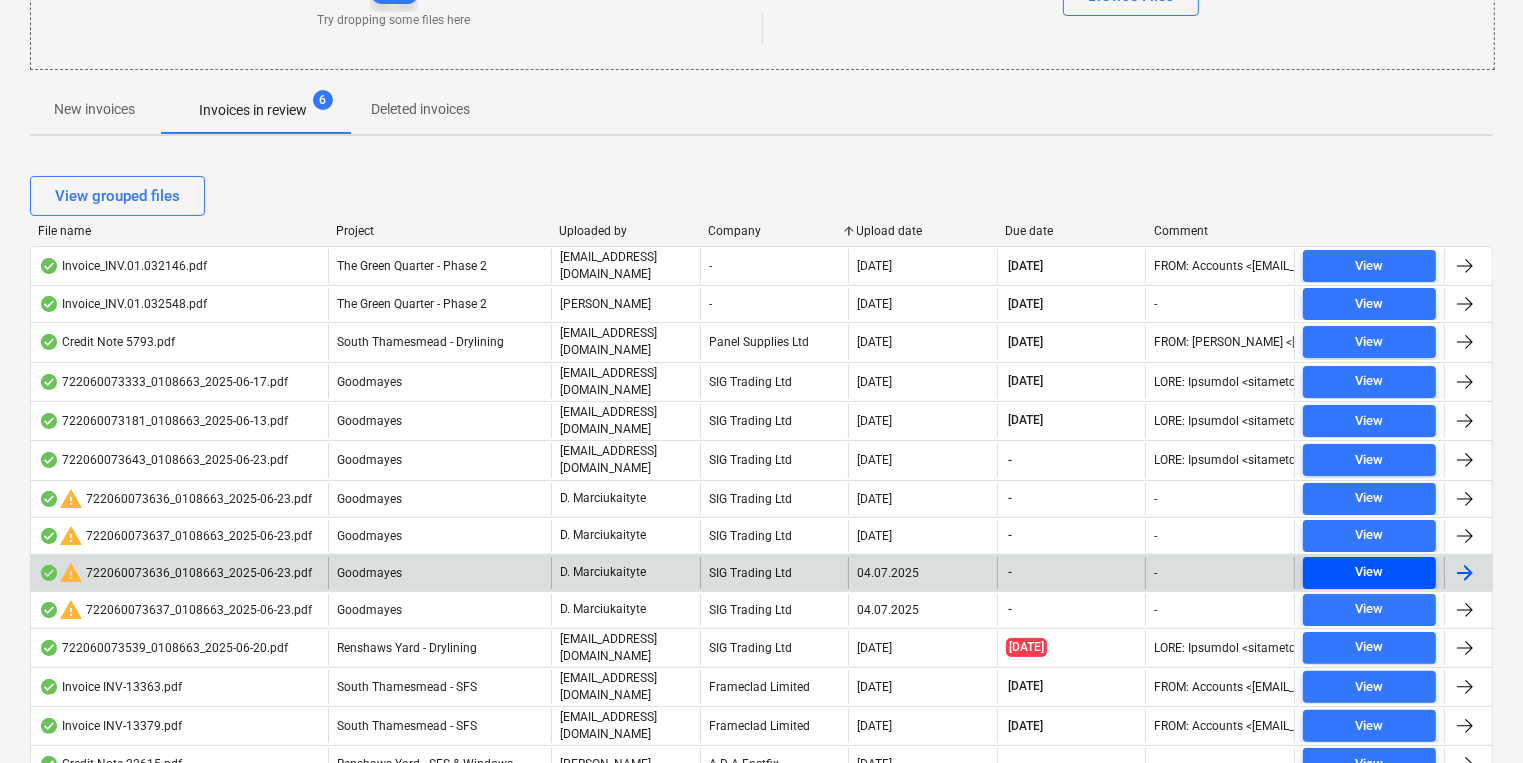 click on "View" at bounding box center [1369, 572] 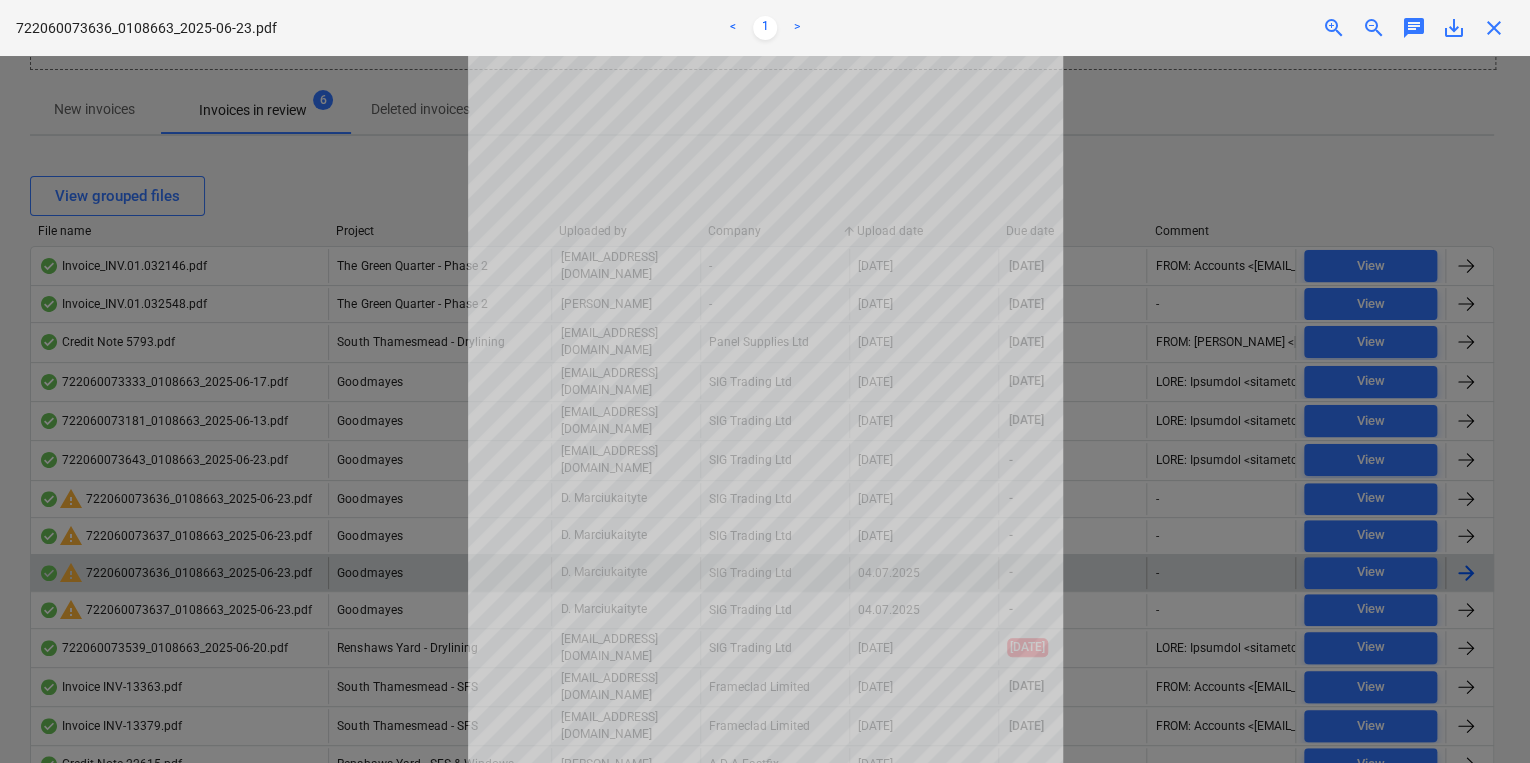scroll, scrollTop: 139, scrollLeft: 0, axis: vertical 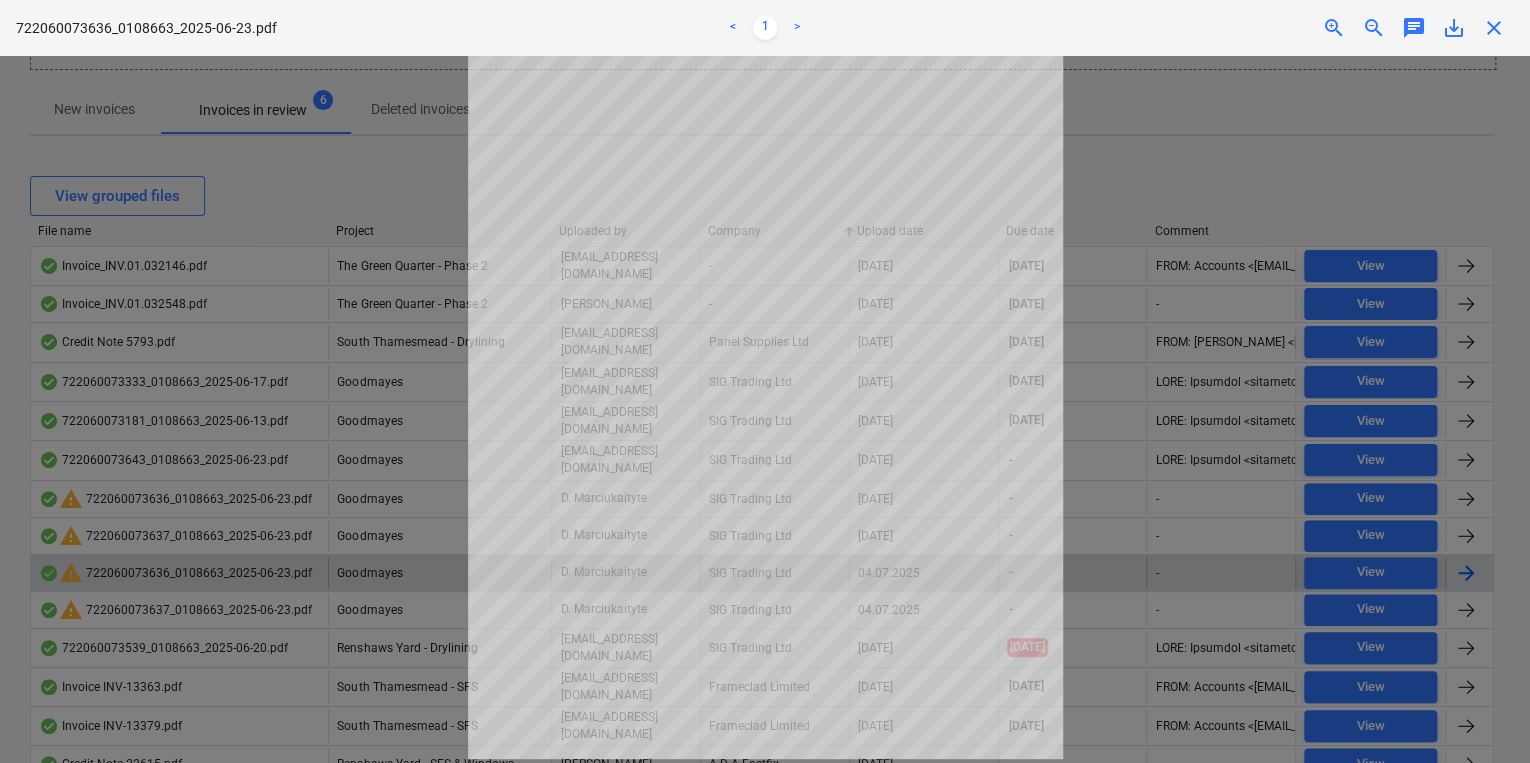 click on "close" at bounding box center (1494, 28) 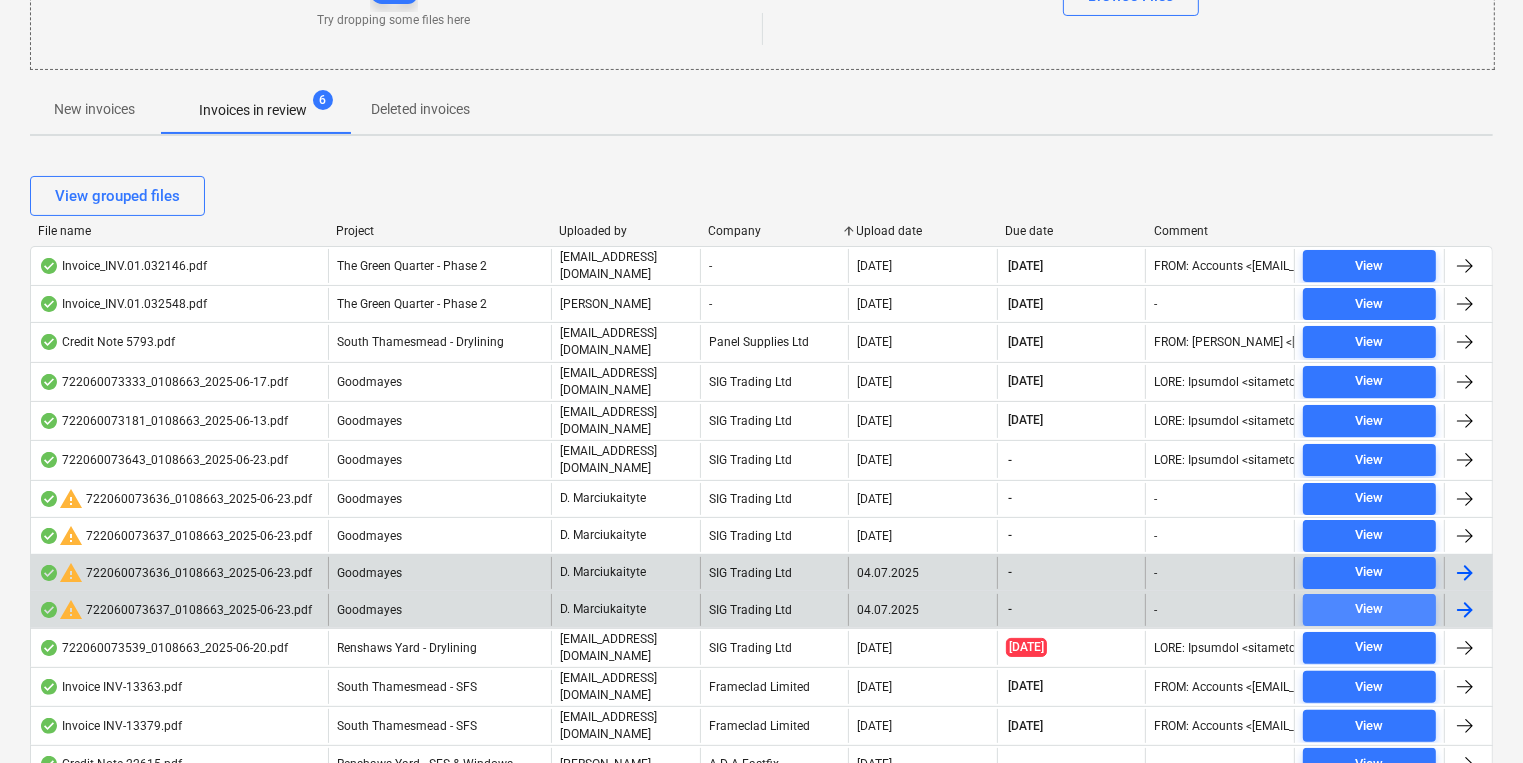 click on "View" at bounding box center (1369, 609) 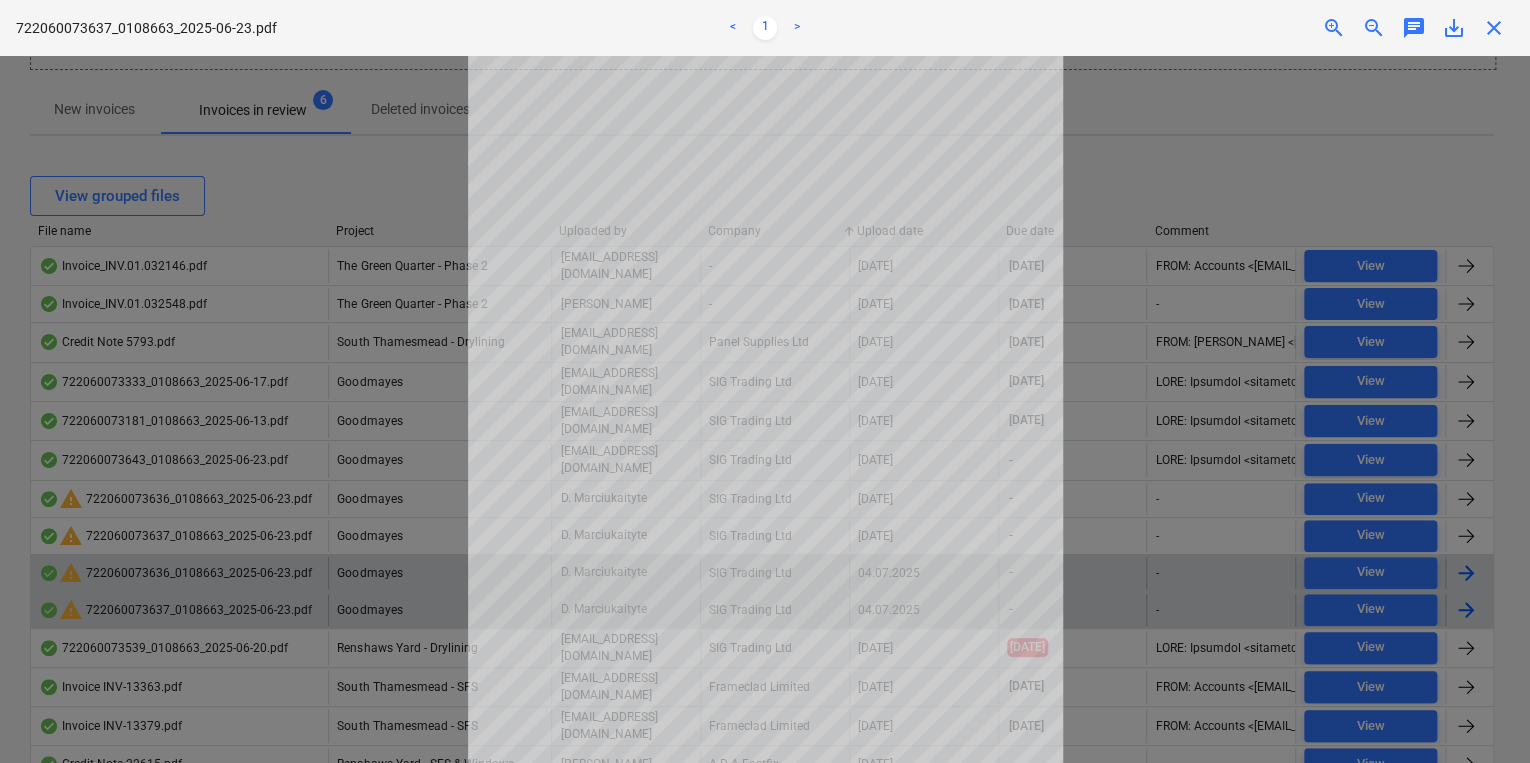 scroll, scrollTop: 139, scrollLeft: 0, axis: vertical 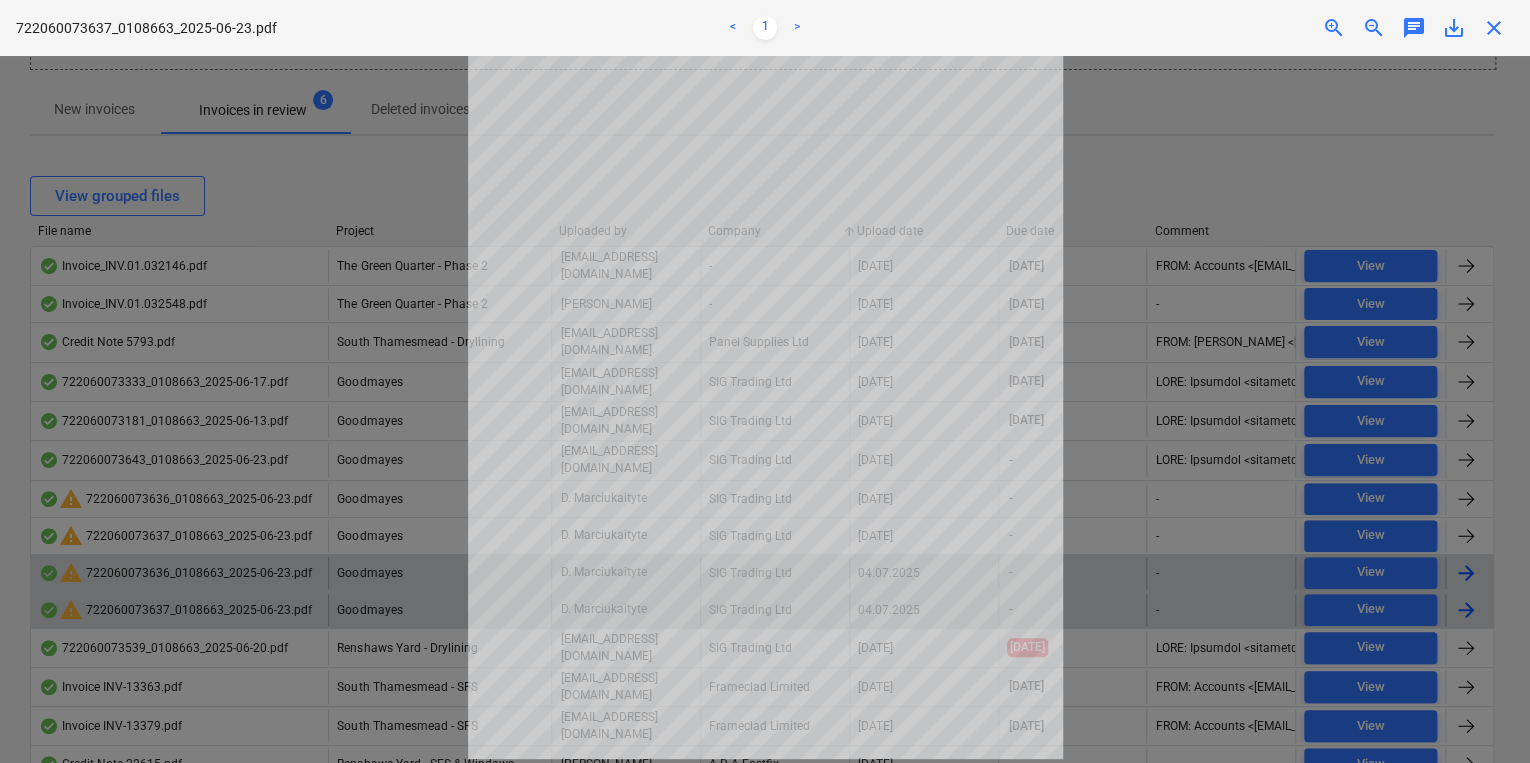 click on "close" at bounding box center [1494, 28] 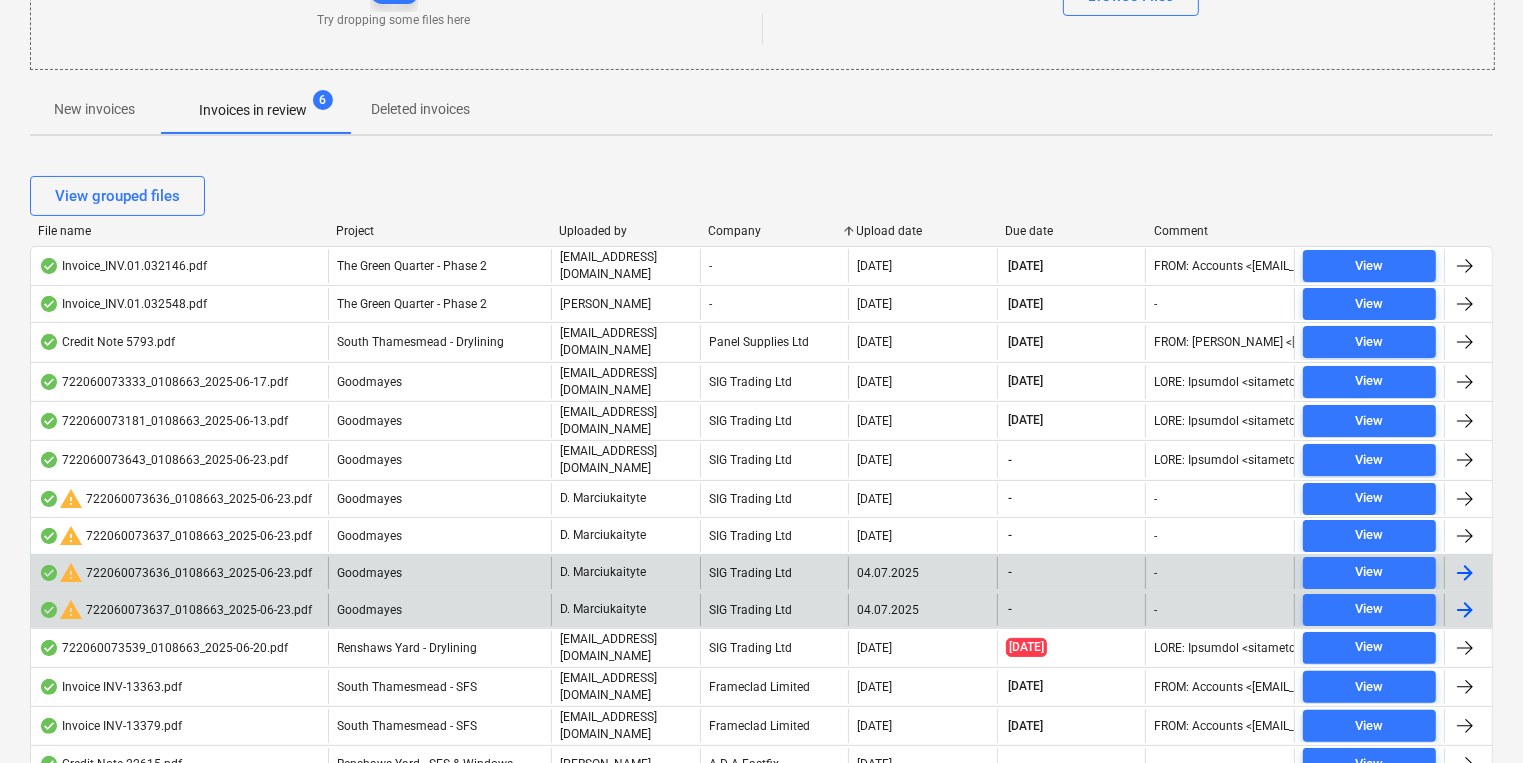 click on "Upload date" at bounding box center (923, 231) 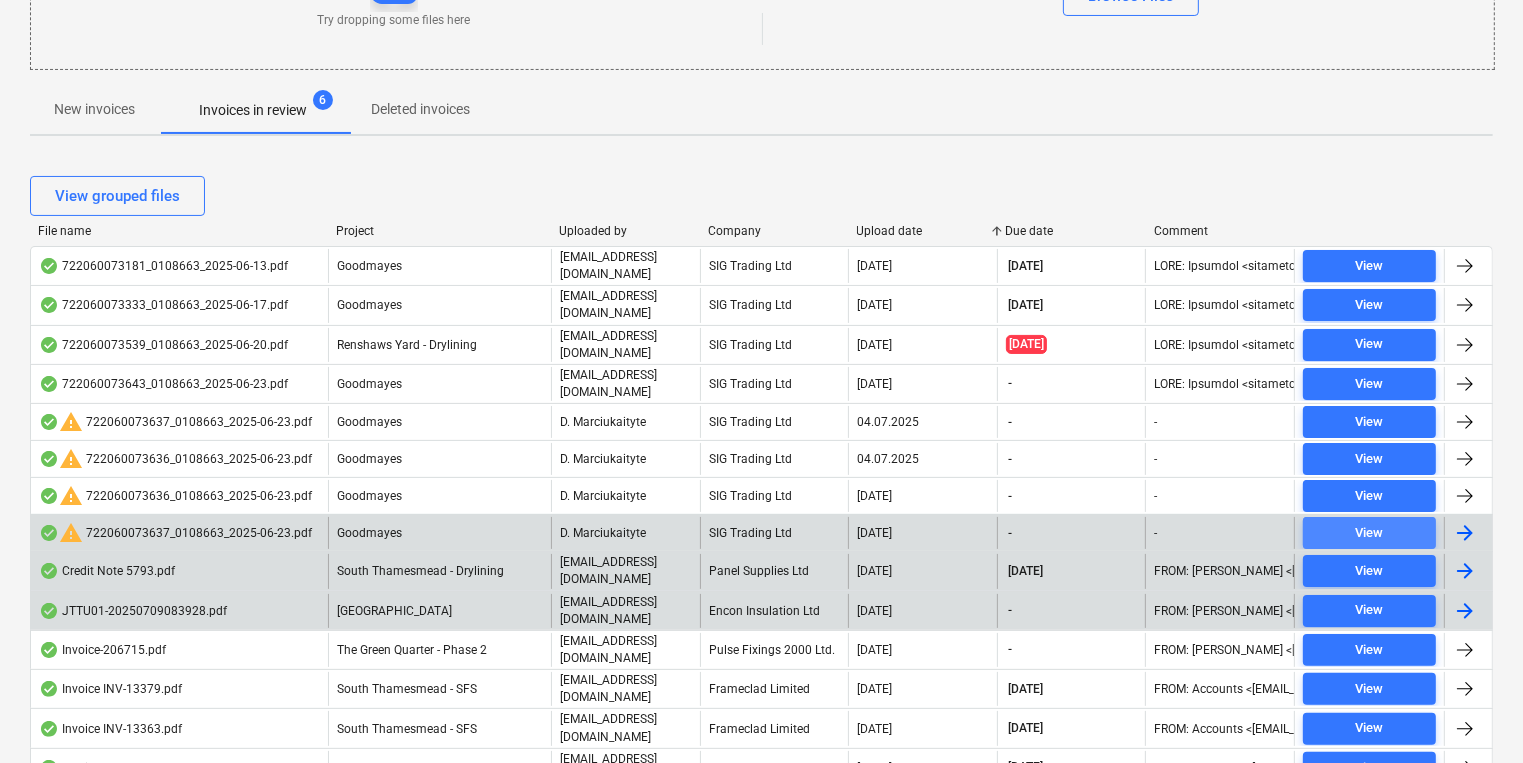 click on "View" at bounding box center [1369, 533] 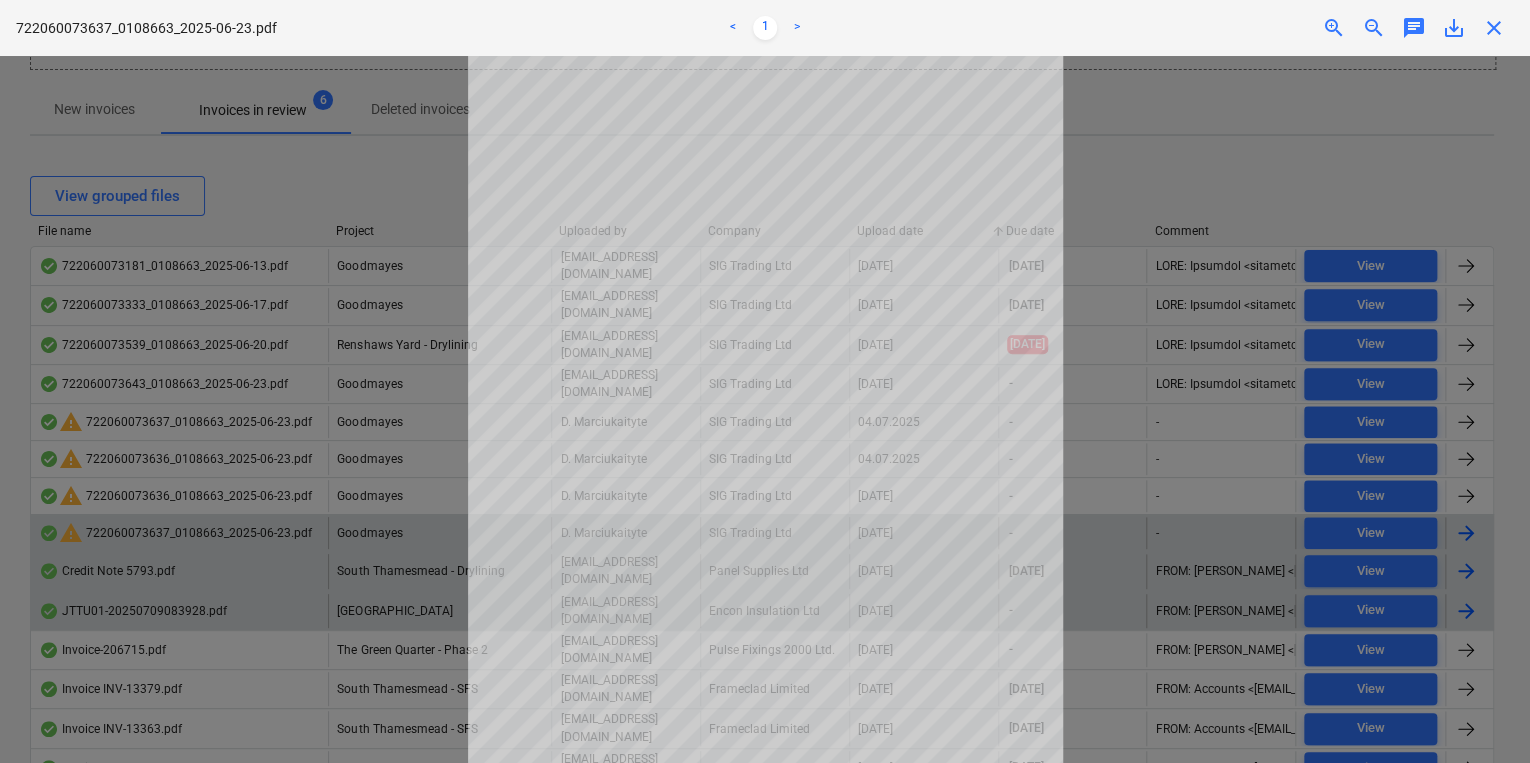 scroll, scrollTop: 139, scrollLeft: 0, axis: vertical 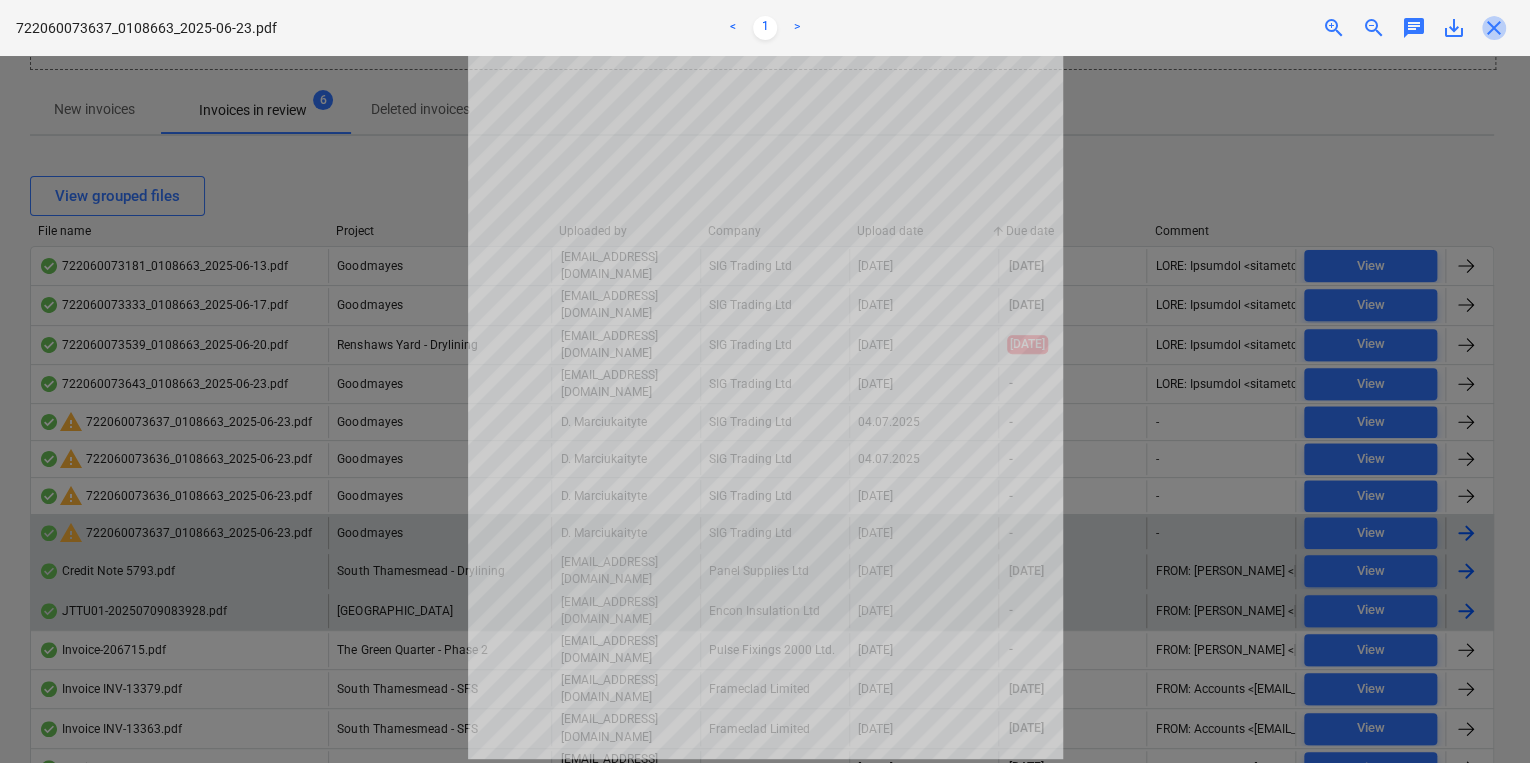click on "close" at bounding box center [1494, 28] 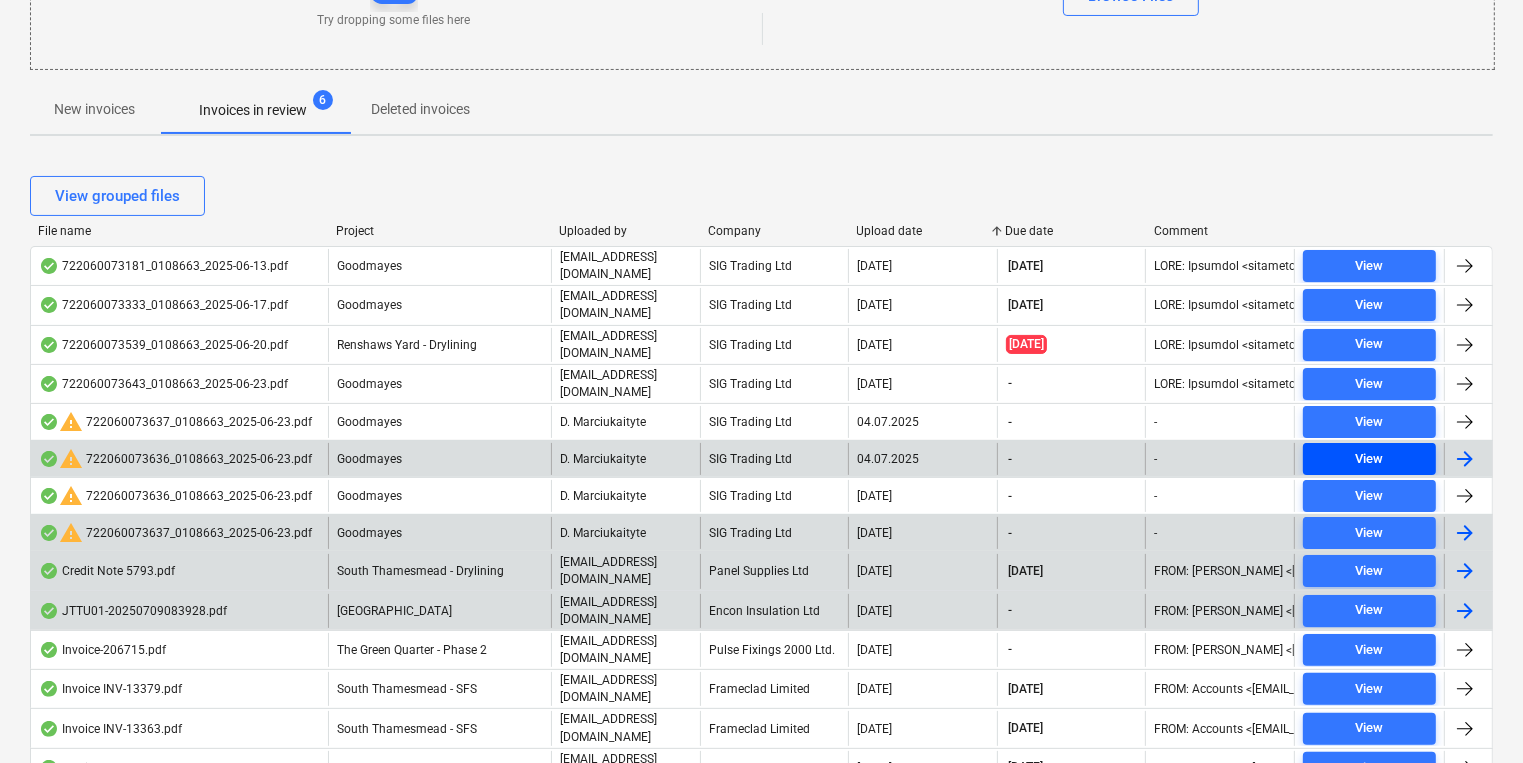 click on "View" at bounding box center (1369, 459) 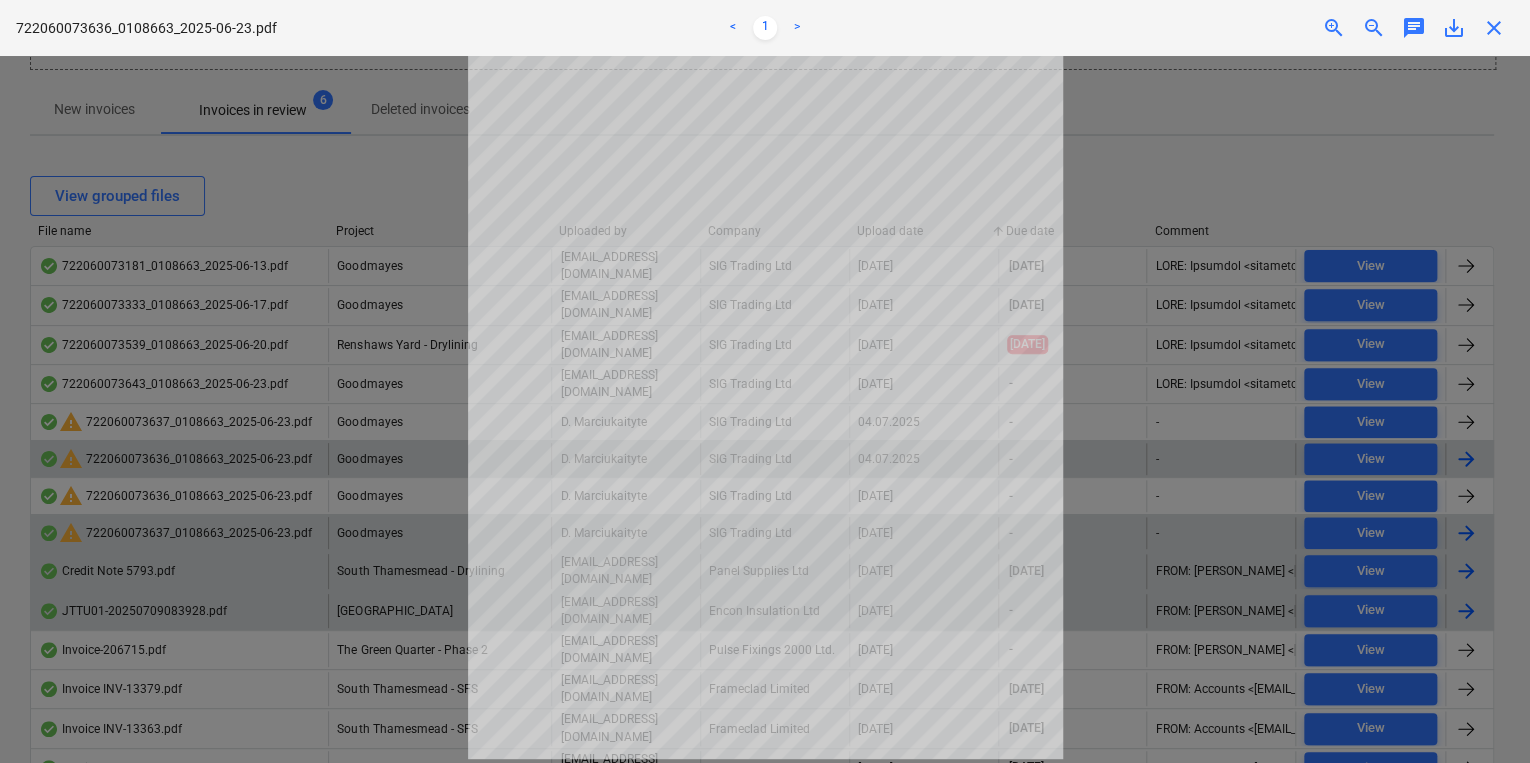 scroll, scrollTop: 0, scrollLeft: 0, axis: both 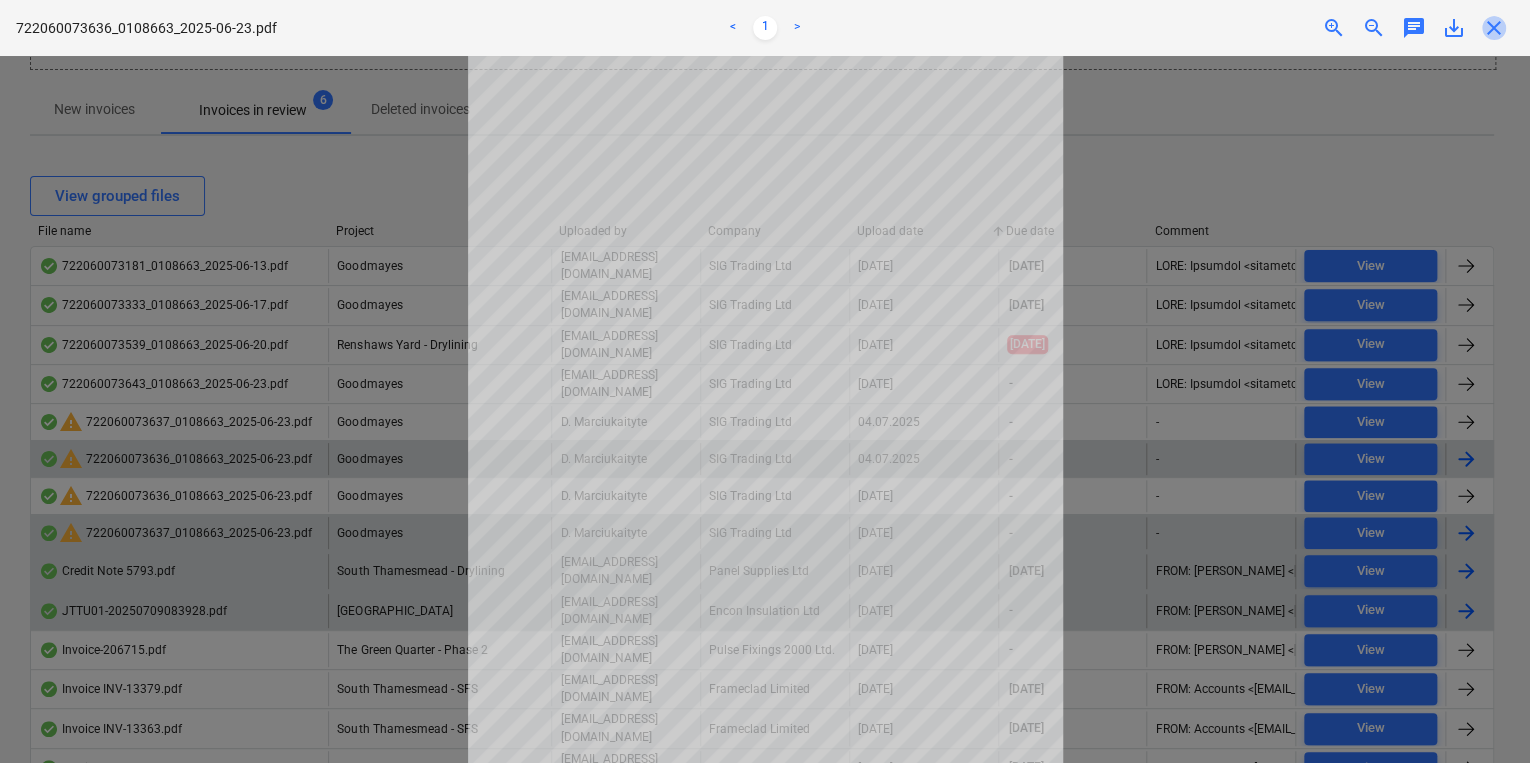 click on "close" at bounding box center [1494, 28] 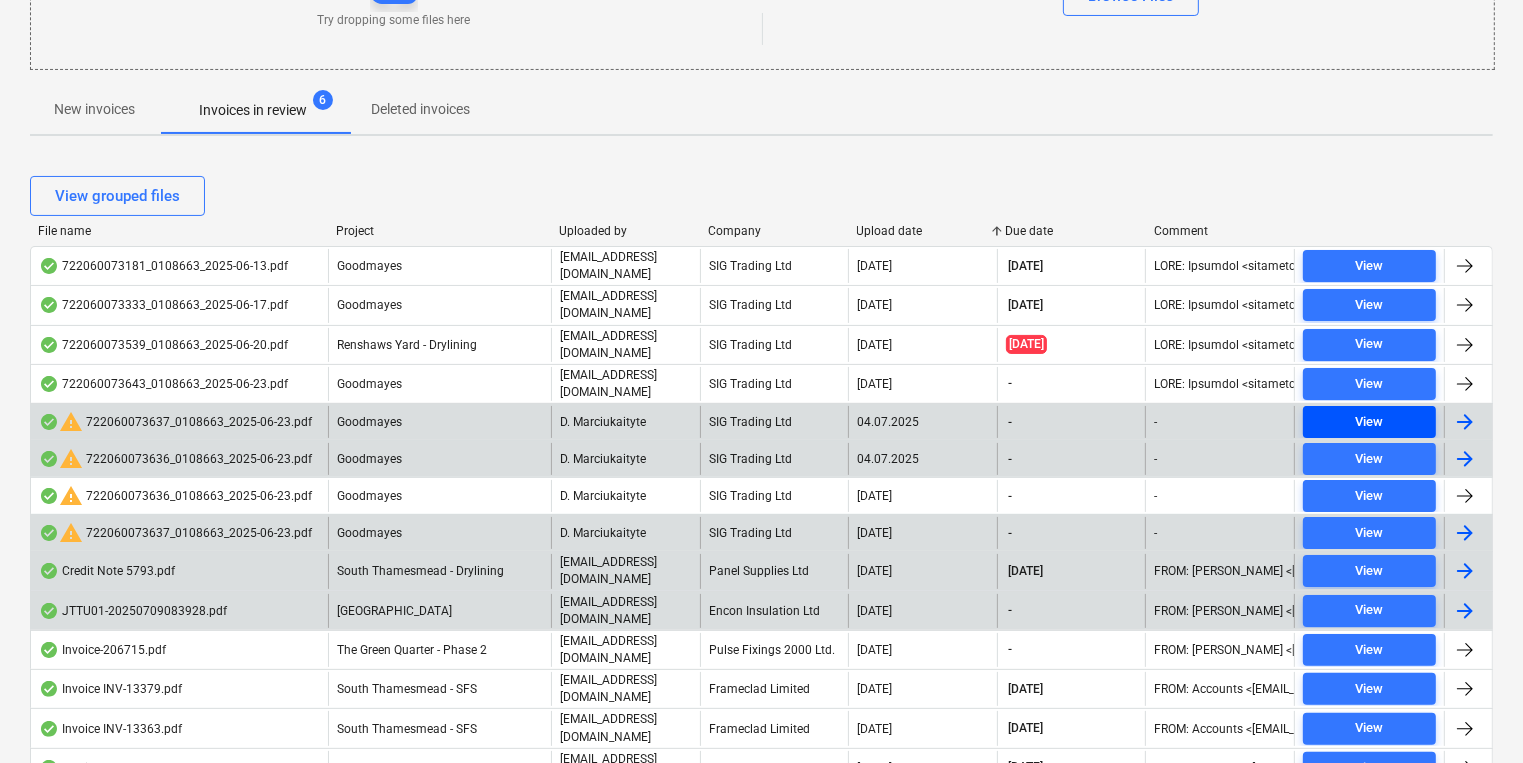 click on "View" at bounding box center (1370, 422) 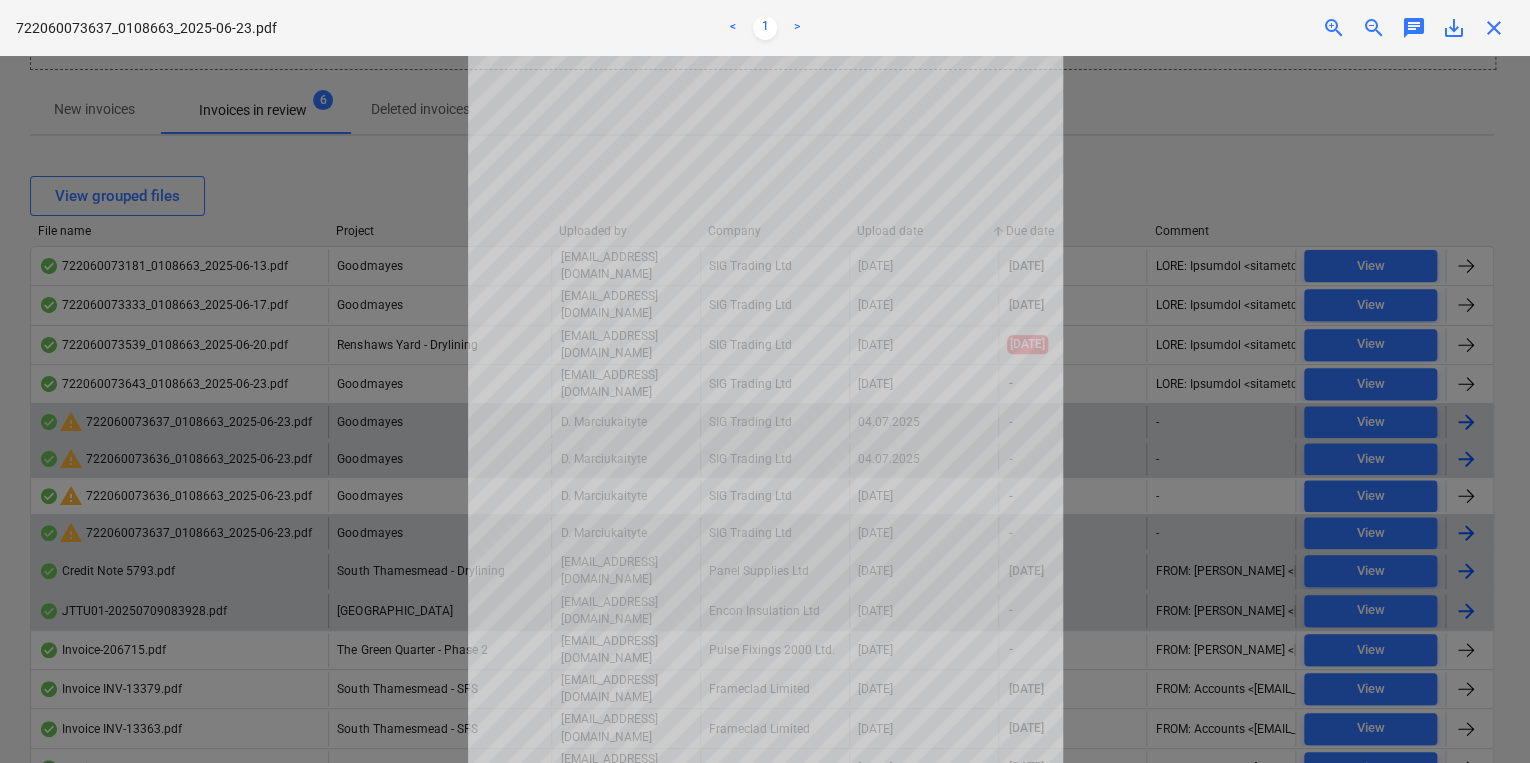 scroll, scrollTop: 139, scrollLeft: 0, axis: vertical 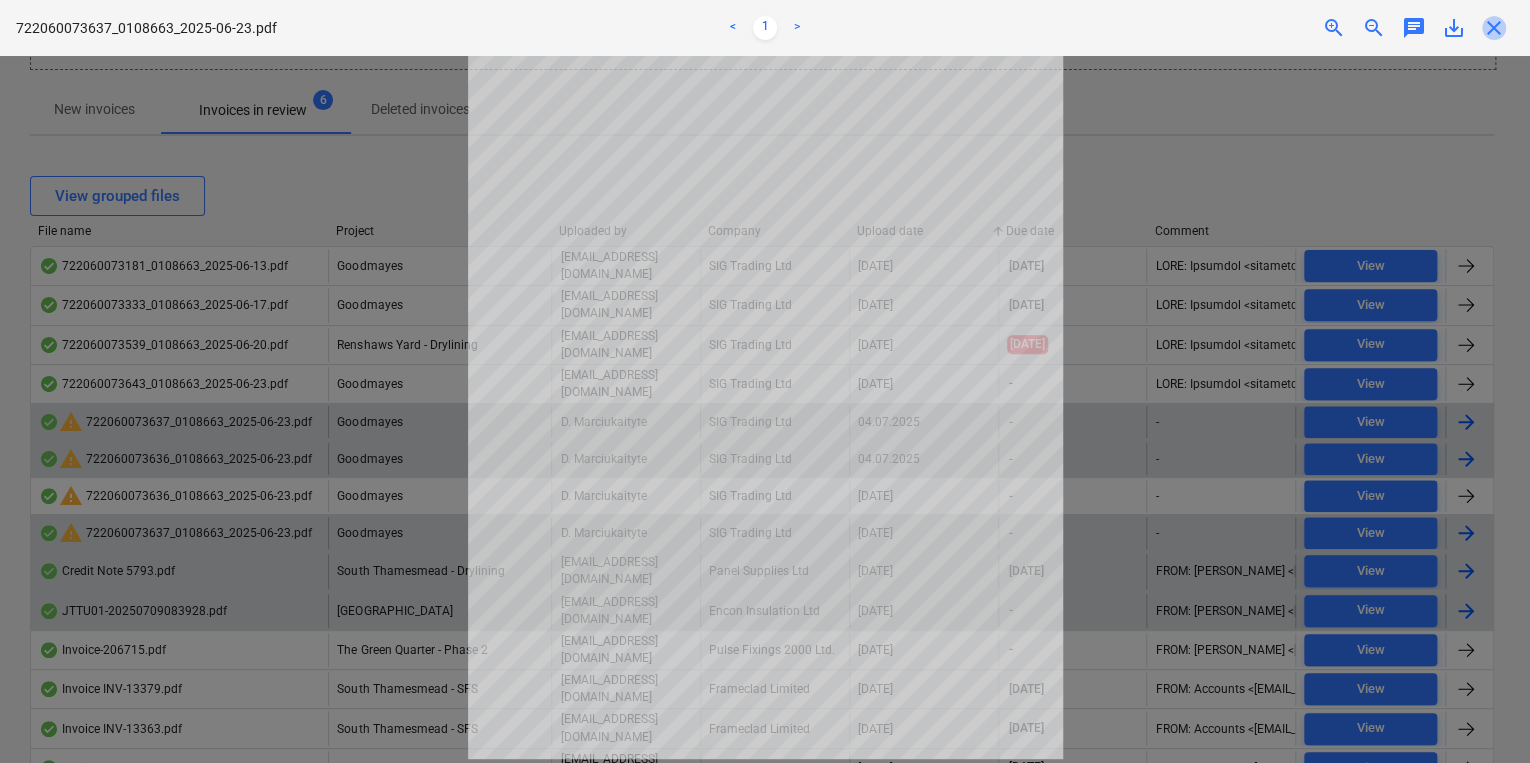 click on "close" at bounding box center [1494, 28] 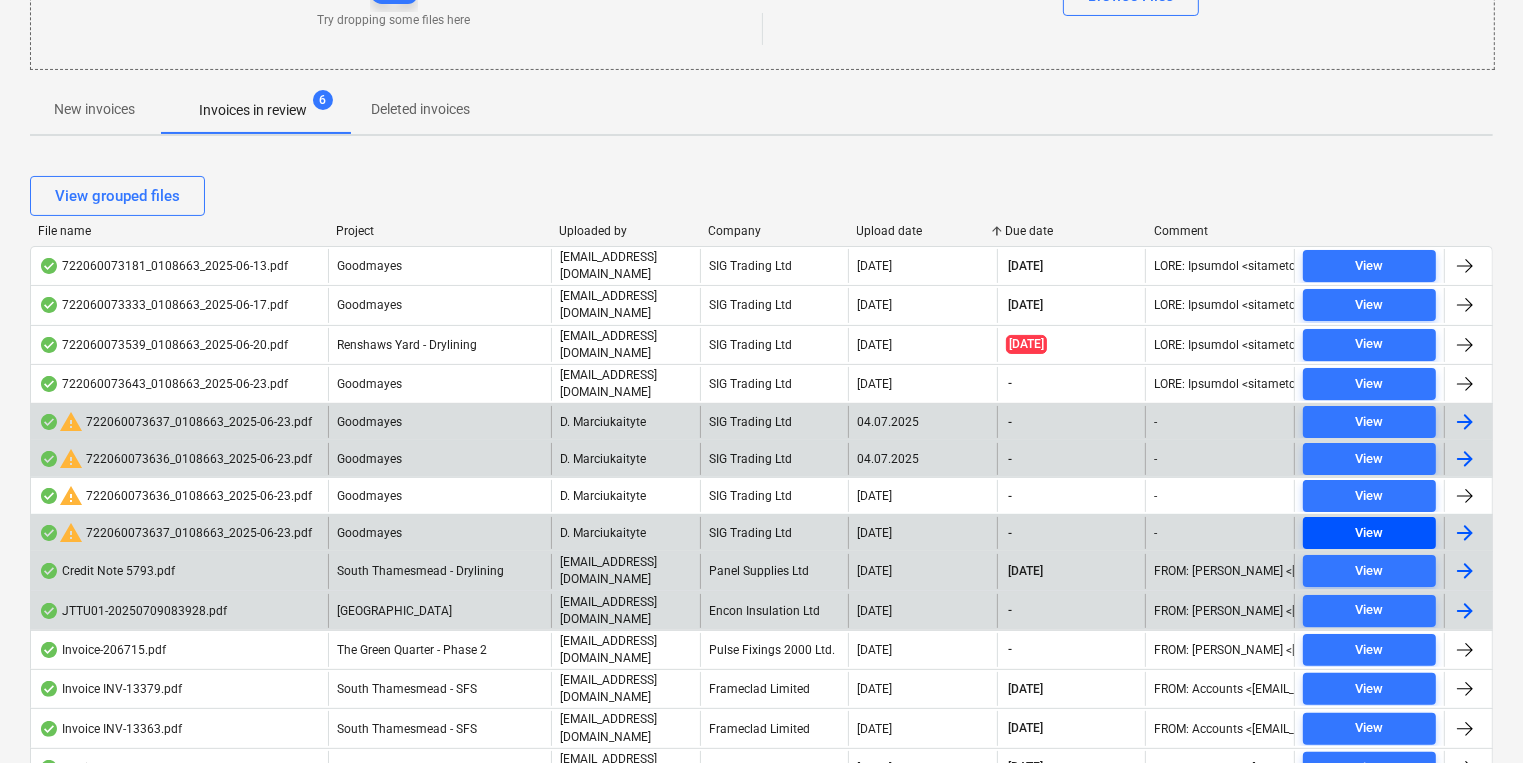 click on "View" at bounding box center [1369, 533] 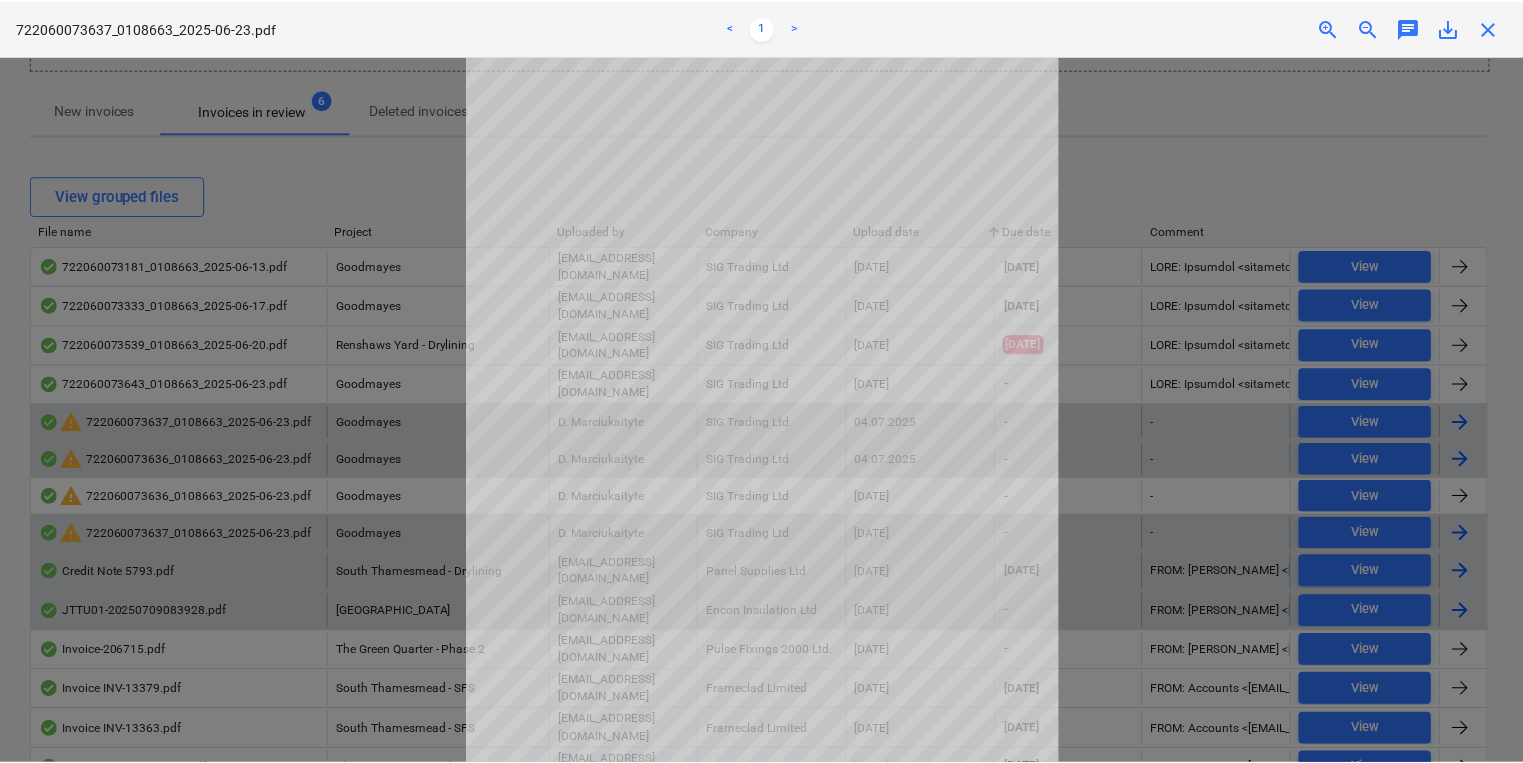 scroll, scrollTop: 139, scrollLeft: 0, axis: vertical 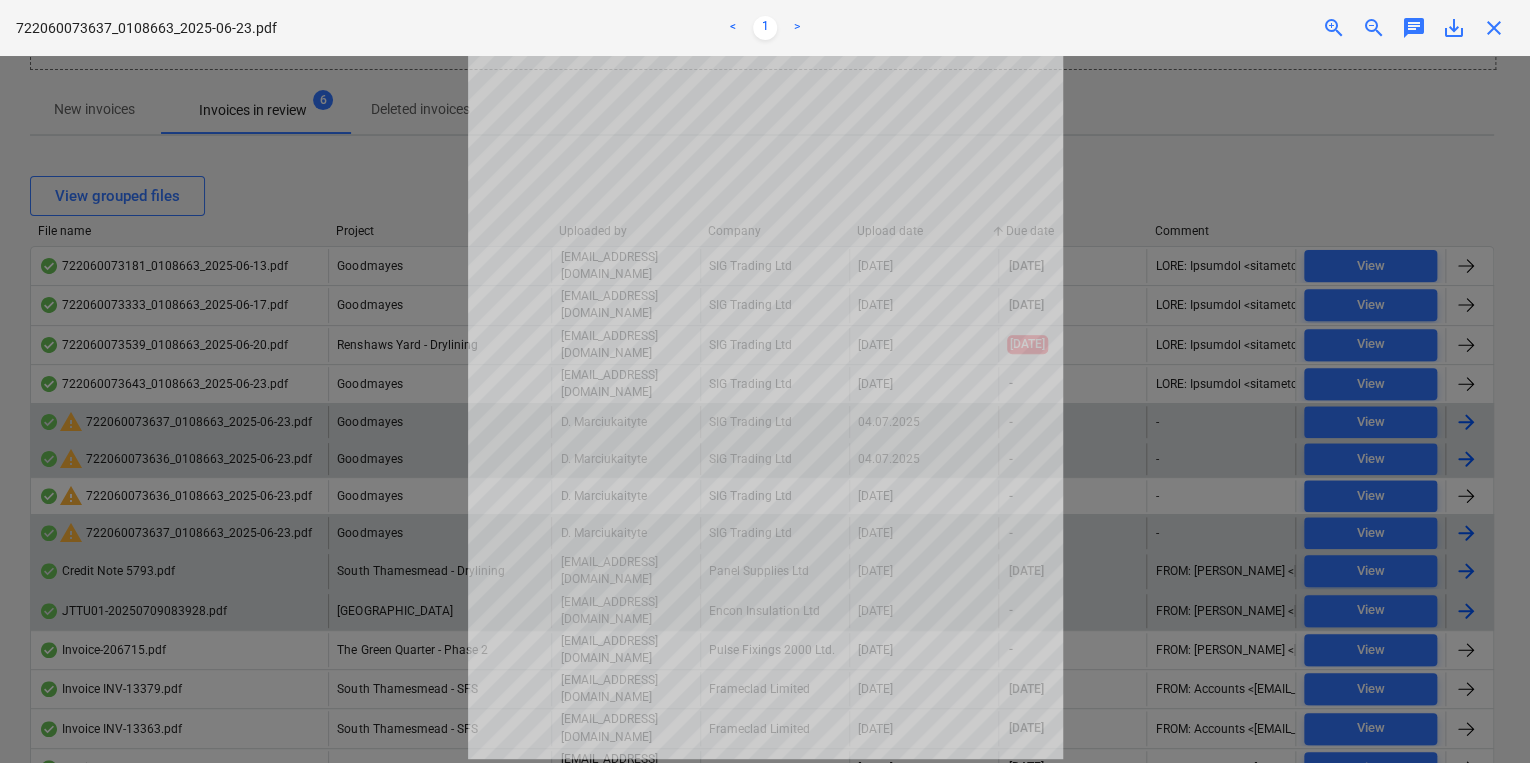 click on "close" at bounding box center [1494, 28] 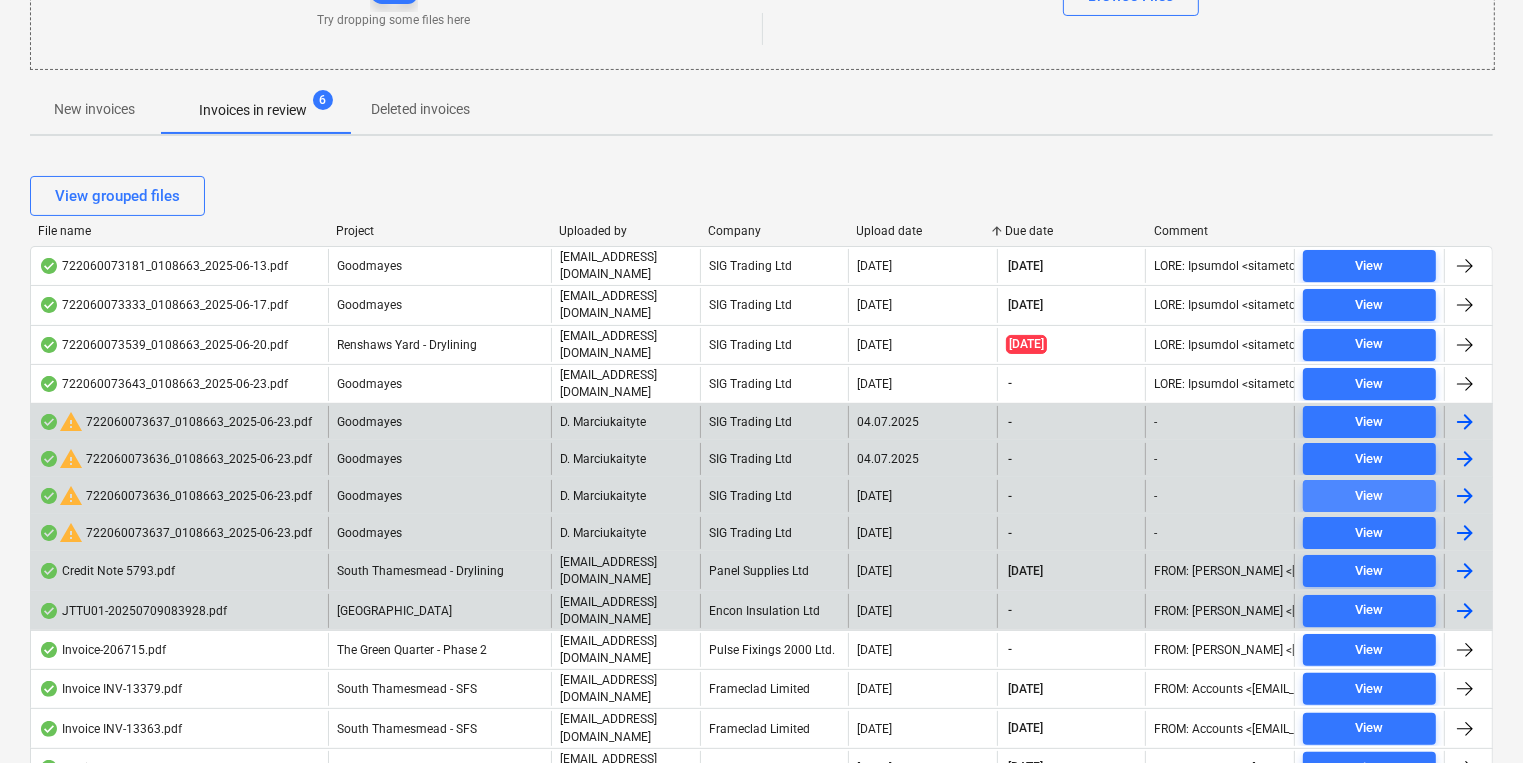 click on "View" at bounding box center [1369, 496] 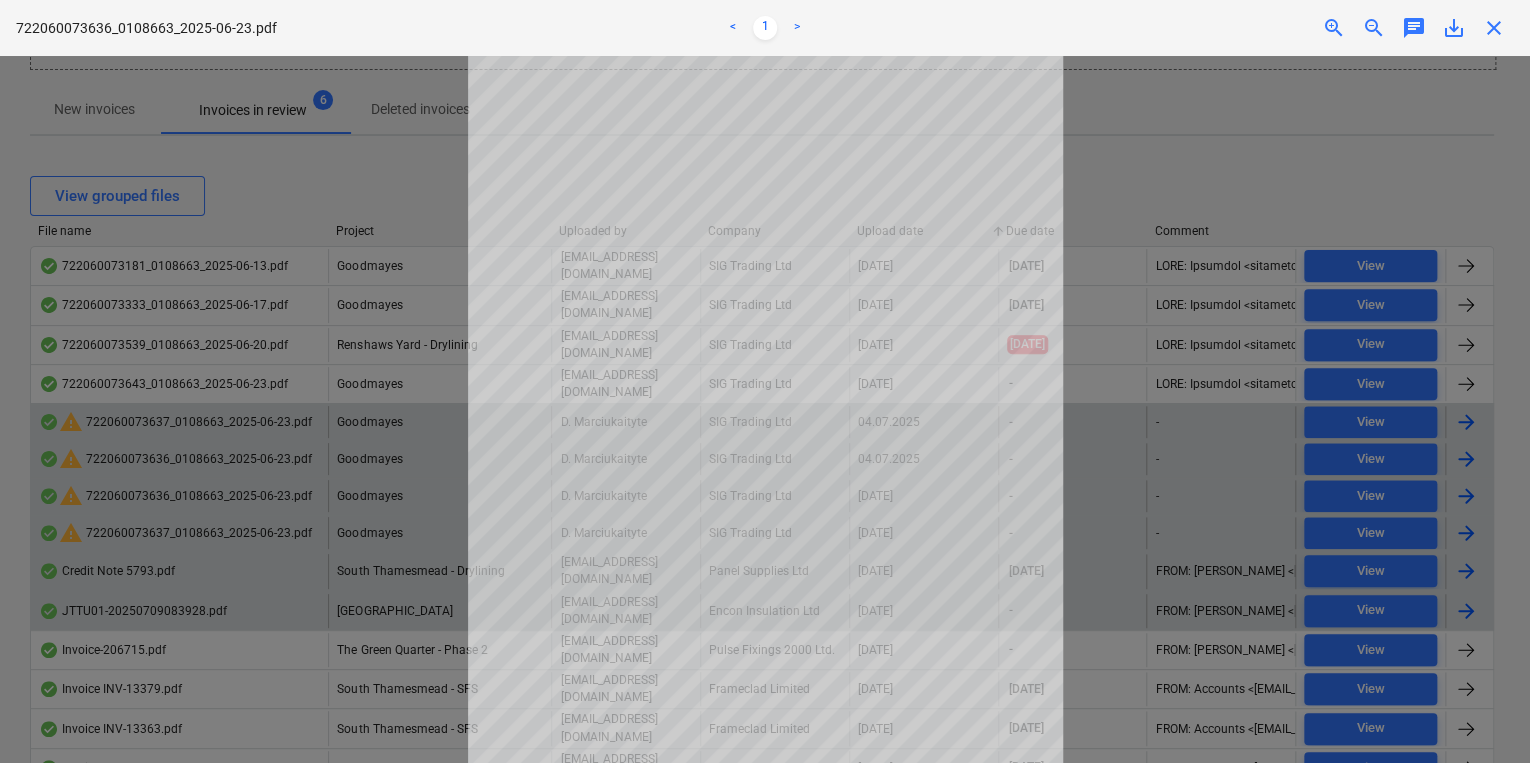 click on "close" at bounding box center (1494, 28) 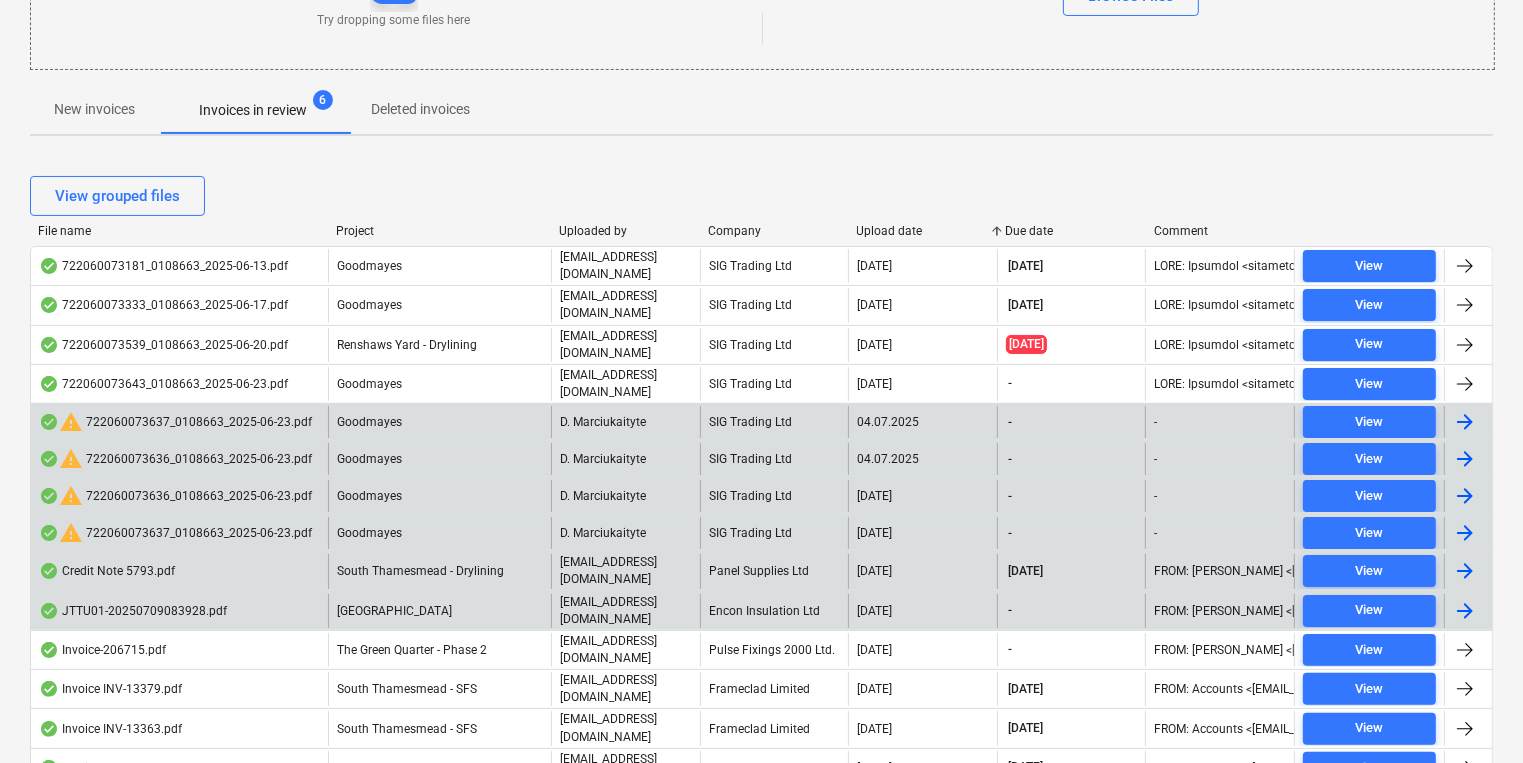 click on "warning   722060073636_0108663_2025-06-23.pdf" at bounding box center [175, 496] 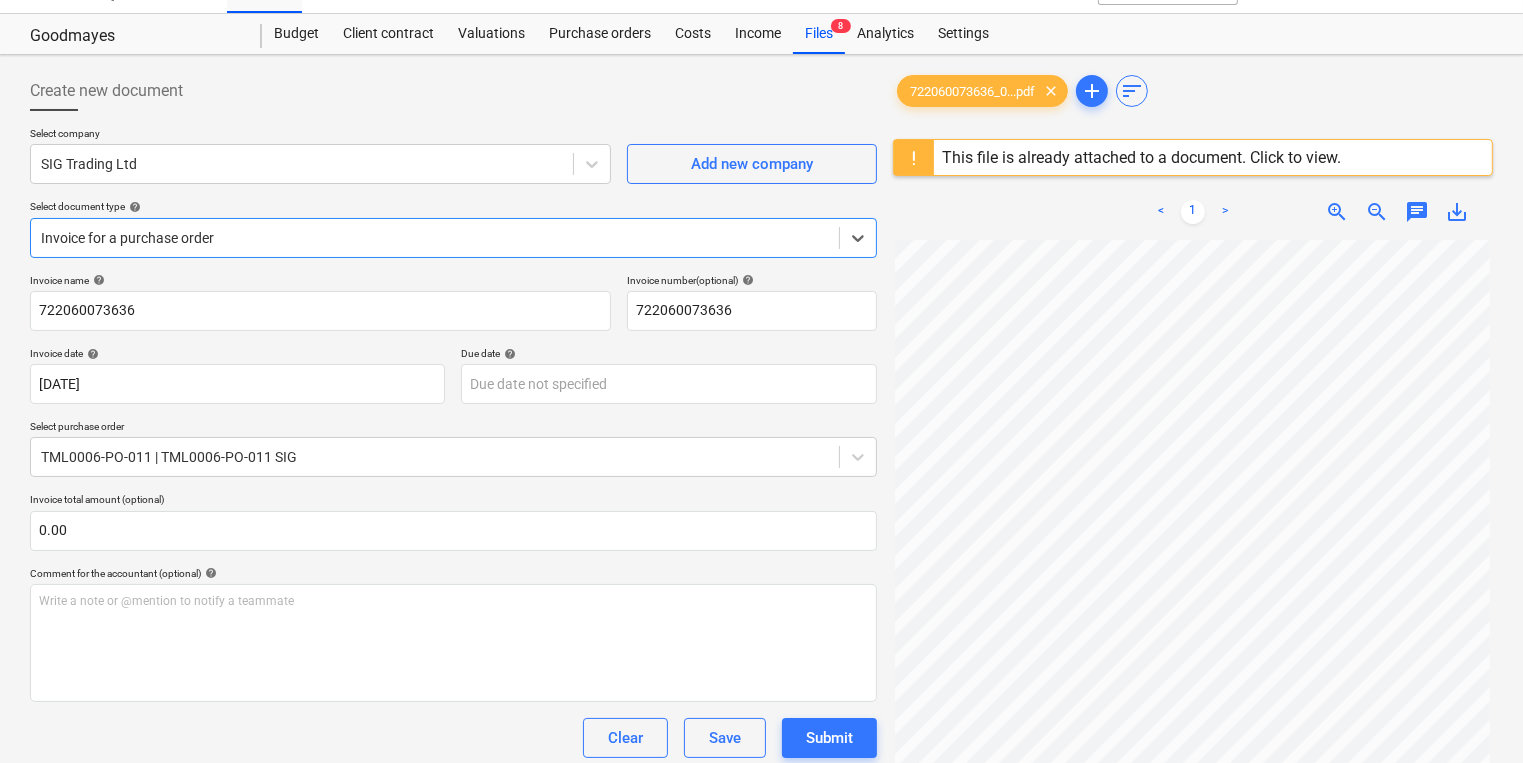 scroll, scrollTop: 0, scrollLeft: 0, axis: both 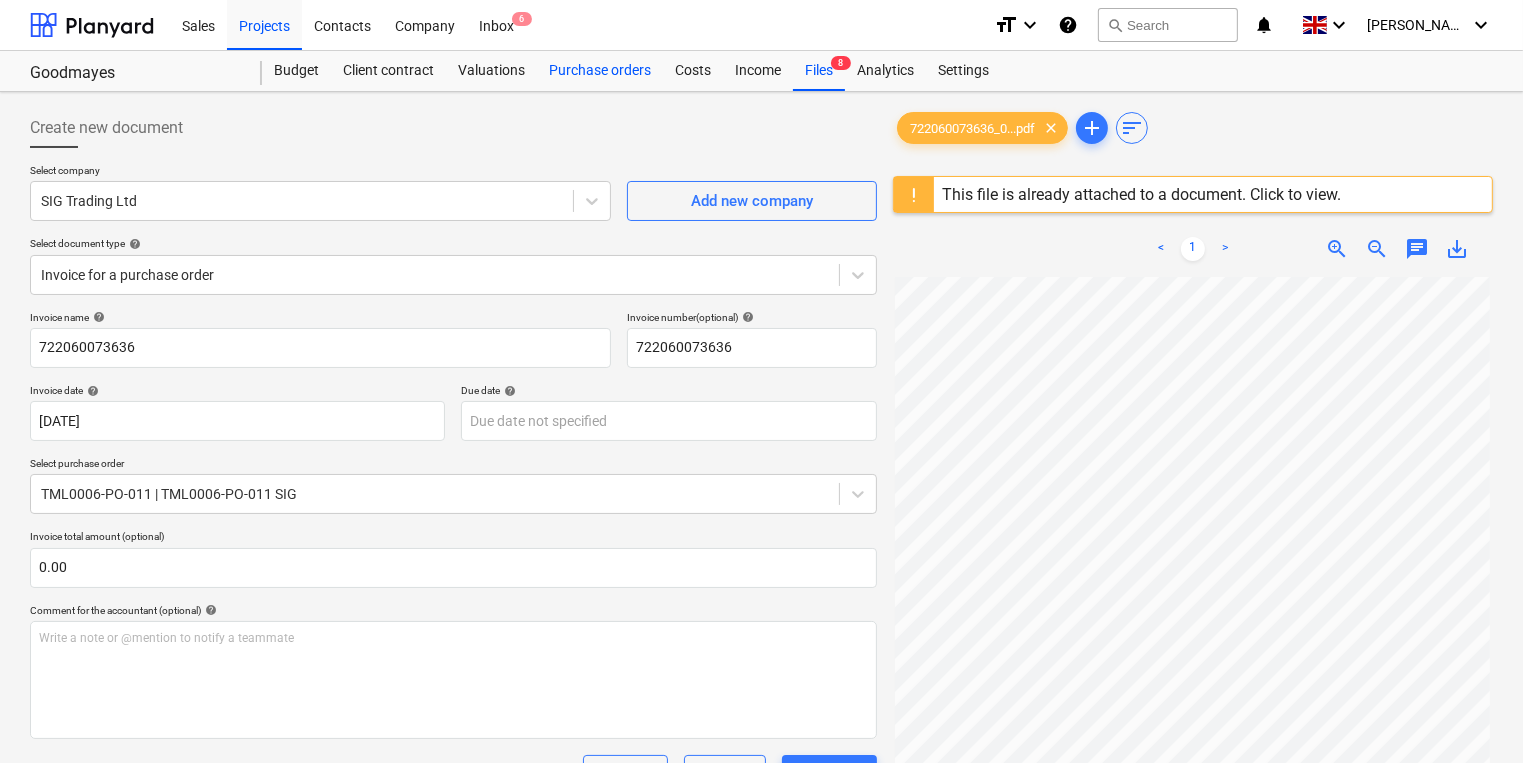 click on "Purchase orders" at bounding box center [600, 71] 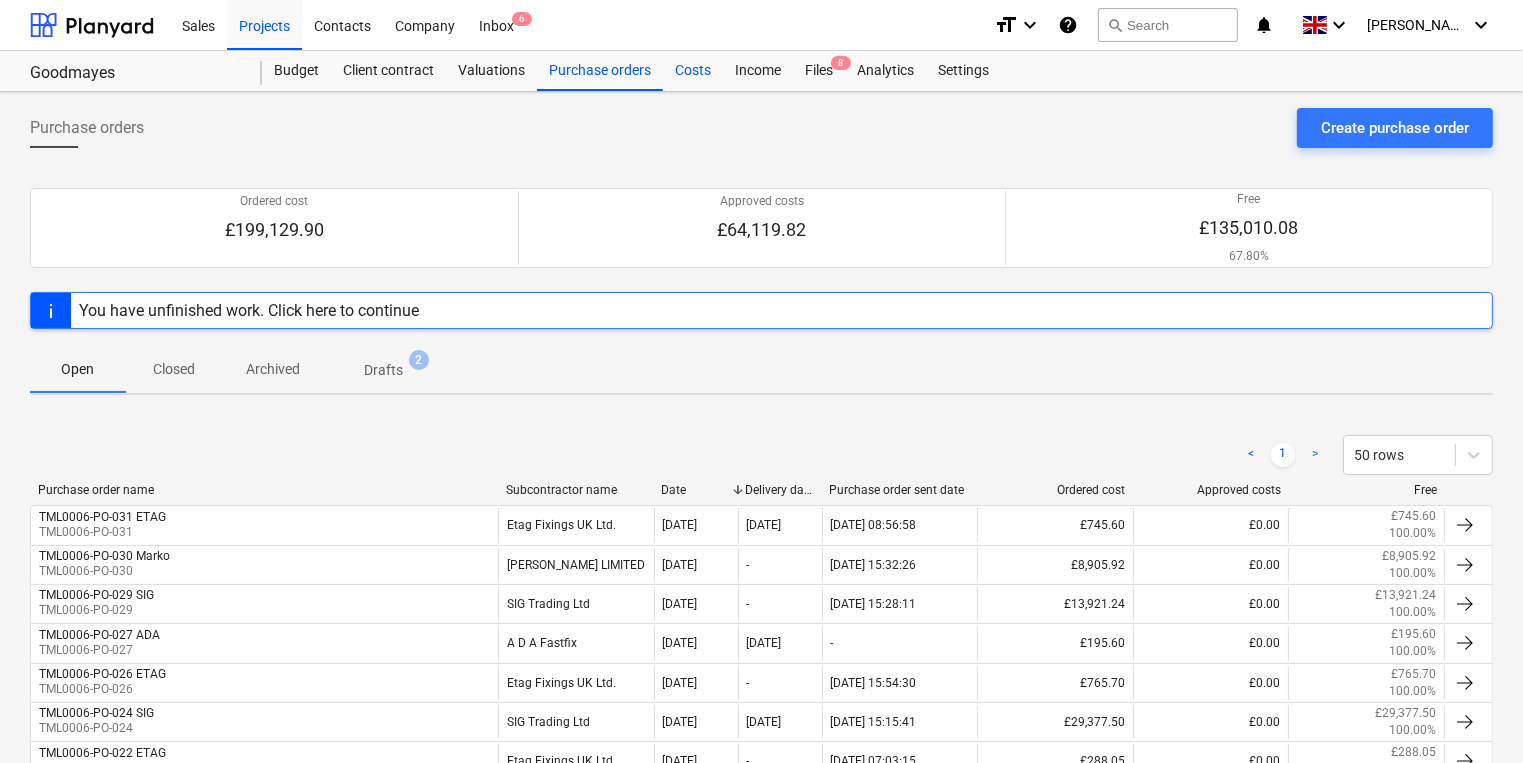 click on "Costs" at bounding box center (693, 71) 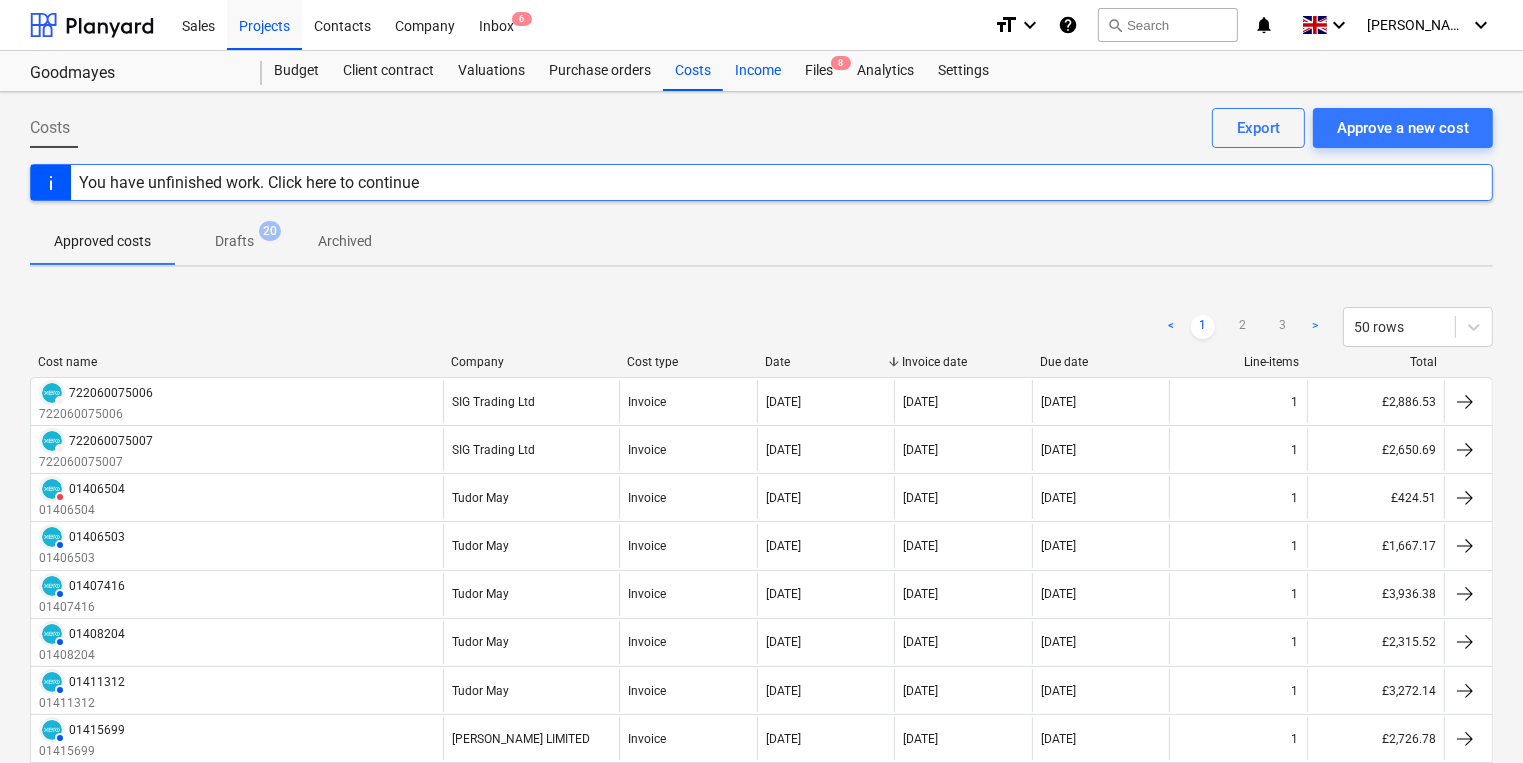 click on "Income" at bounding box center [758, 71] 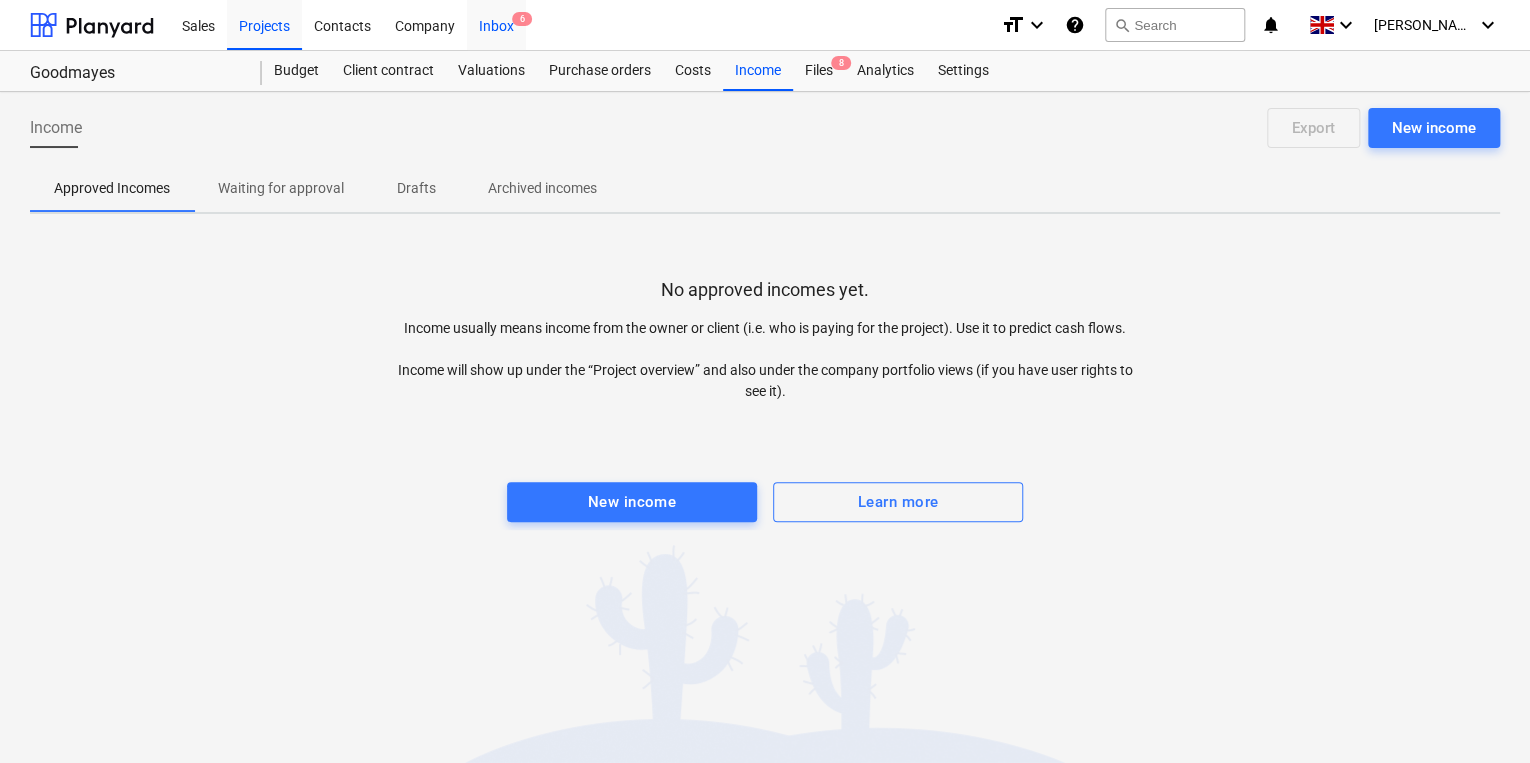 click on "Inbox 6" at bounding box center [496, 24] 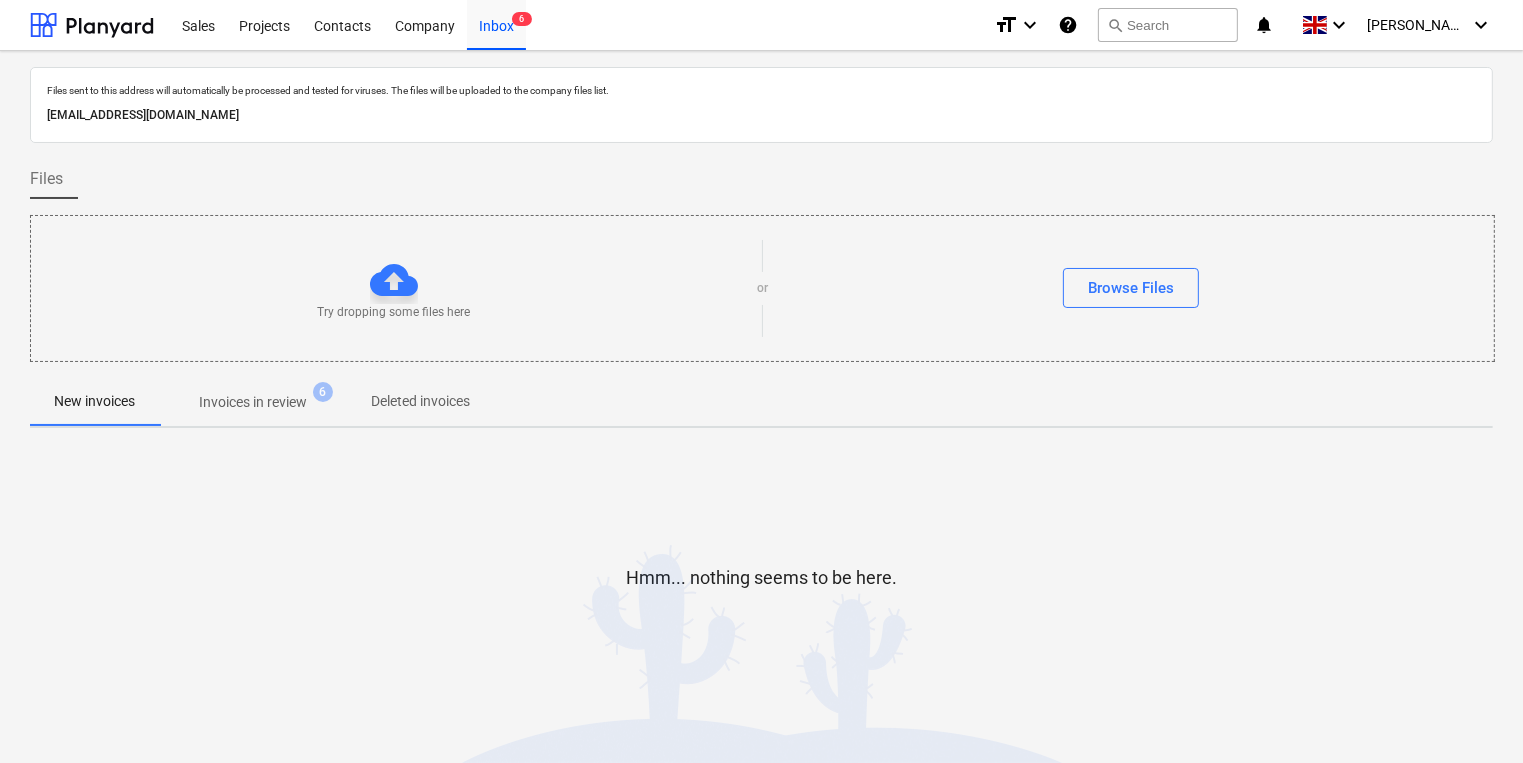 click on "Invoices in review" at bounding box center [253, 402] 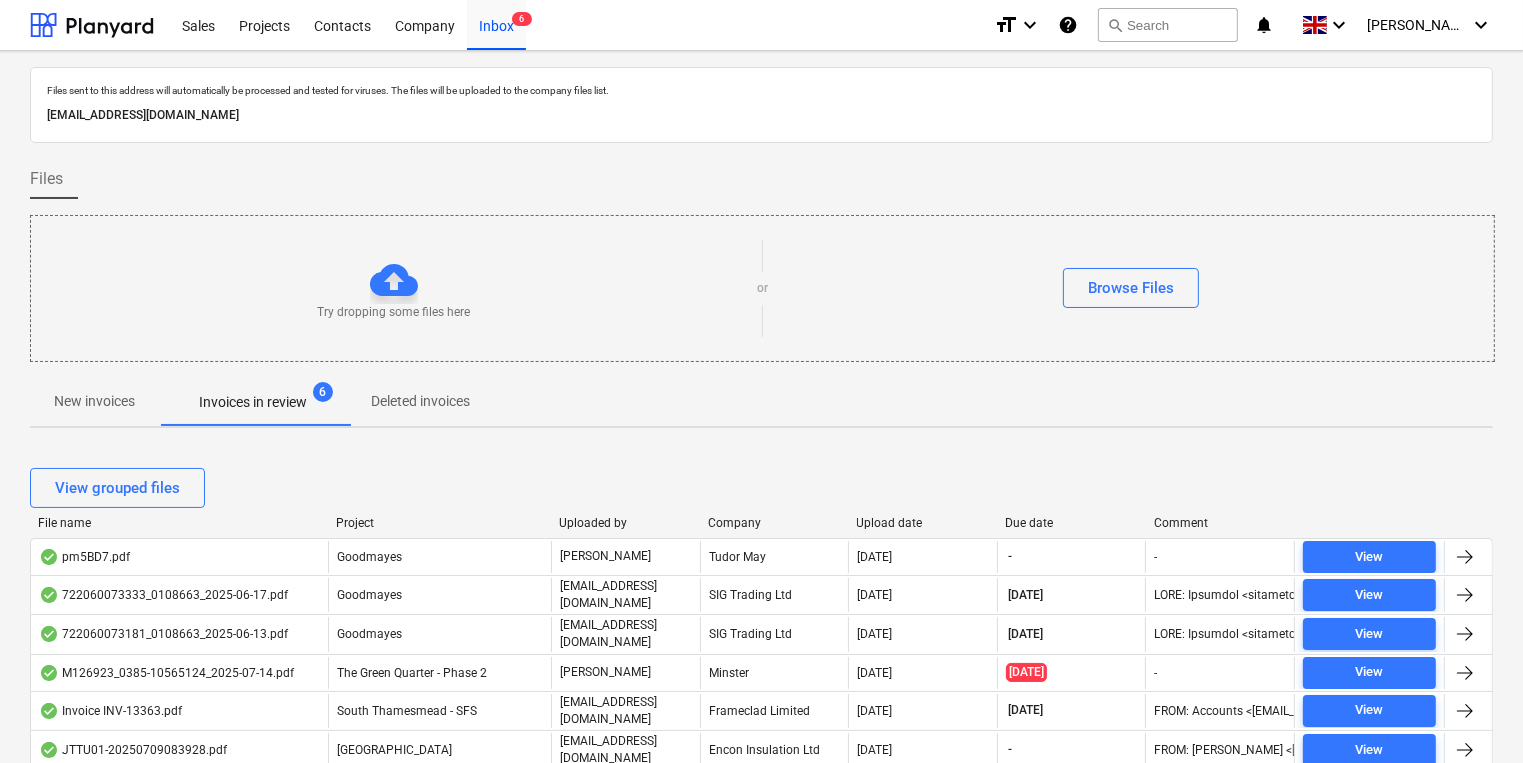 click on "Upload date" at bounding box center (923, 523) 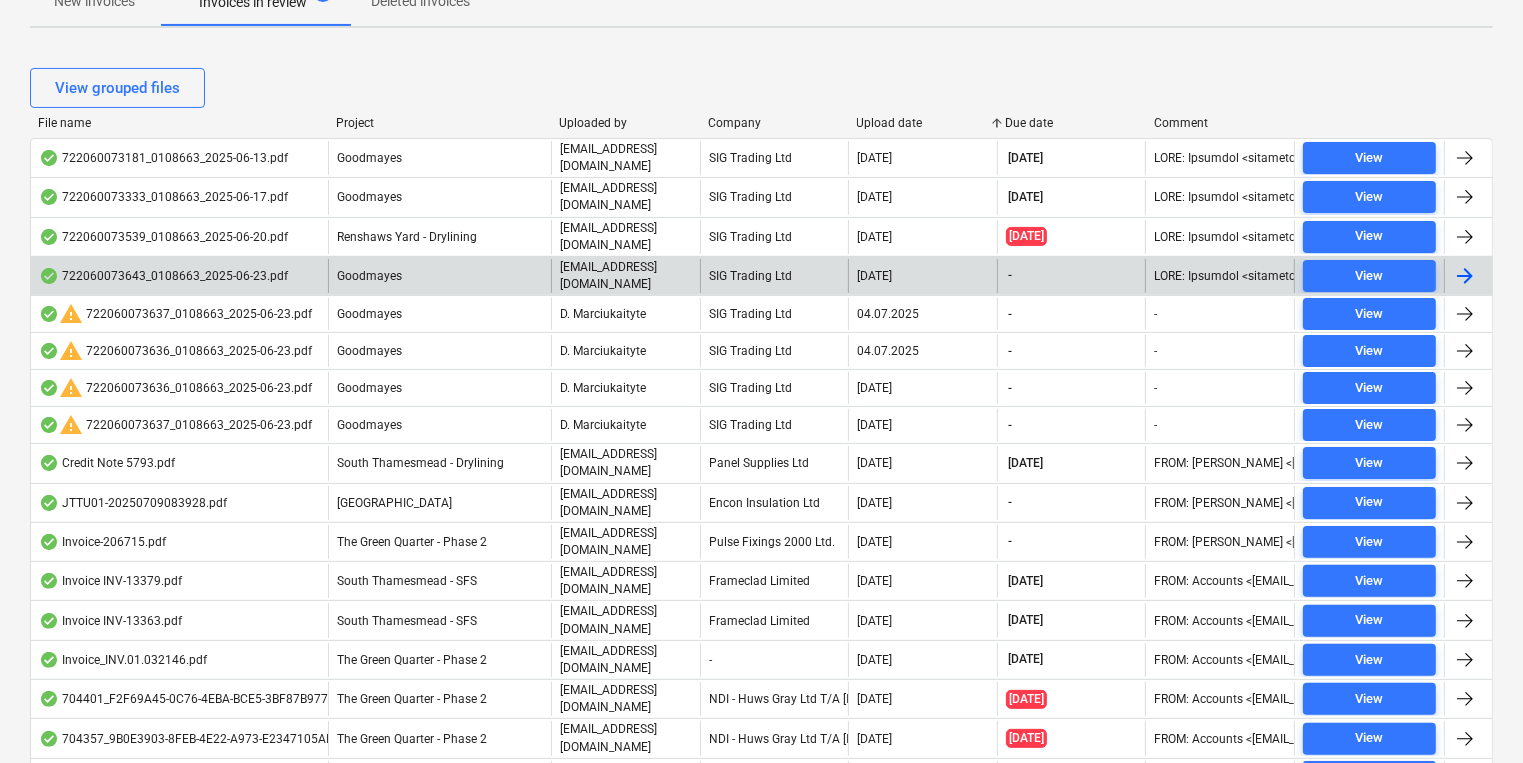 scroll, scrollTop: 0, scrollLeft: 0, axis: both 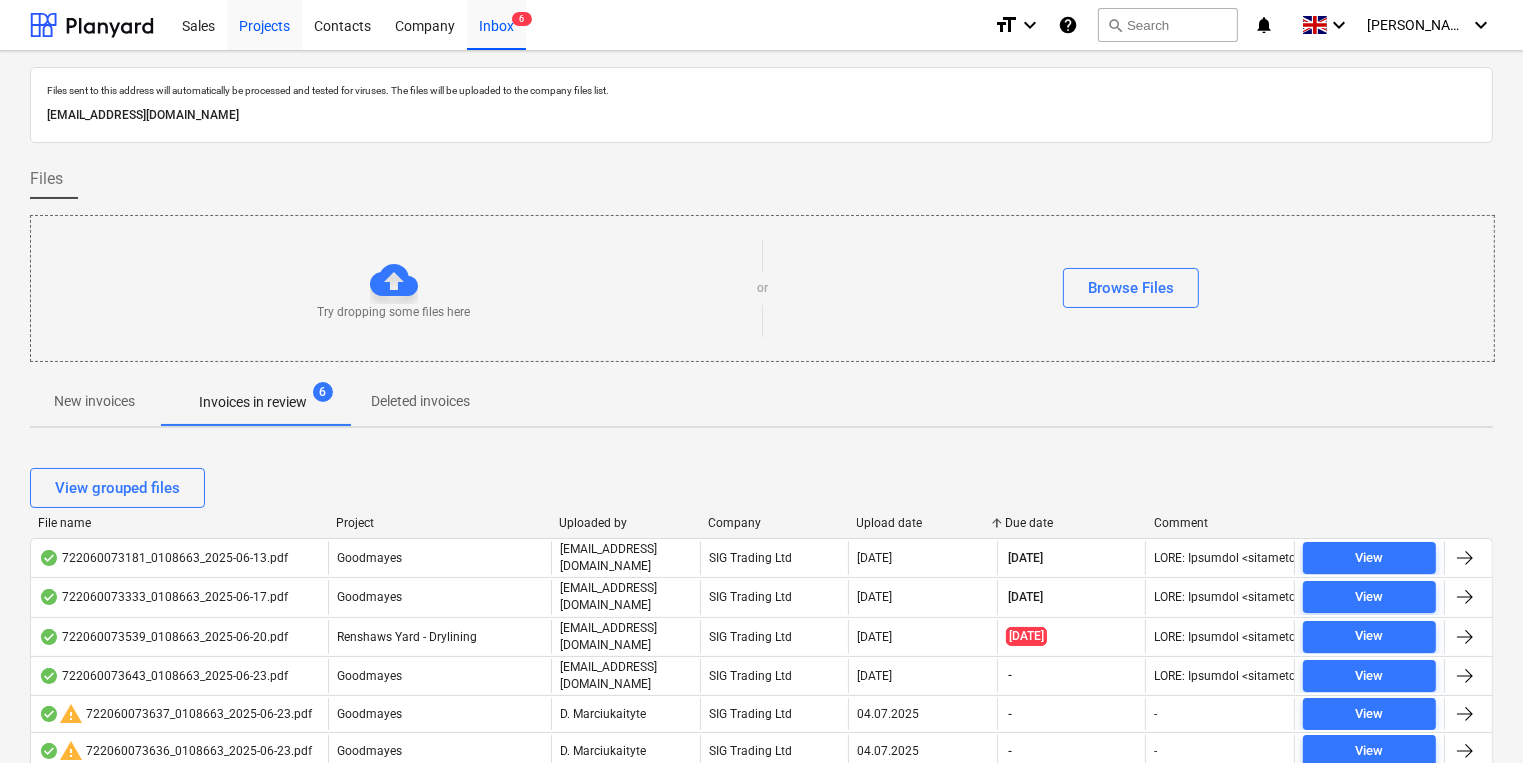 drag, startPoint x: 257, startPoint y: 26, endPoint x: 254, endPoint y: 38, distance: 12.369317 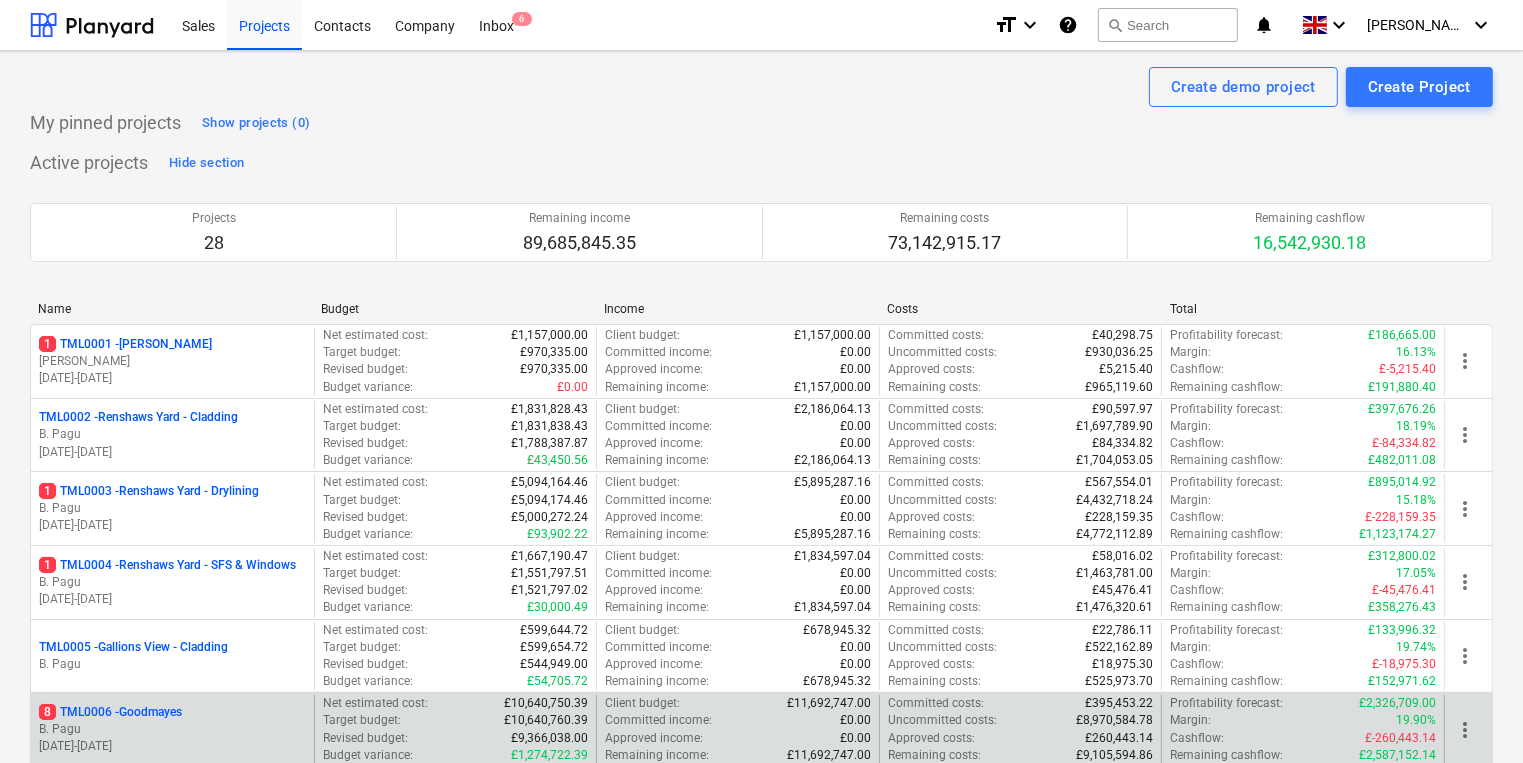 scroll, scrollTop: 400, scrollLeft: 0, axis: vertical 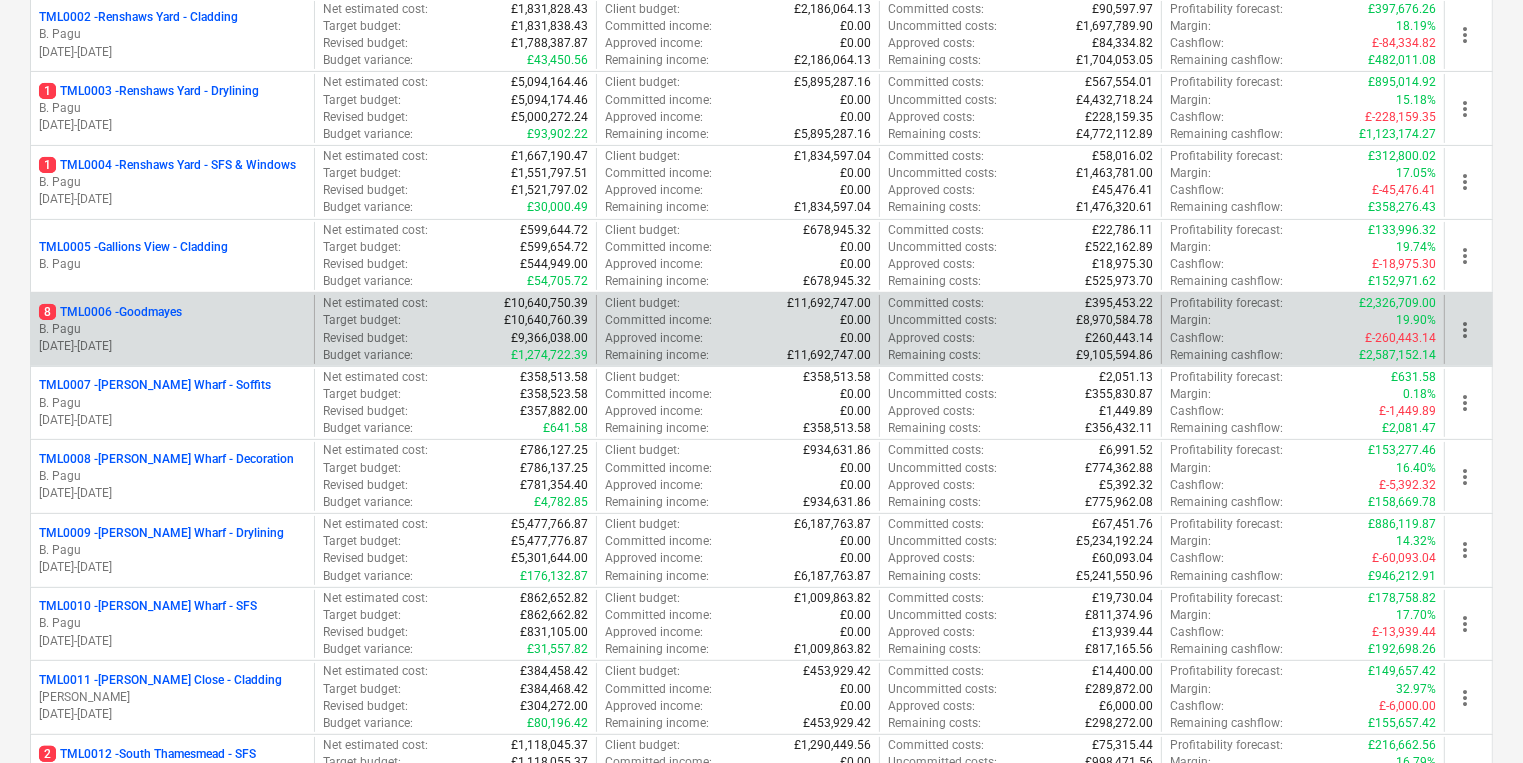 click on "8  TML0006 -  Goodmayes" at bounding box center [110, 312] 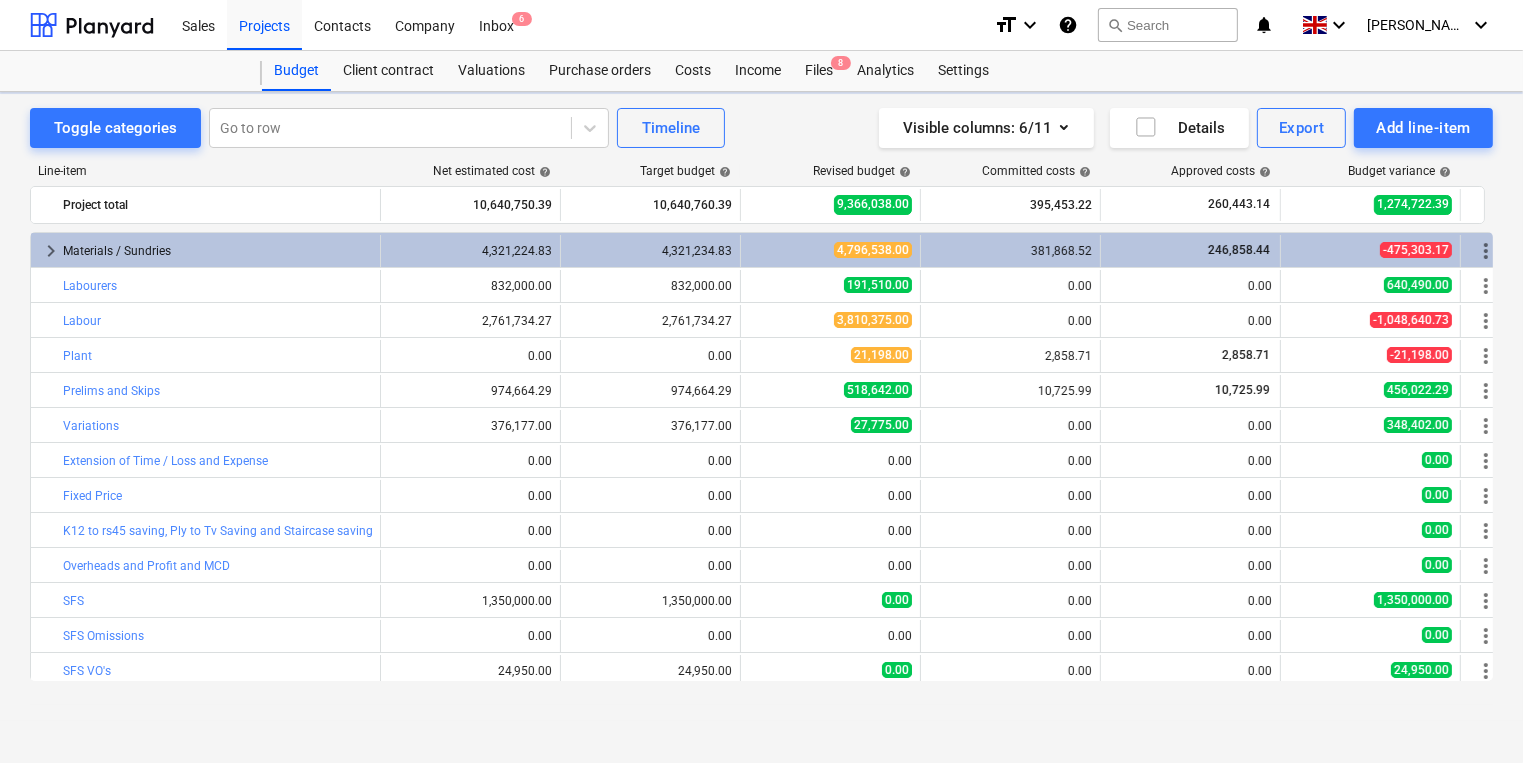 scroll, scrollTop: 0, scrollLeft: 0, axis: both 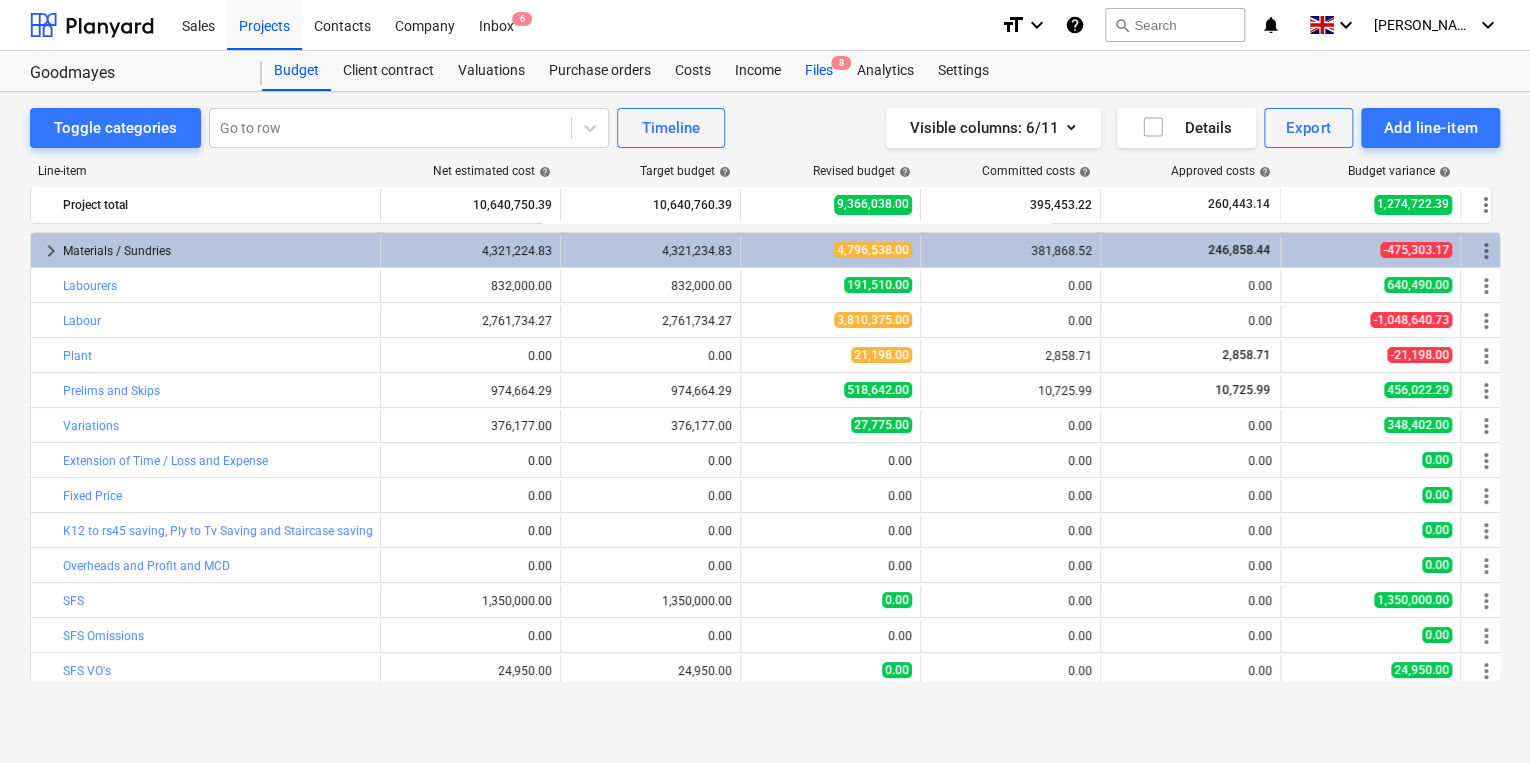click on "Files 8" at bounding box center (819, 71) 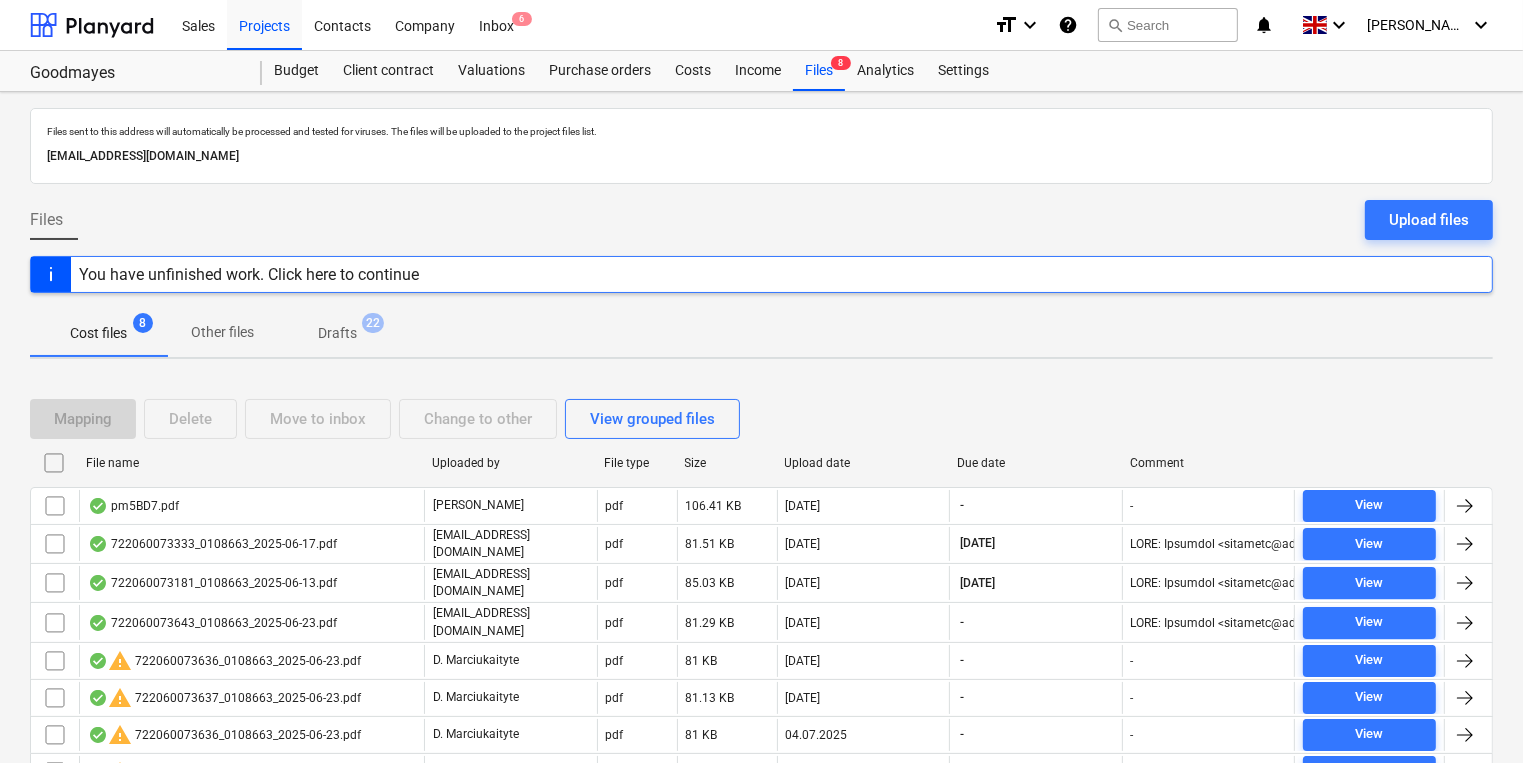 scroll, scrollTop: 89, scrollLeft: 0, axis: vertical 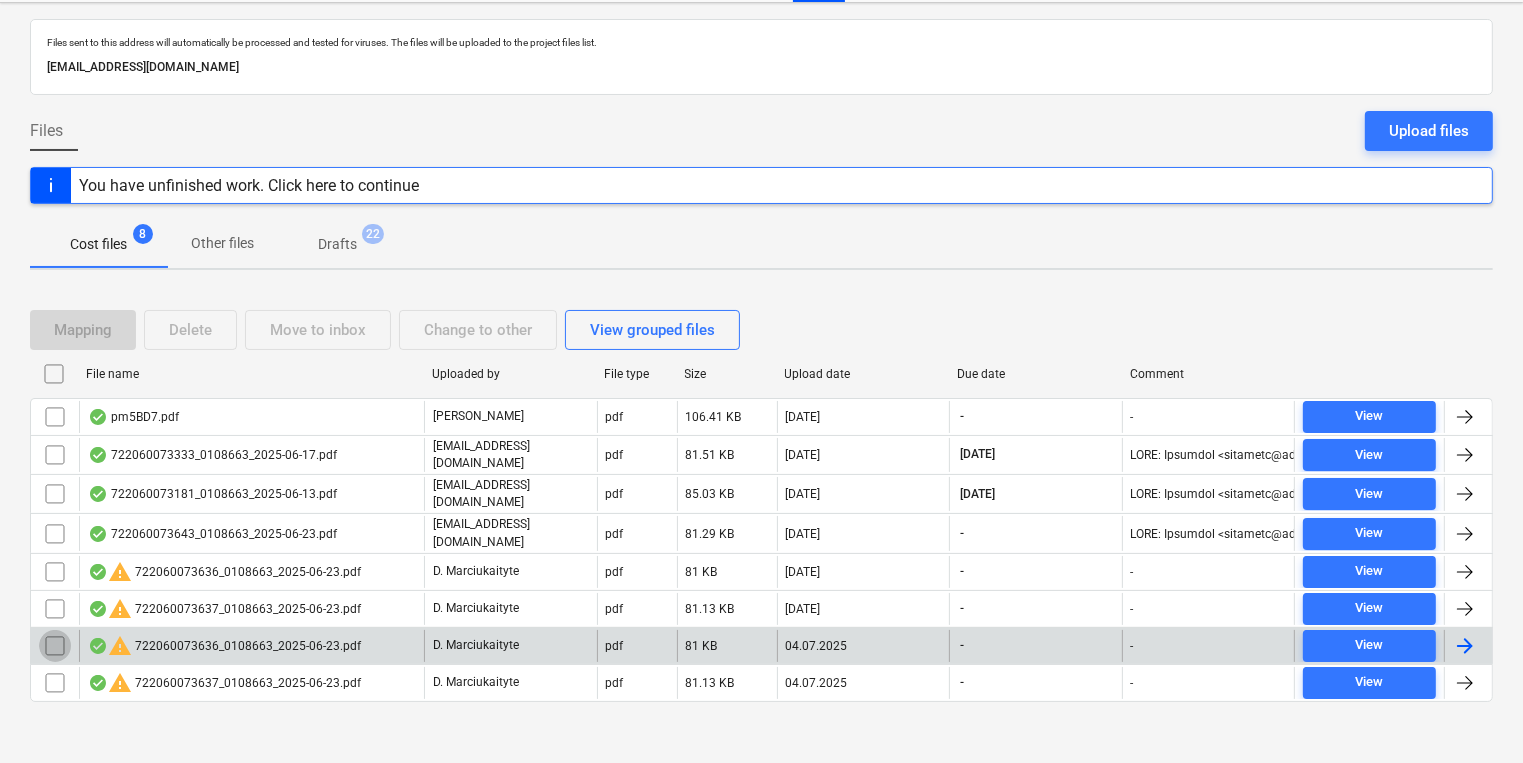 click at bounding box center (55, 646) 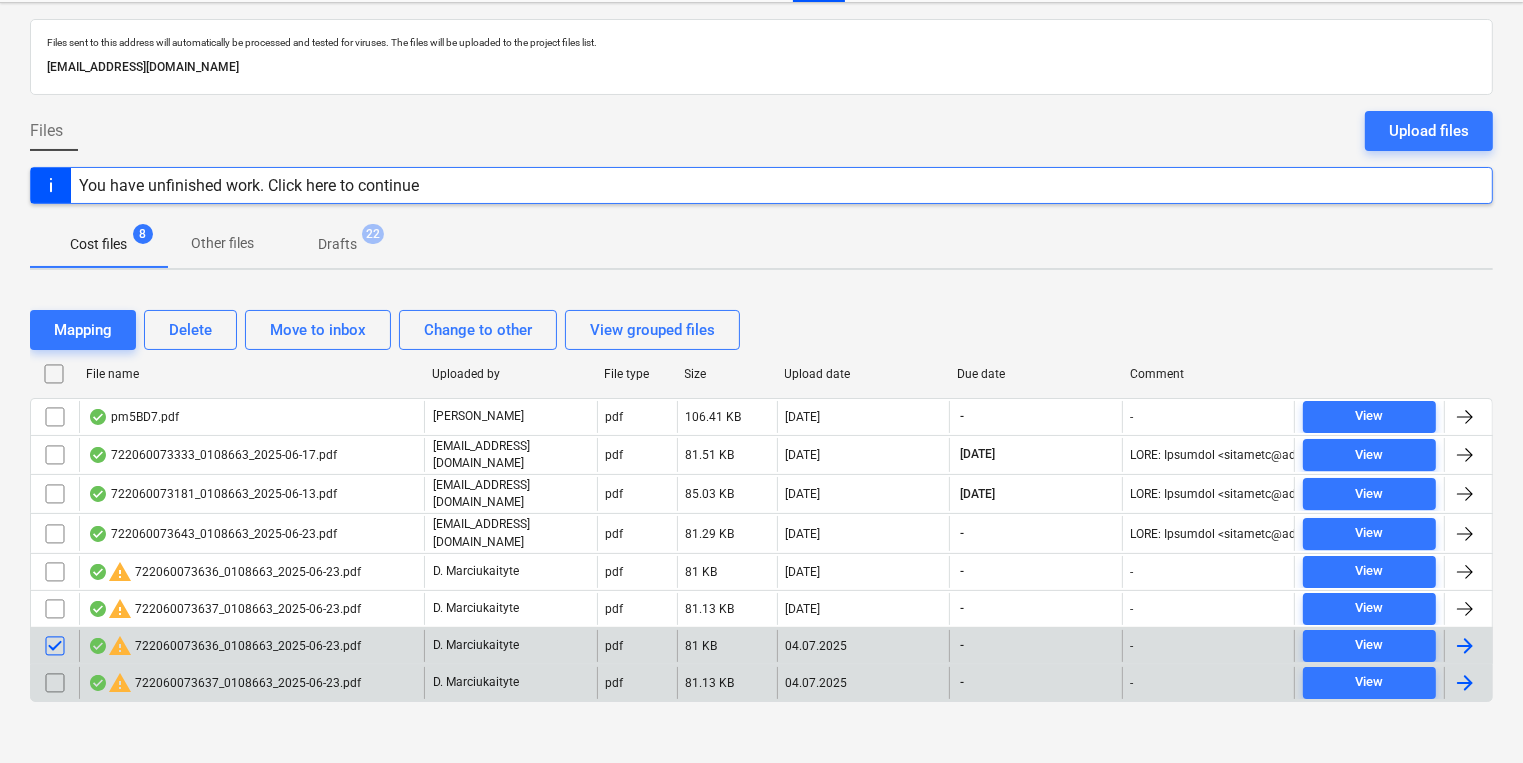 click at bounding box center (55, 683) 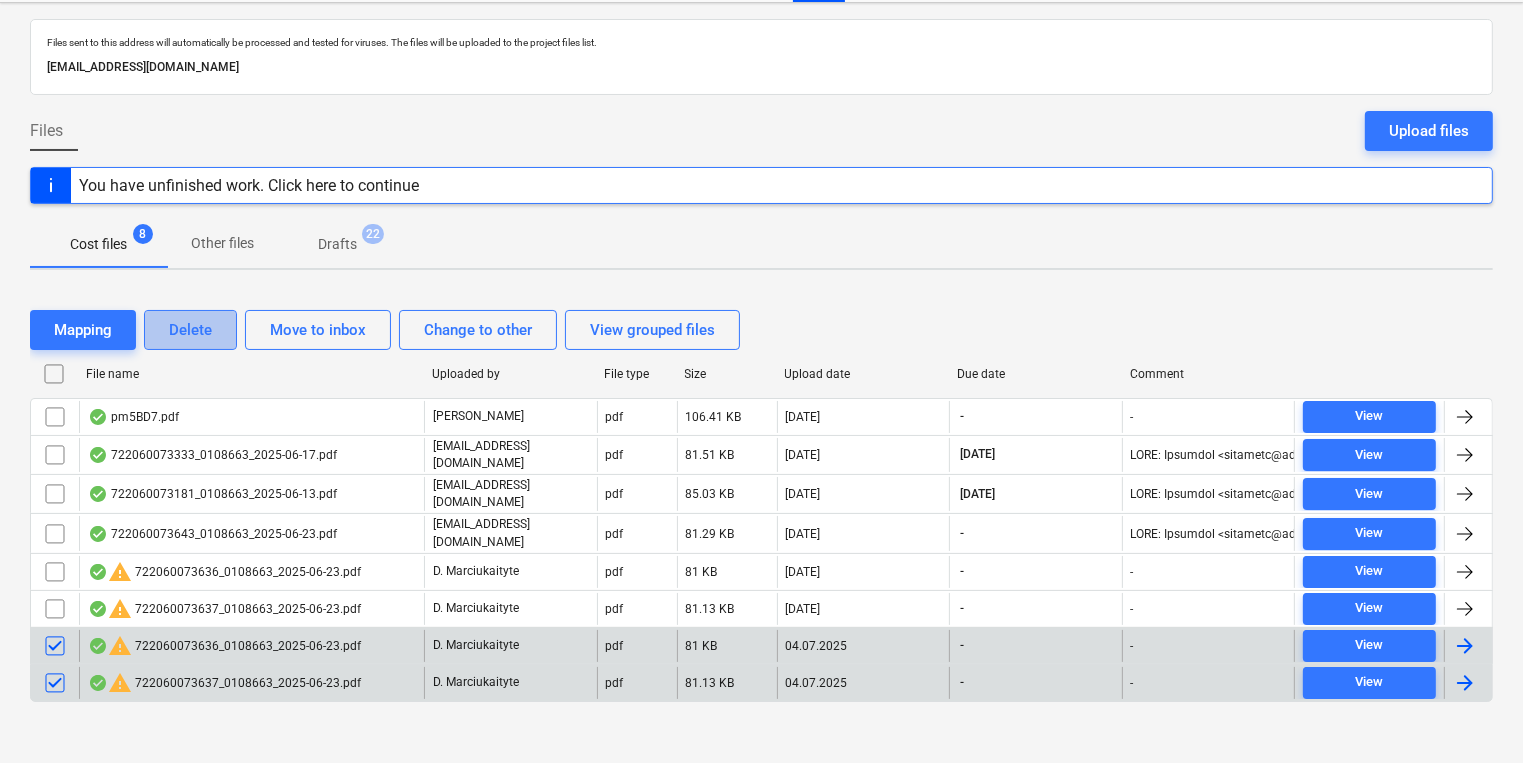 click on "Delete" at bounding box center (190, 330) 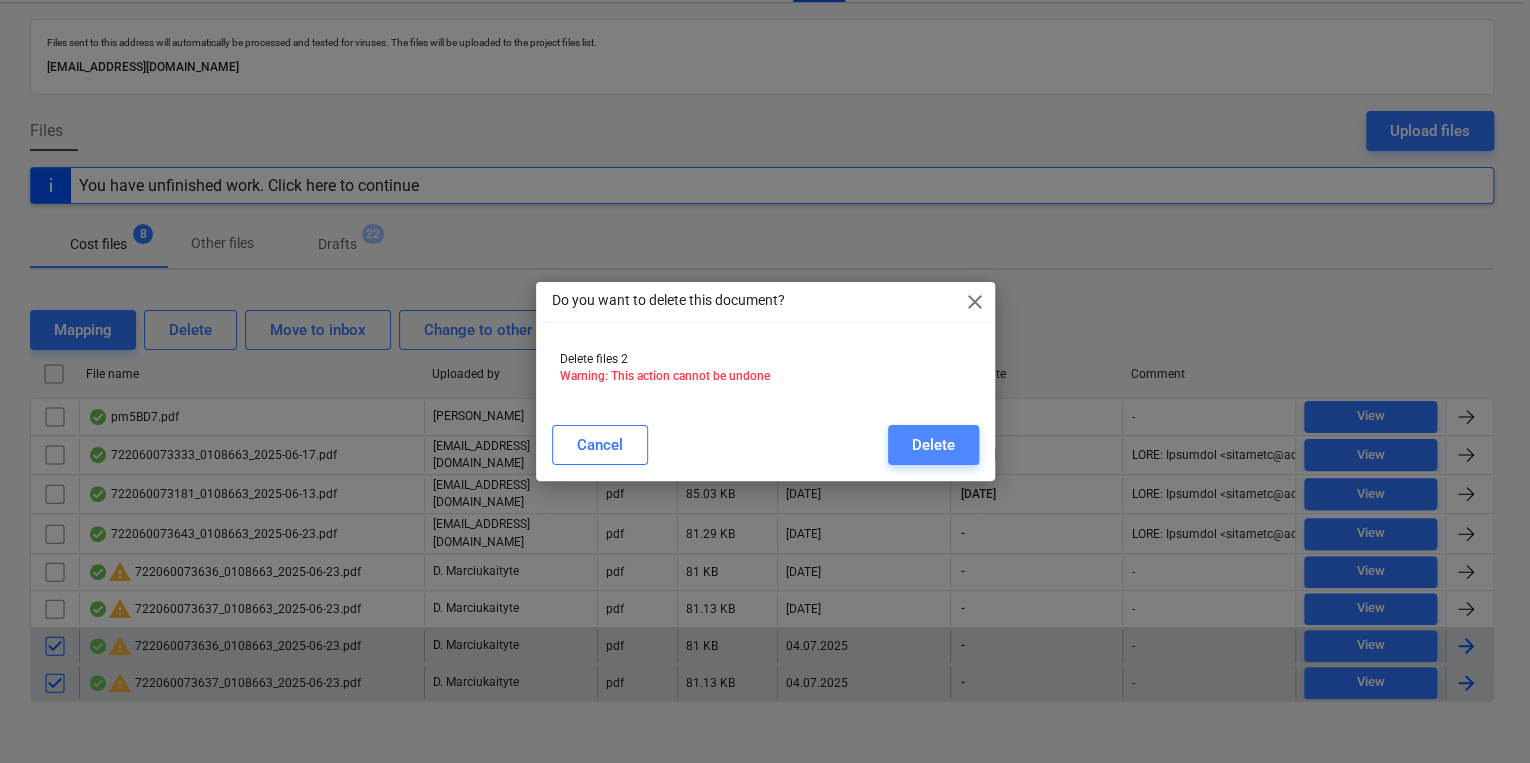 click on "Delete" at bounding box center [933, 445] 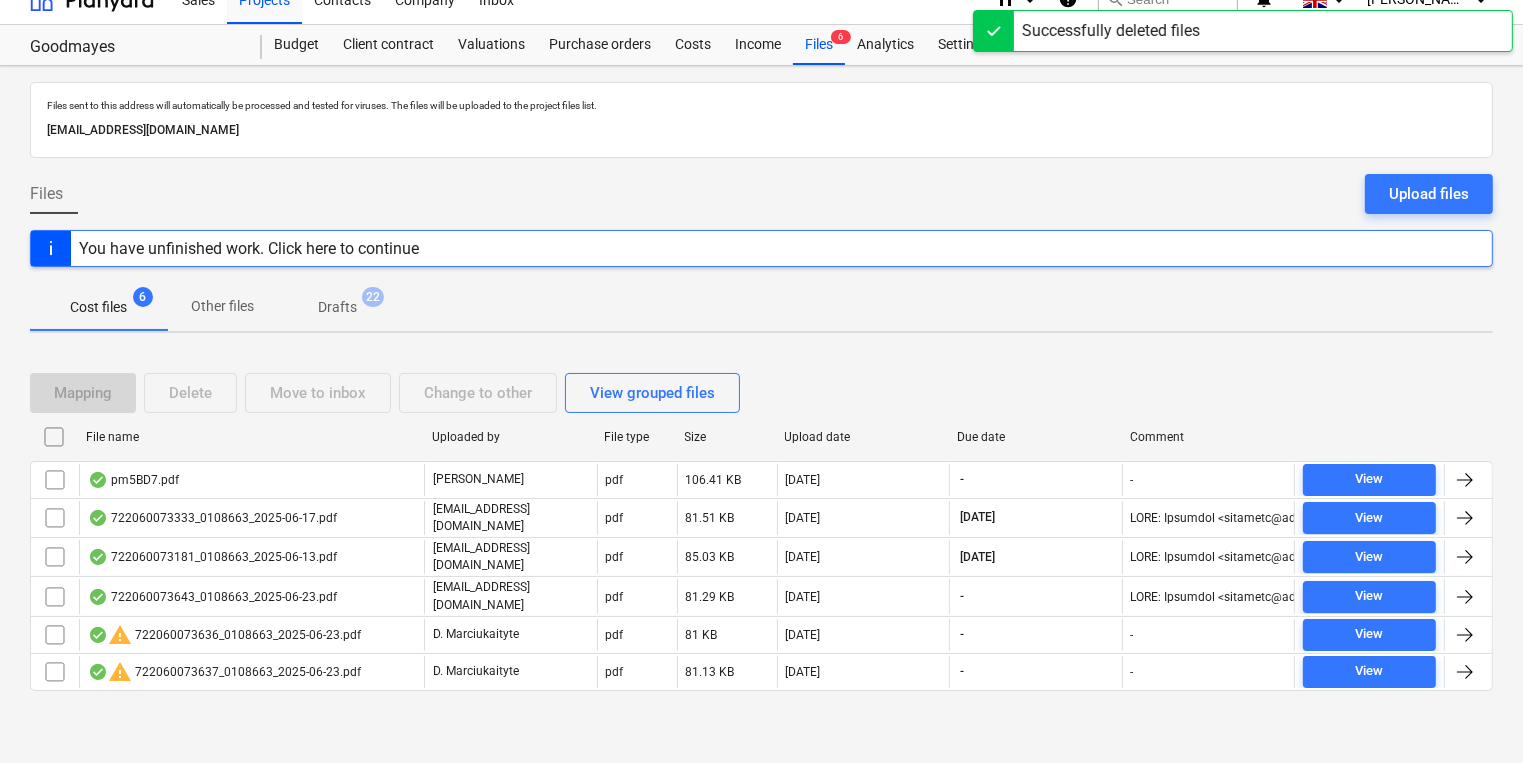 scroll, scrollTop: 16, scrollLeft: 0, axis: vertical 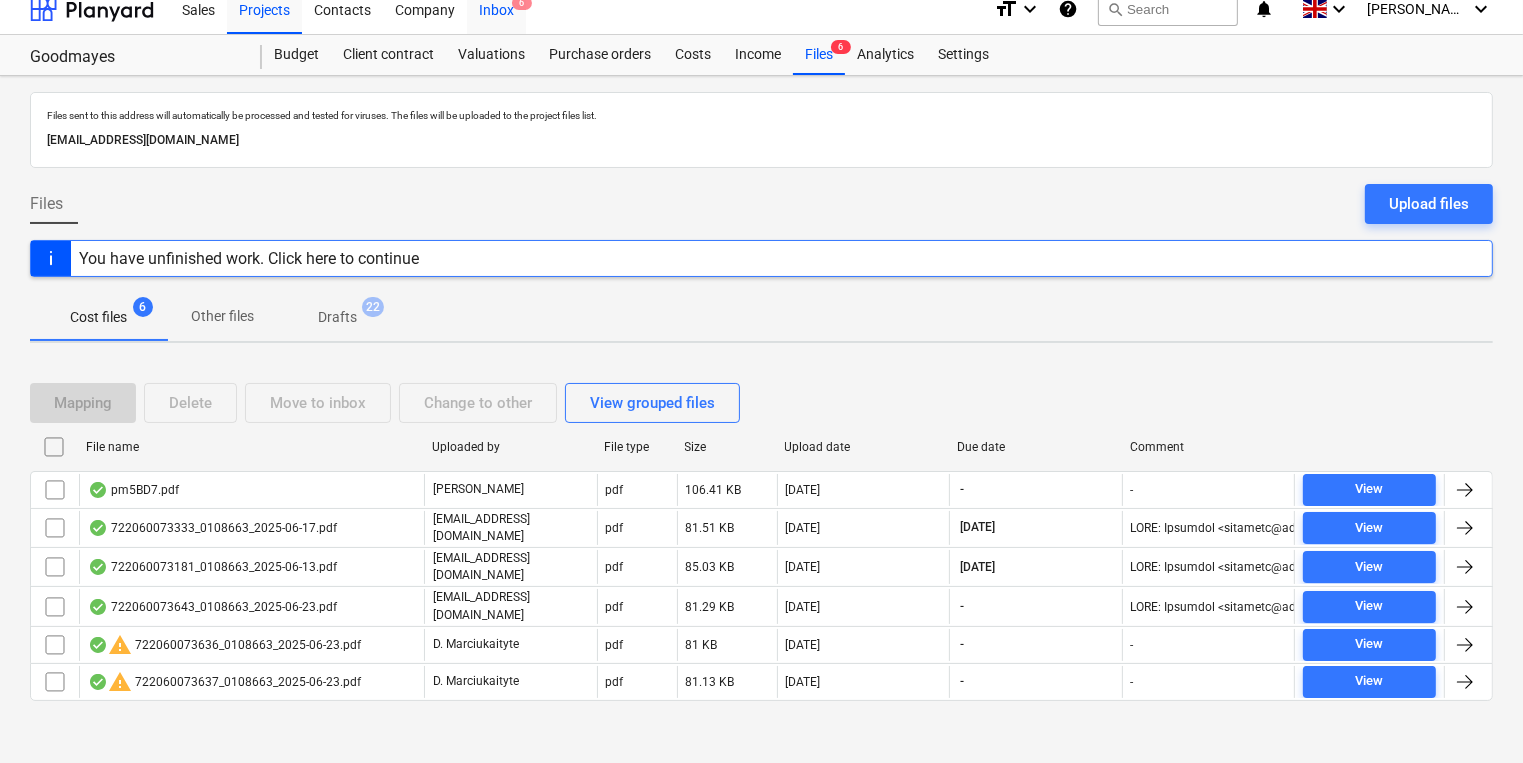 click on "Inbox 6" at bounding box center (496, 8) 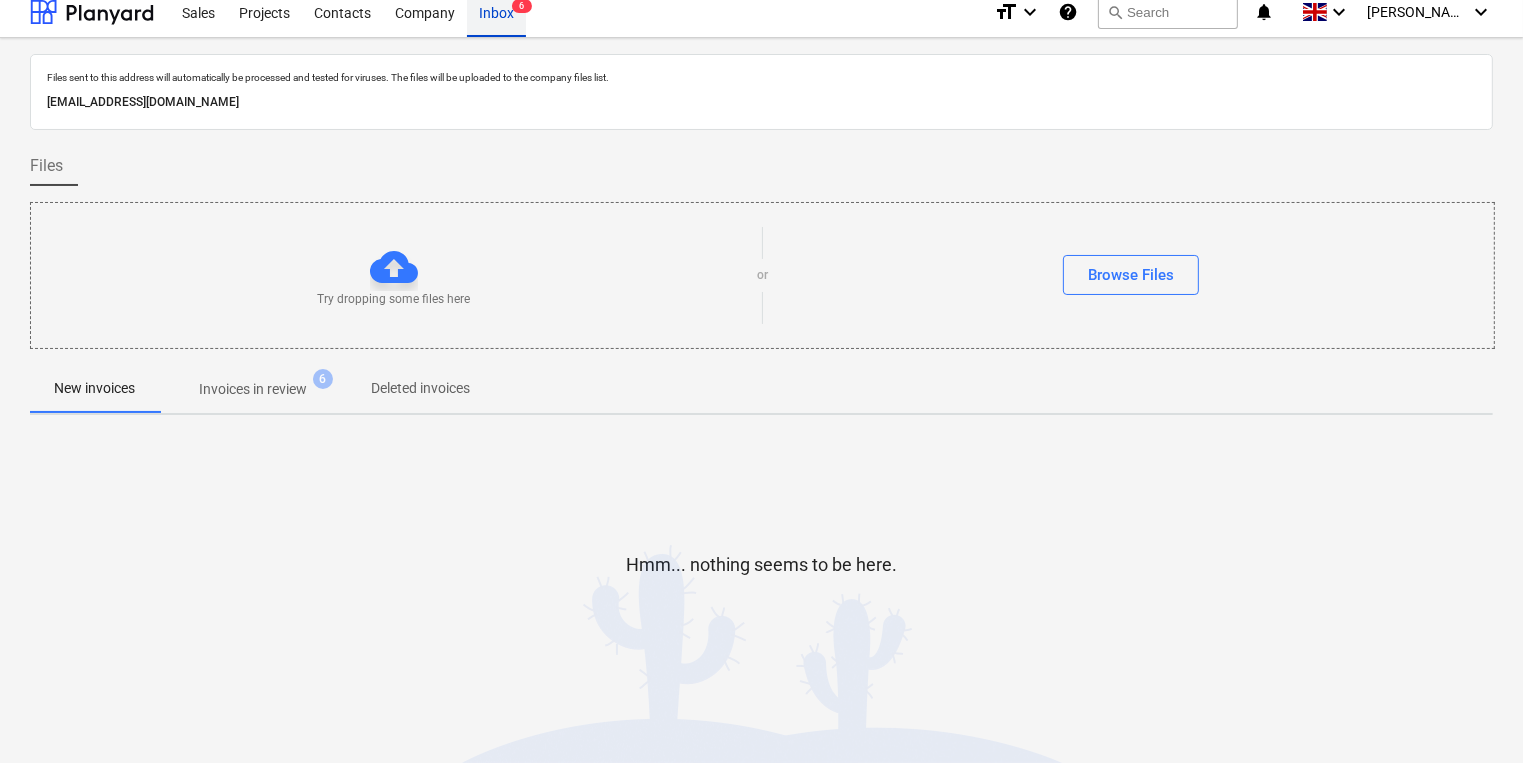 scroll, scrollTop: 11, scrollLeft: 0, axis: vertical 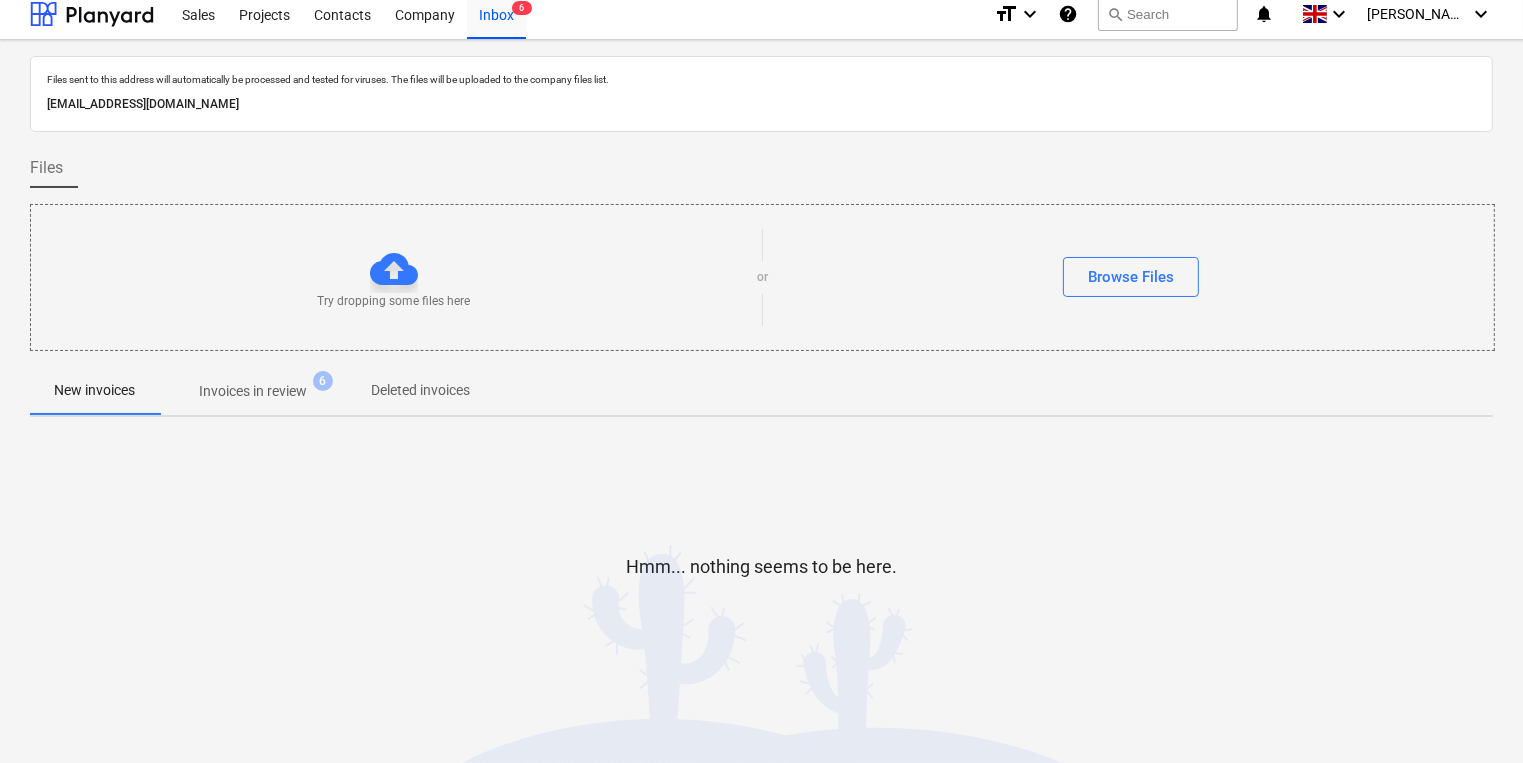 click on "Invoices in review" at bounding box center (253, 391) 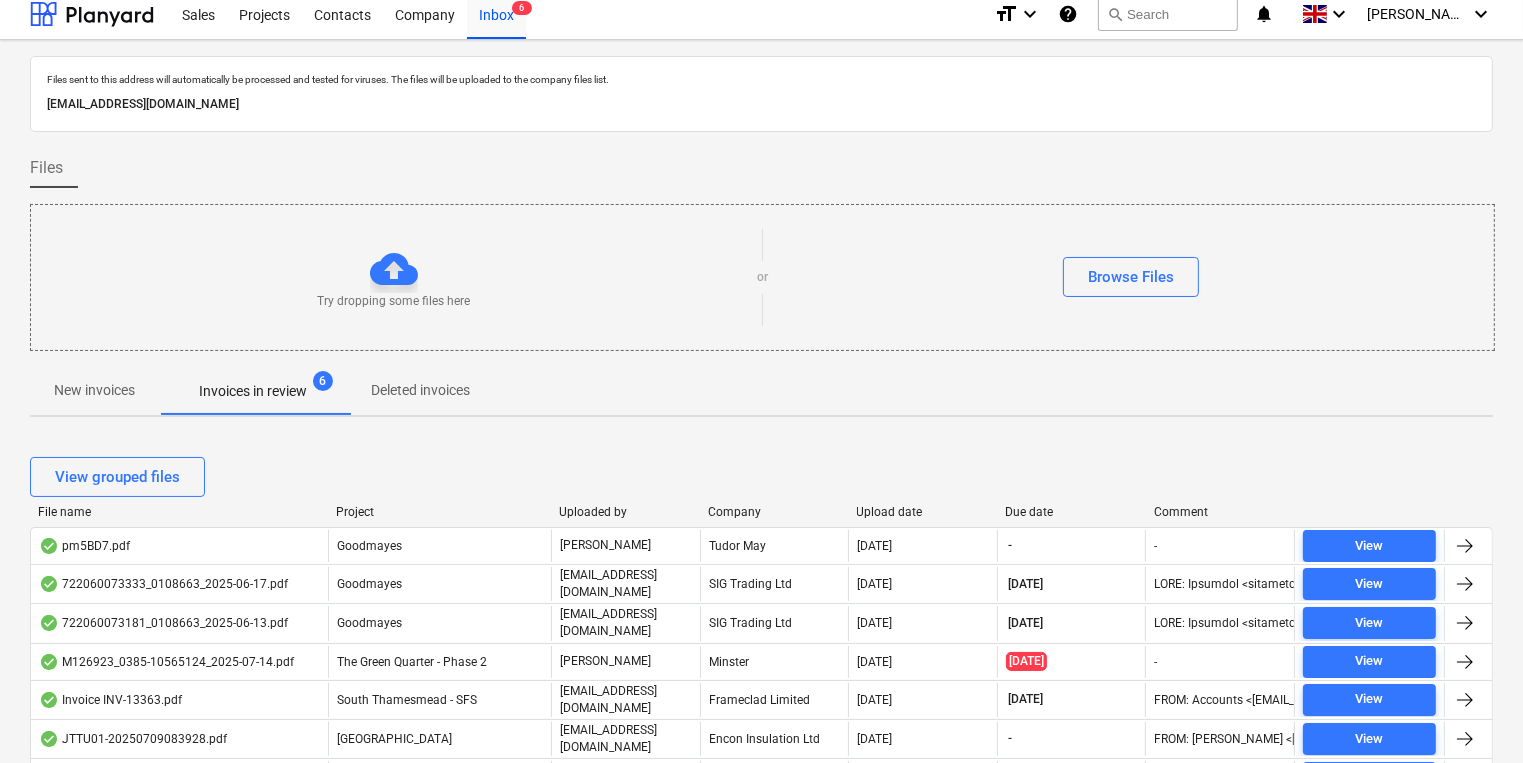 click on "Company" at bounding box center [774, 512] 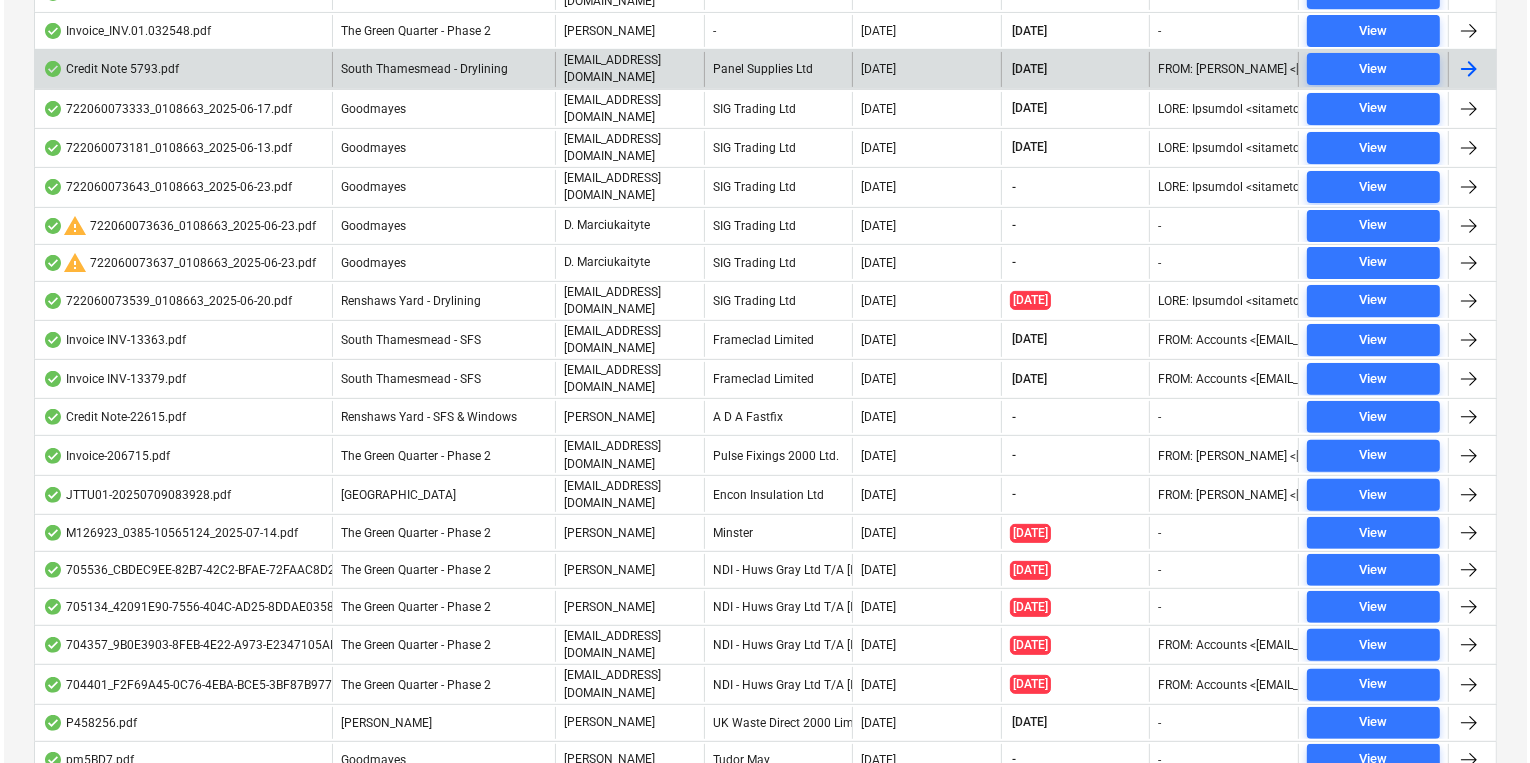 scroll, scrollTop: 619, scrollLeft: 0, axis: vertical 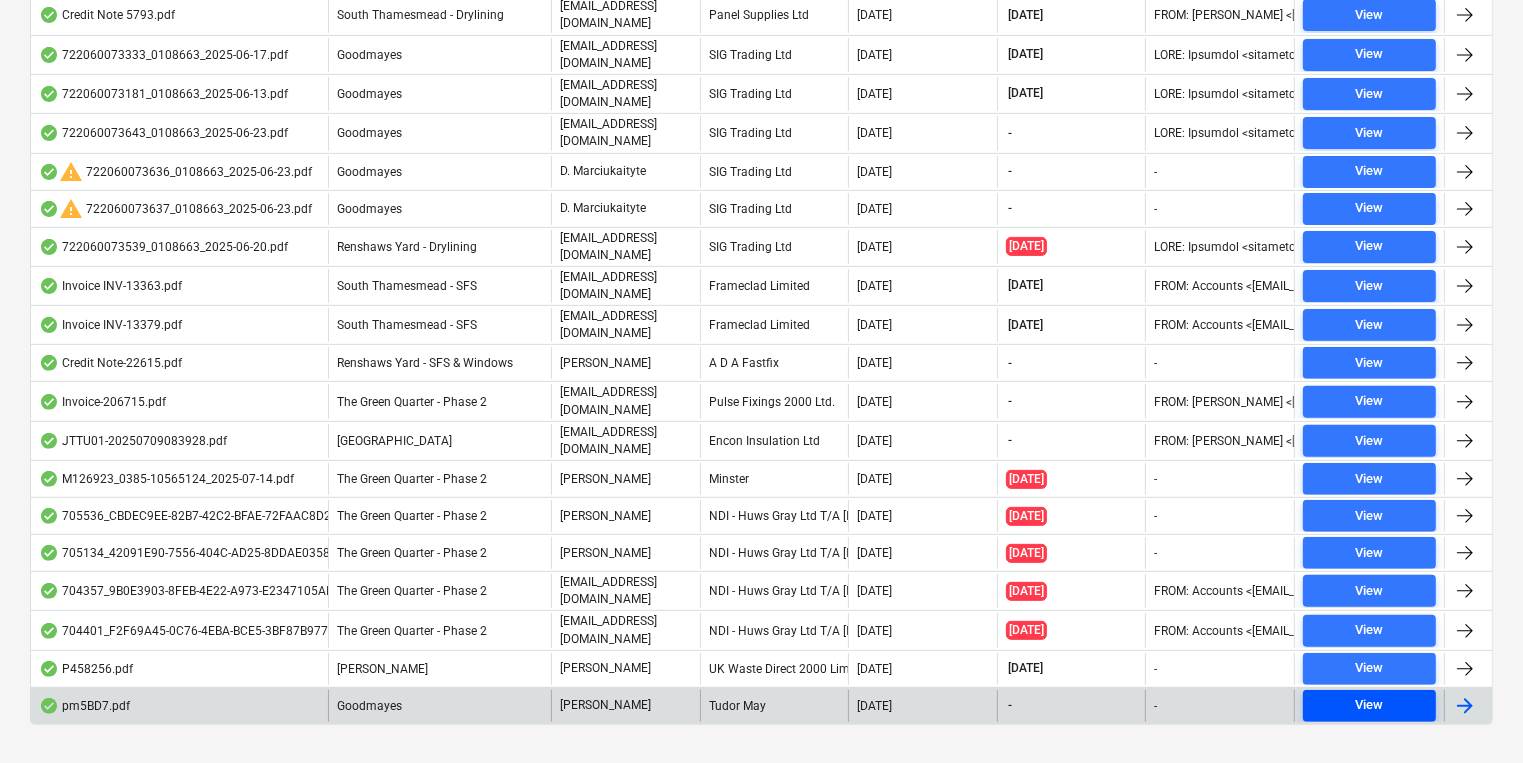 click on "View" at bounding box center (1370, 705) 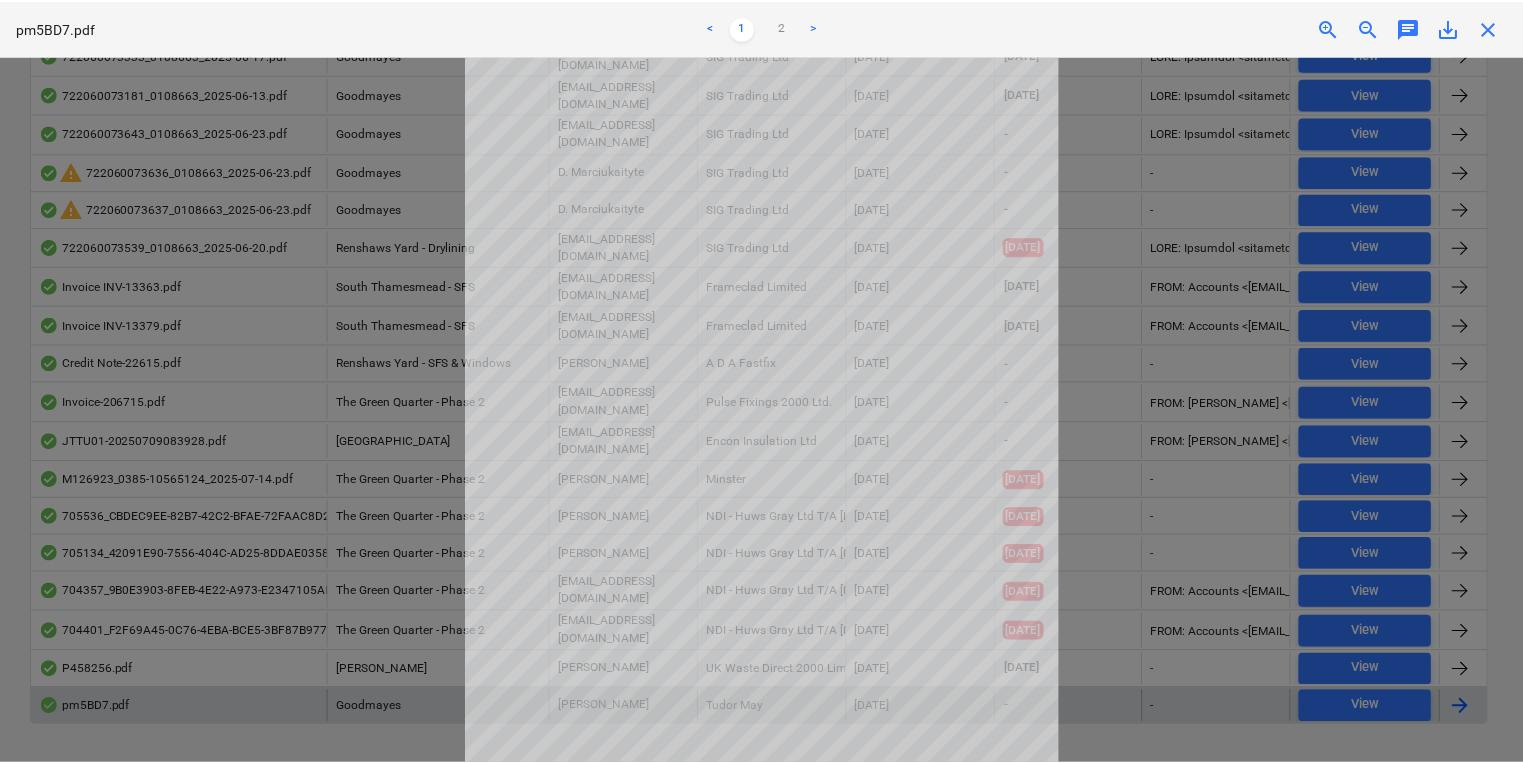 scroll, scrollTop: 138, scrollLeft: 0, axis: vertical 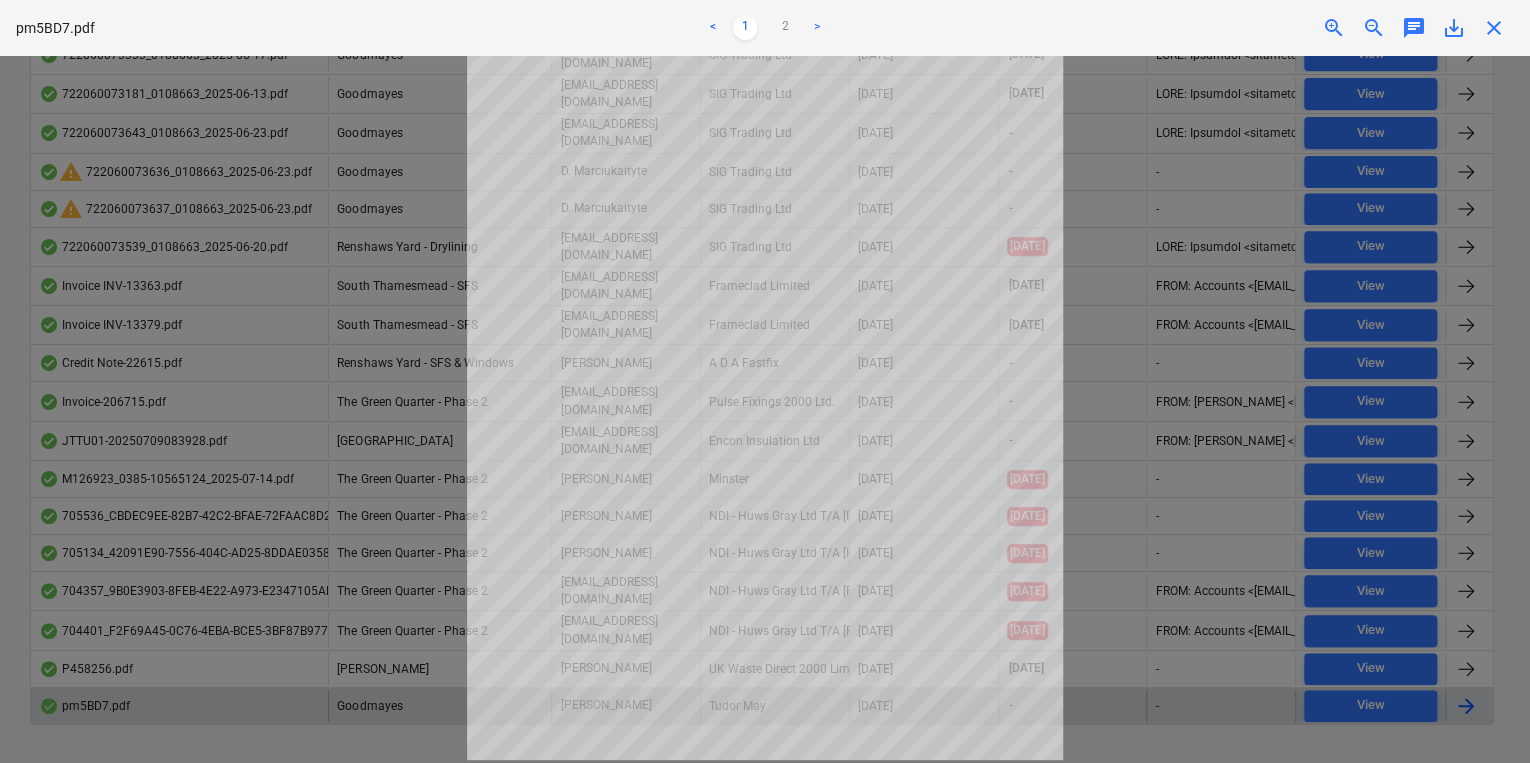 click on ">" at bounding box center (817, 28) 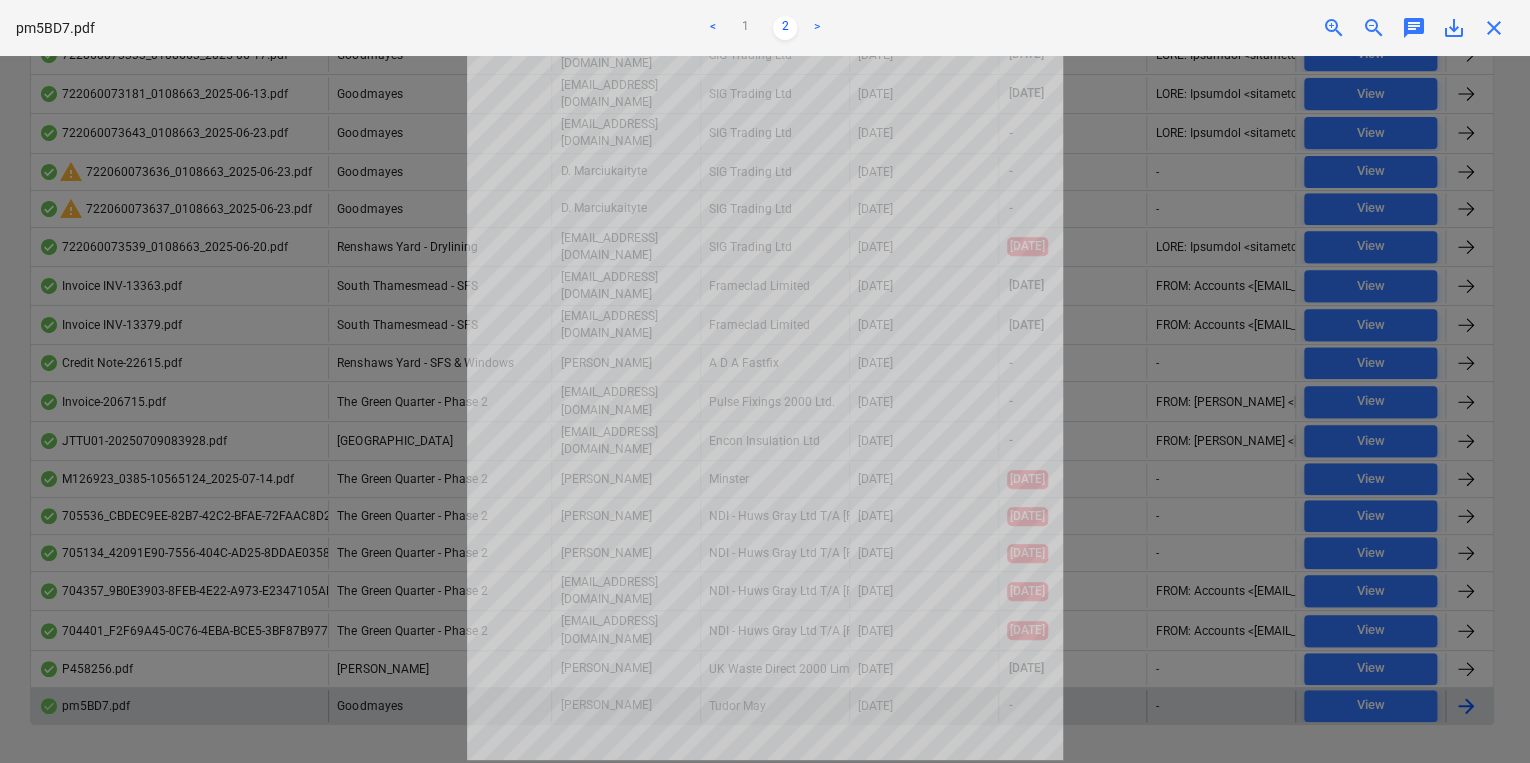 click on "close" at bounding box center [1494, 28] 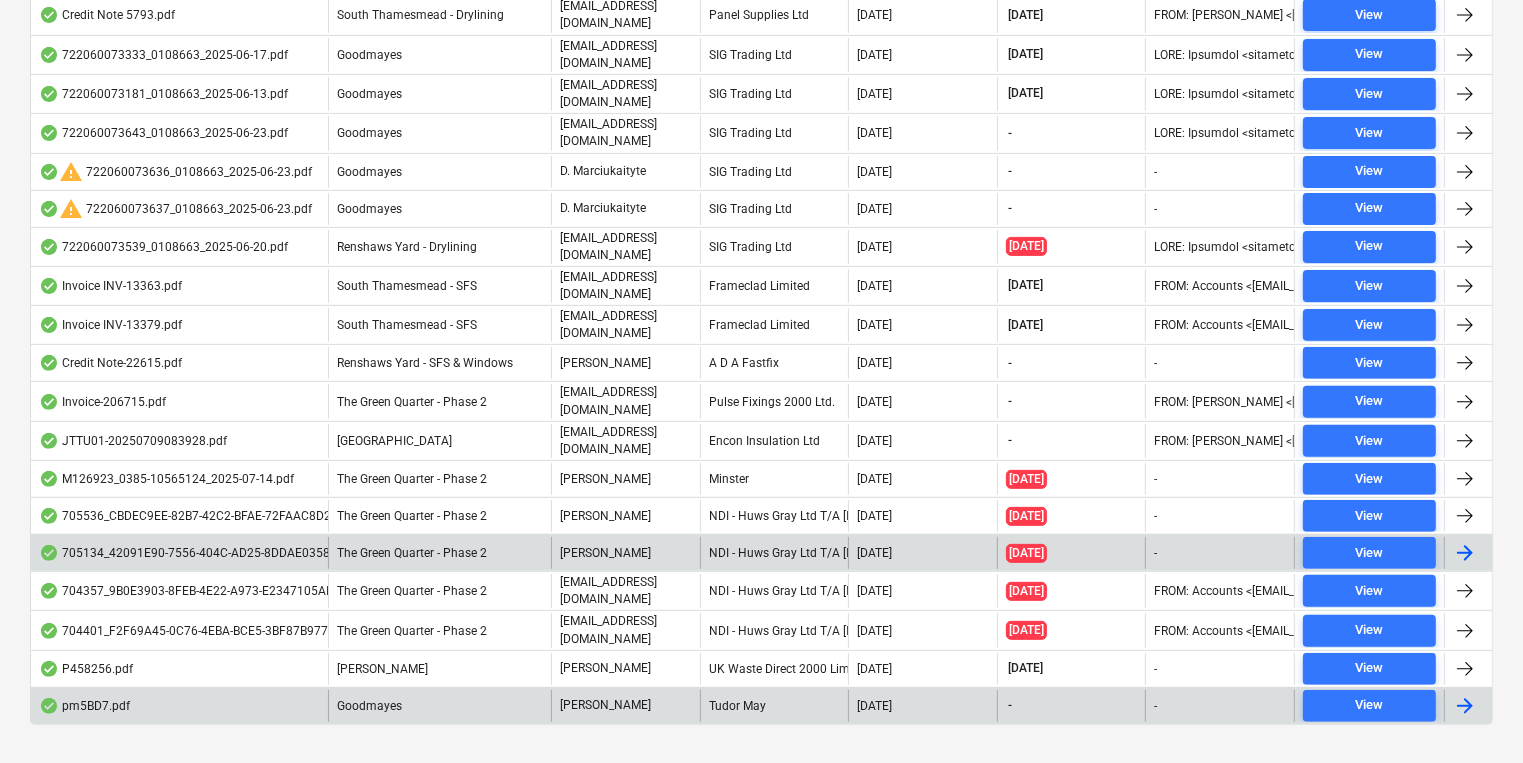 scroll, scrollTop: 219, scrollLeft: 0, axis: vertical 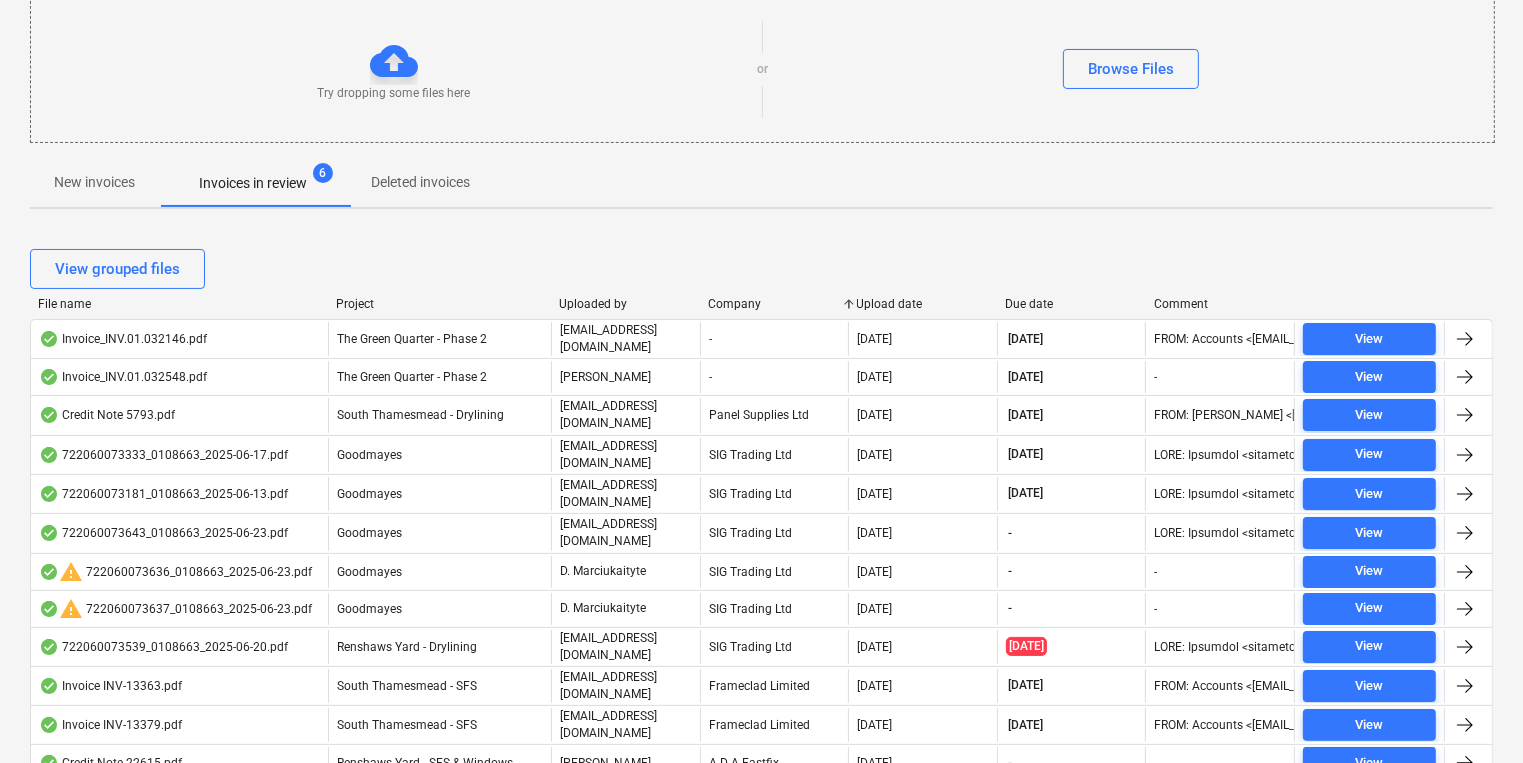 click on "Company" at bounding box center (774, 304) 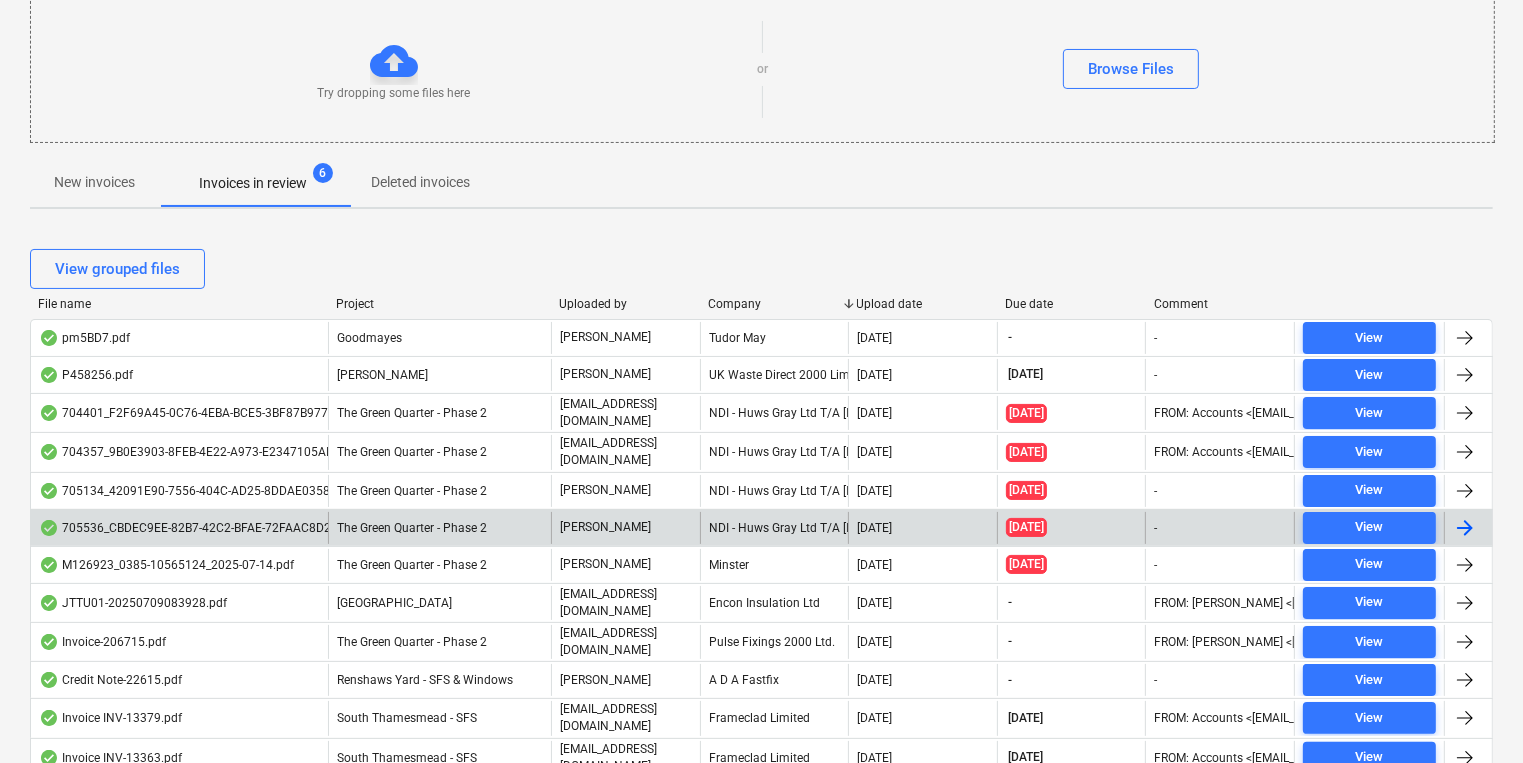 scroll, scrollTop: 619, scrollLeft: 0, axis: vertical 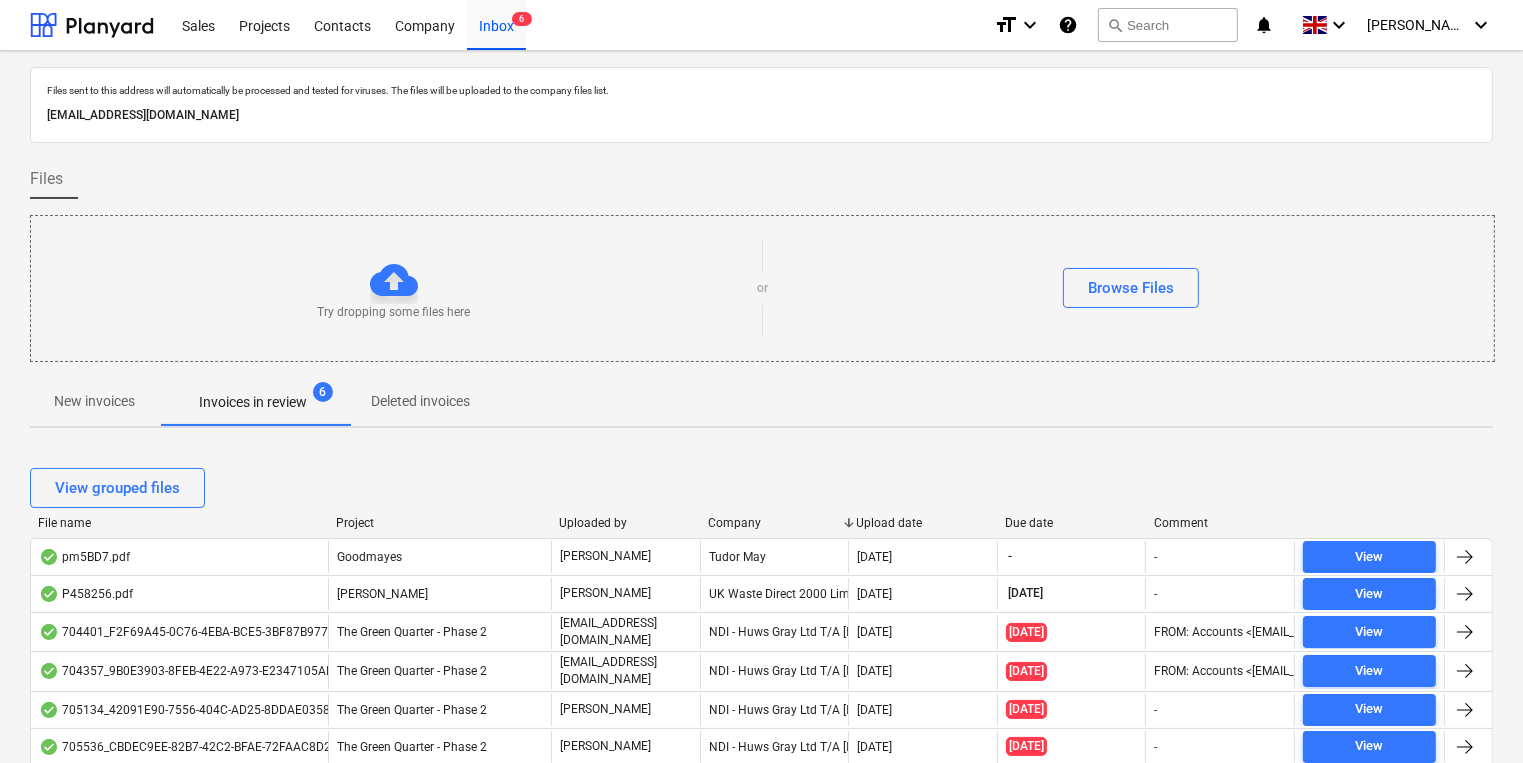 click on "Invoices in review" at bounding box center (253, 402) 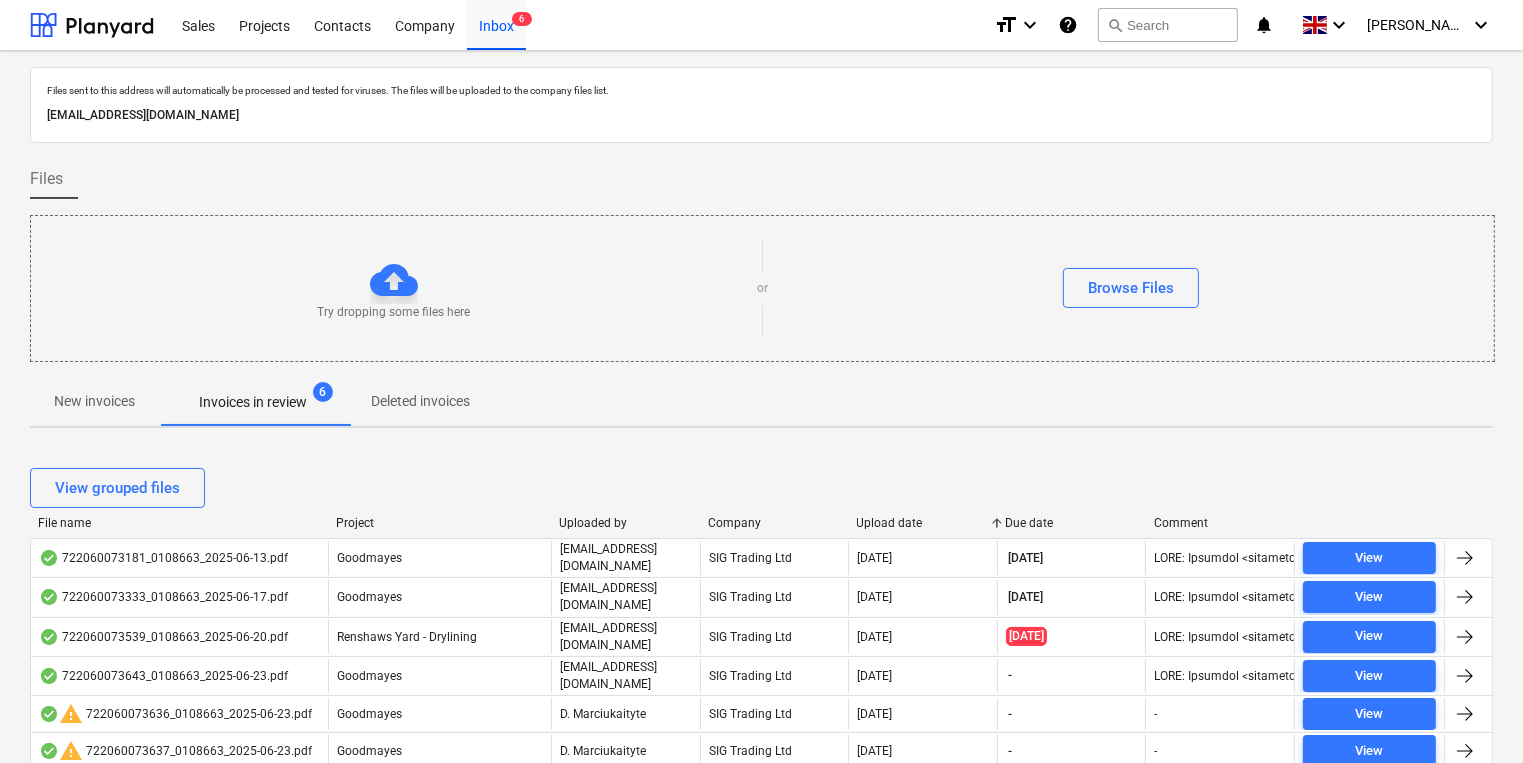 click on "Upload date" at bounding box center [923, 523] 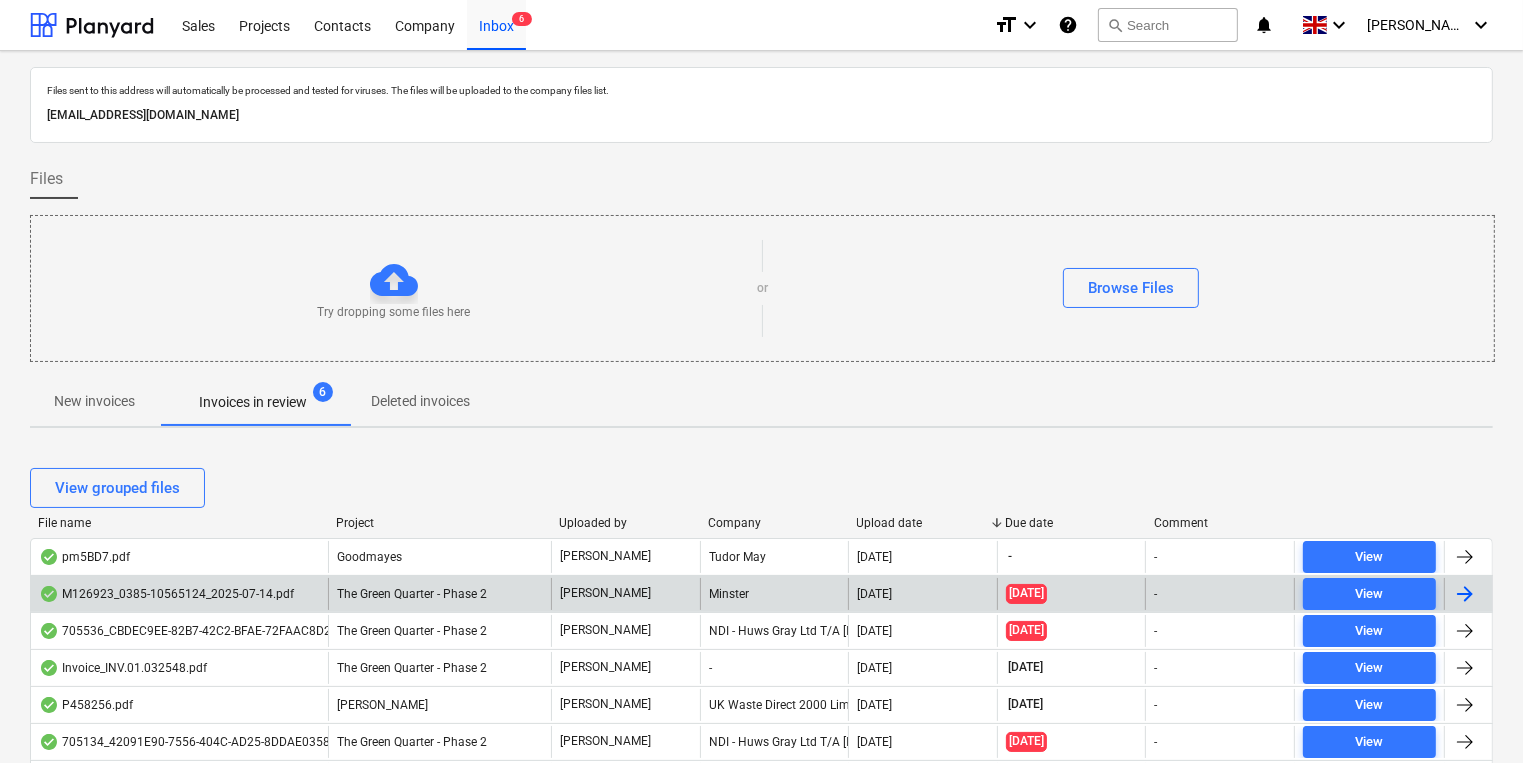 scroll, scrollTop: 400, scrollLeft: 0, axis: vertical 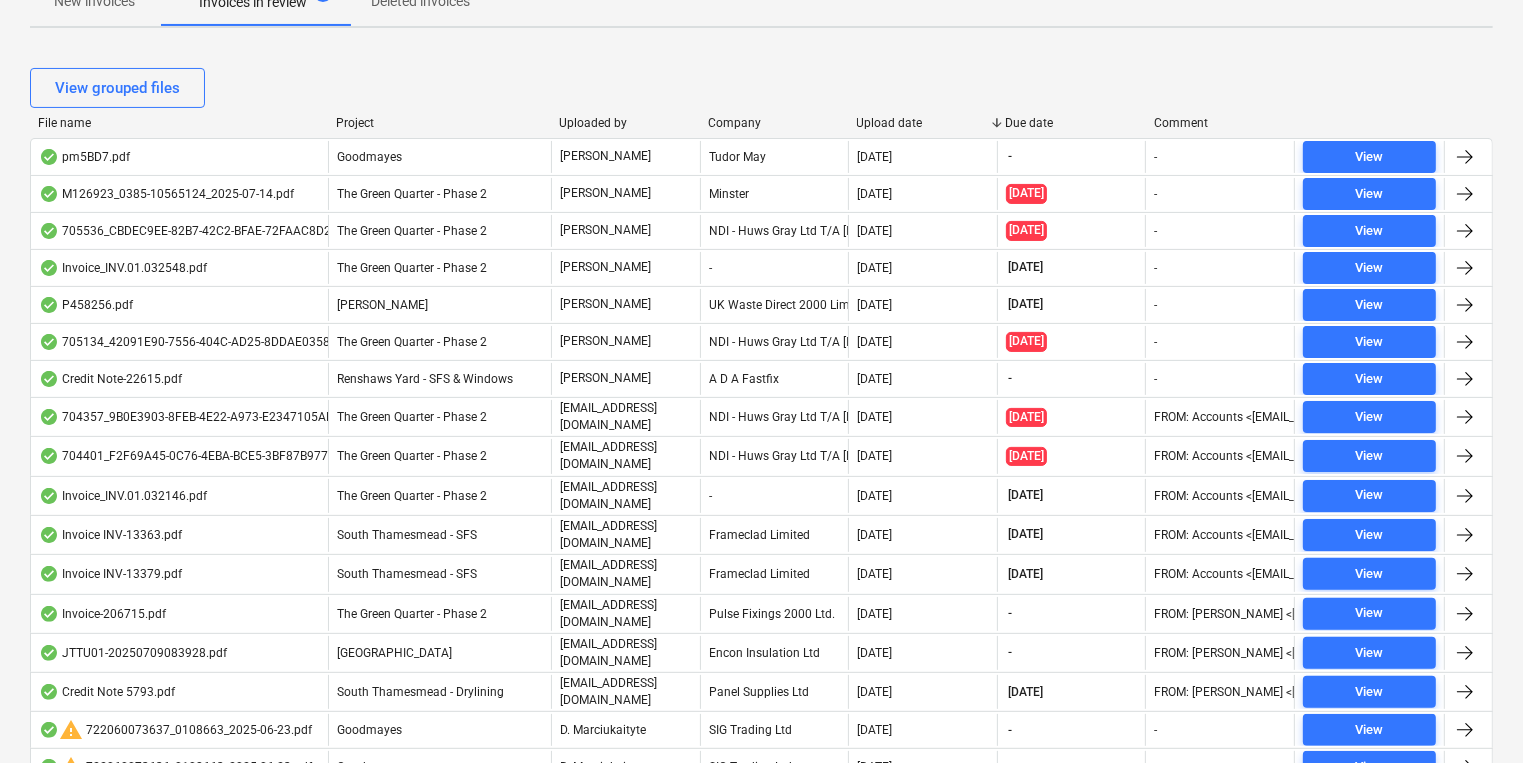 click on "Company" at bounding box center [774, 123] 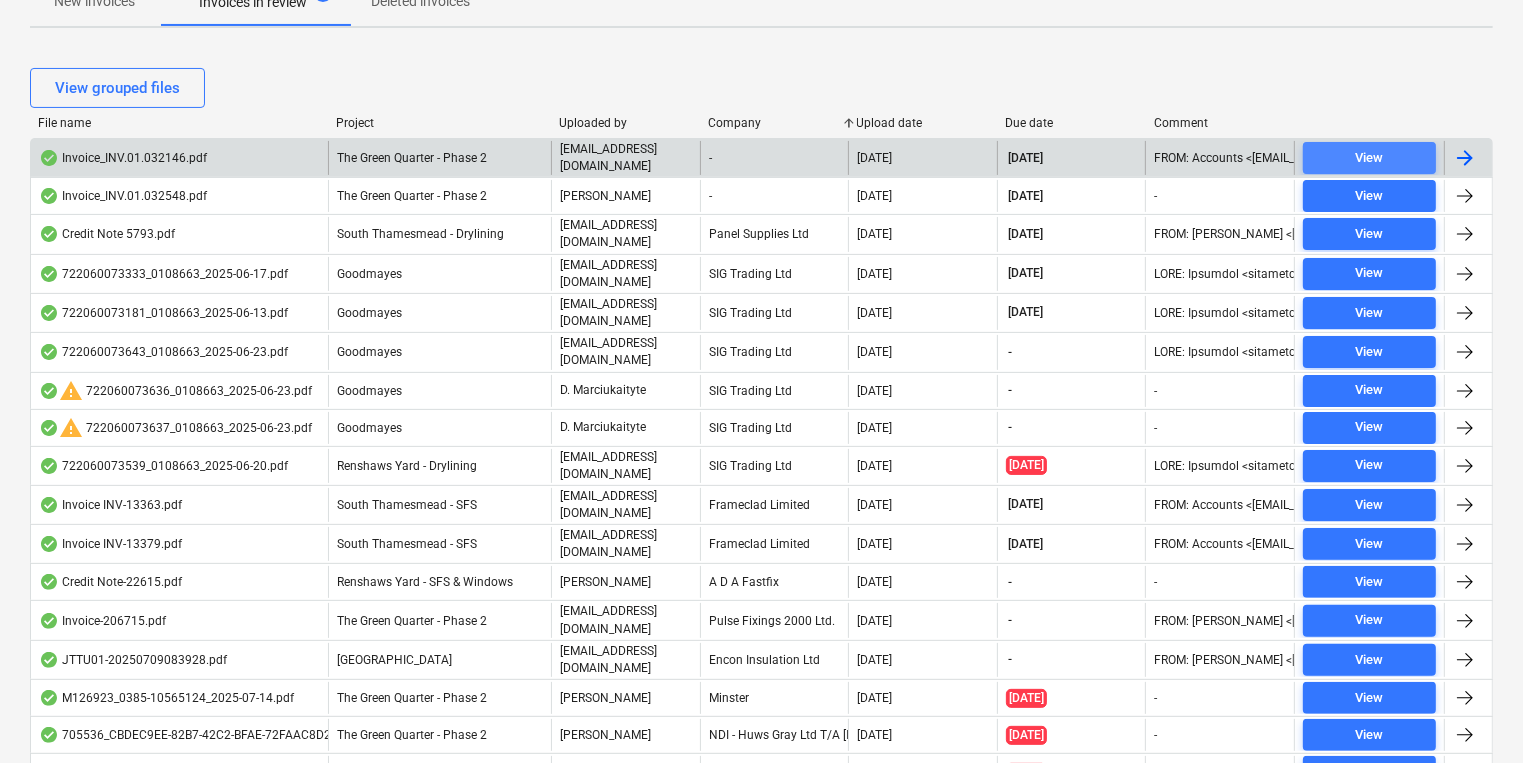 click on "View" at bounding box center [1370, 158] 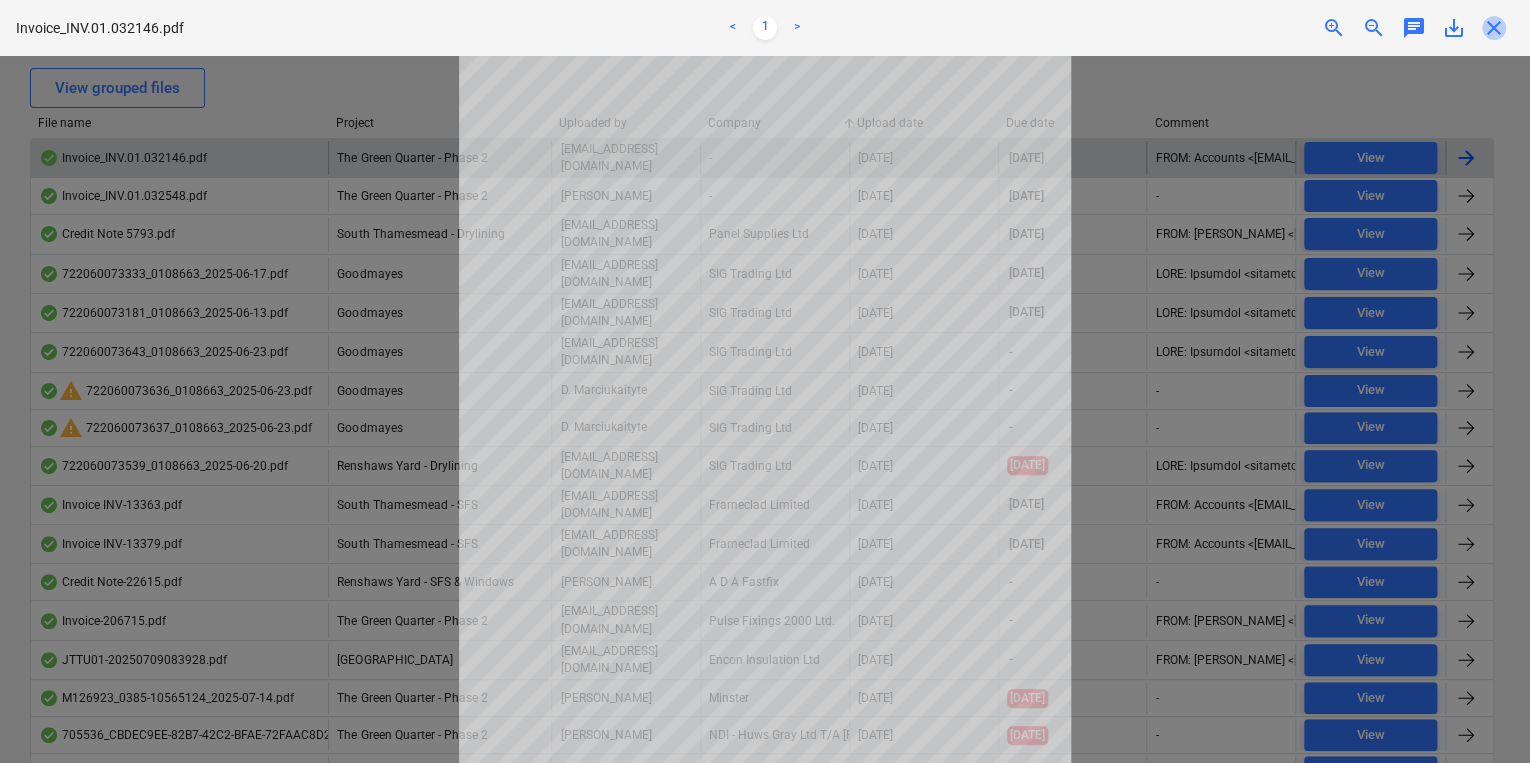 click on "close" at bounding box center (1494, 28) 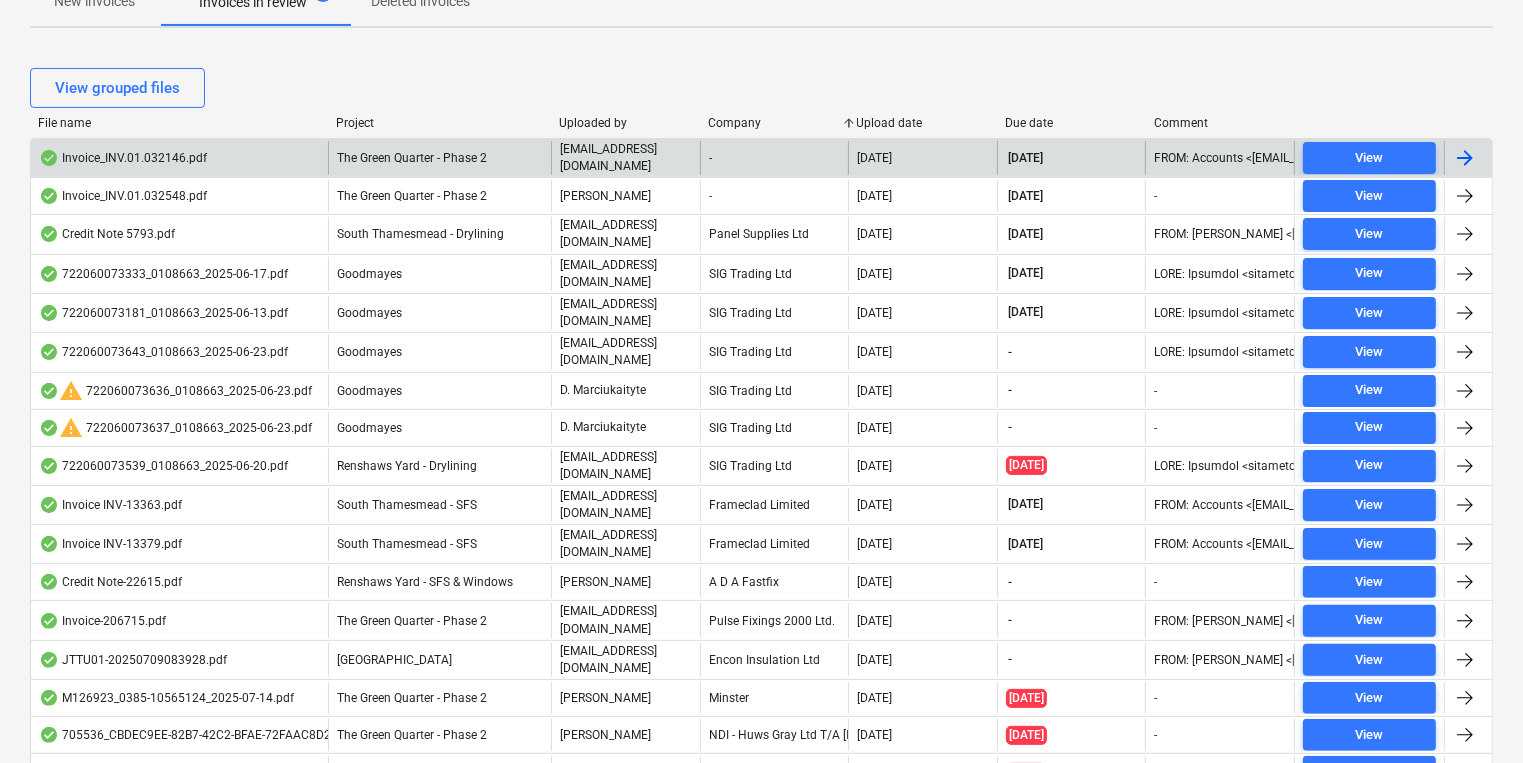 scroll, scrollTop: 0, scrollLeft: 0, axis: both 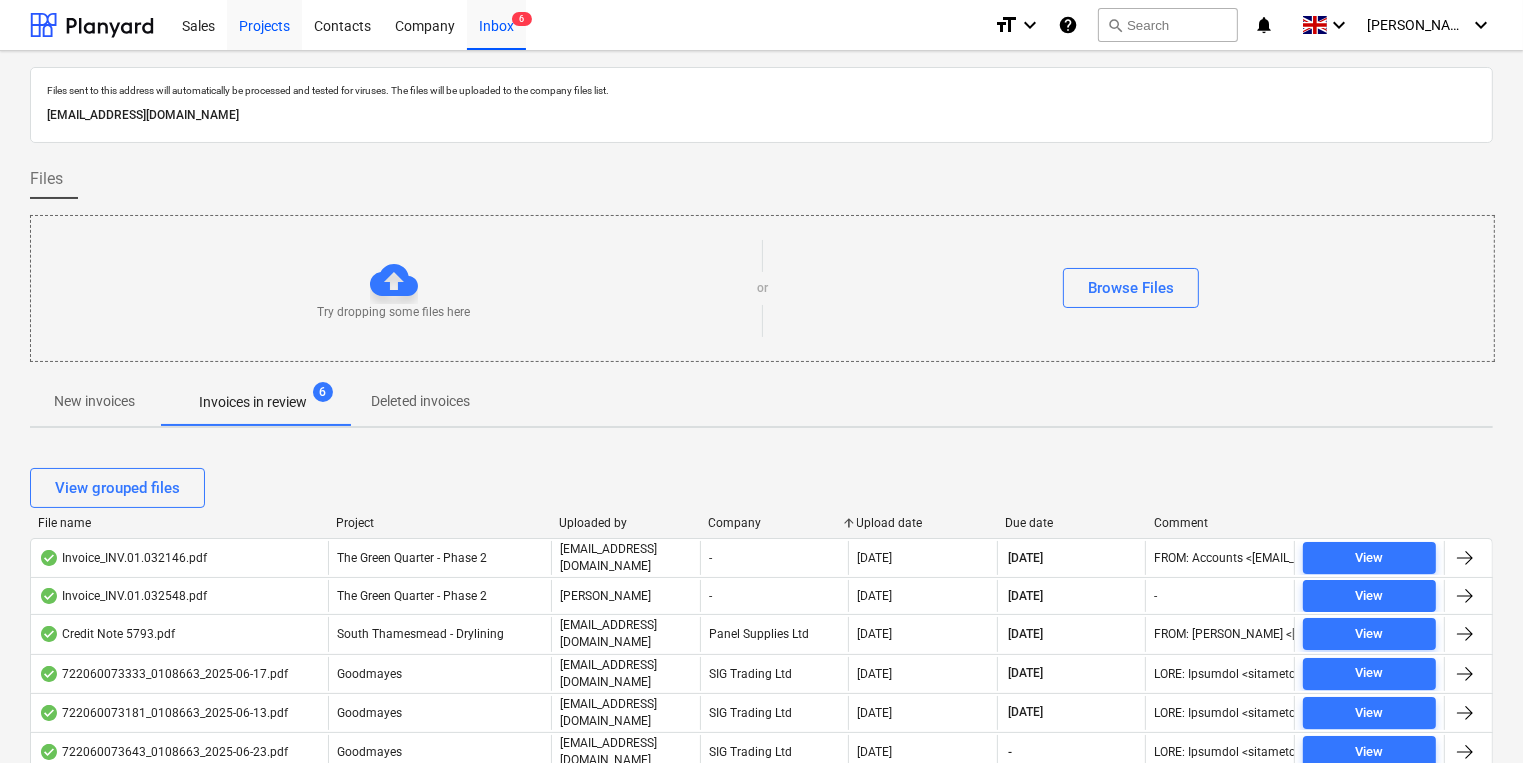 click on "Projects" at bounding box center [264, 24] 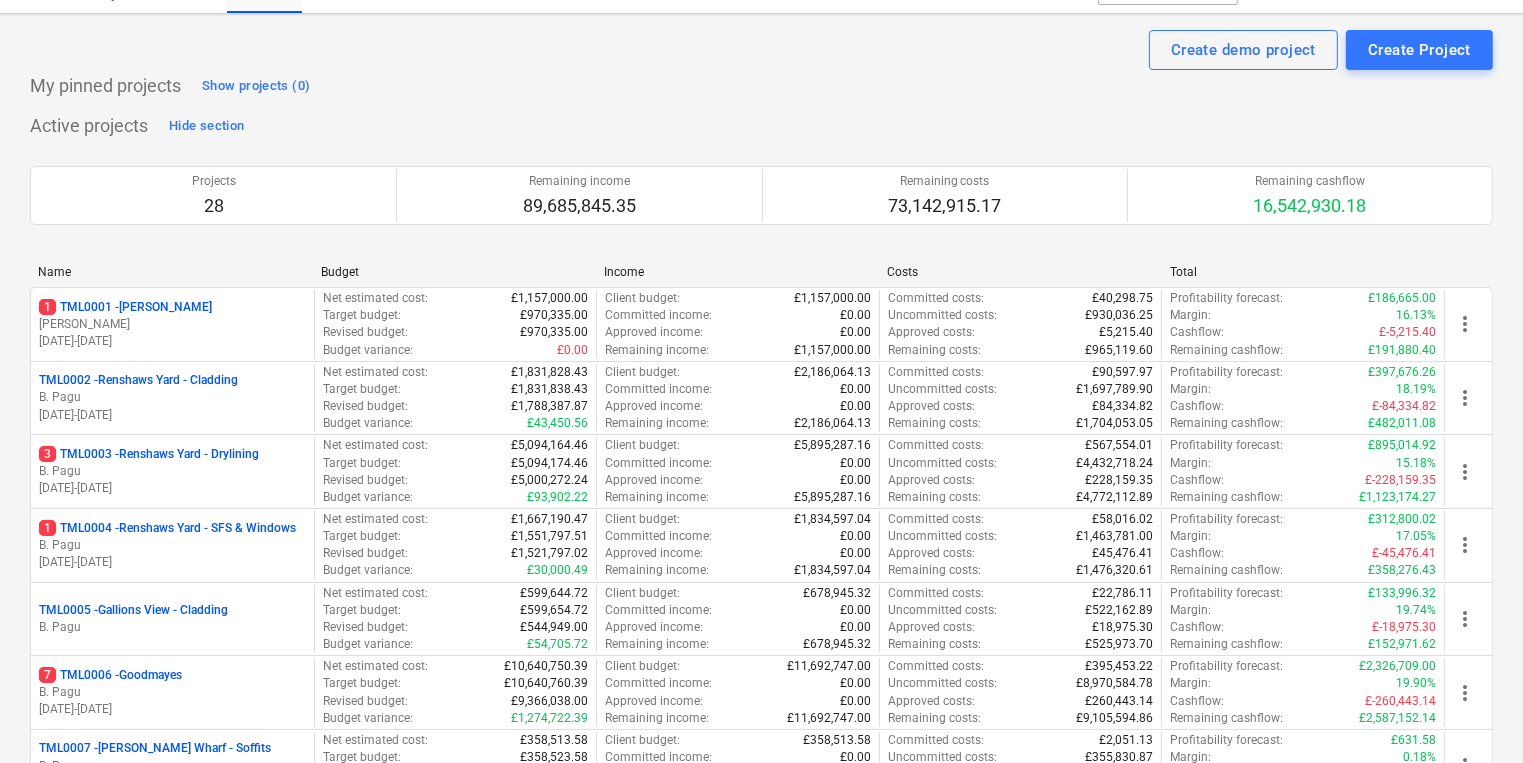scroll, scrollTop: 0, scrollLeft: 0, axis: both 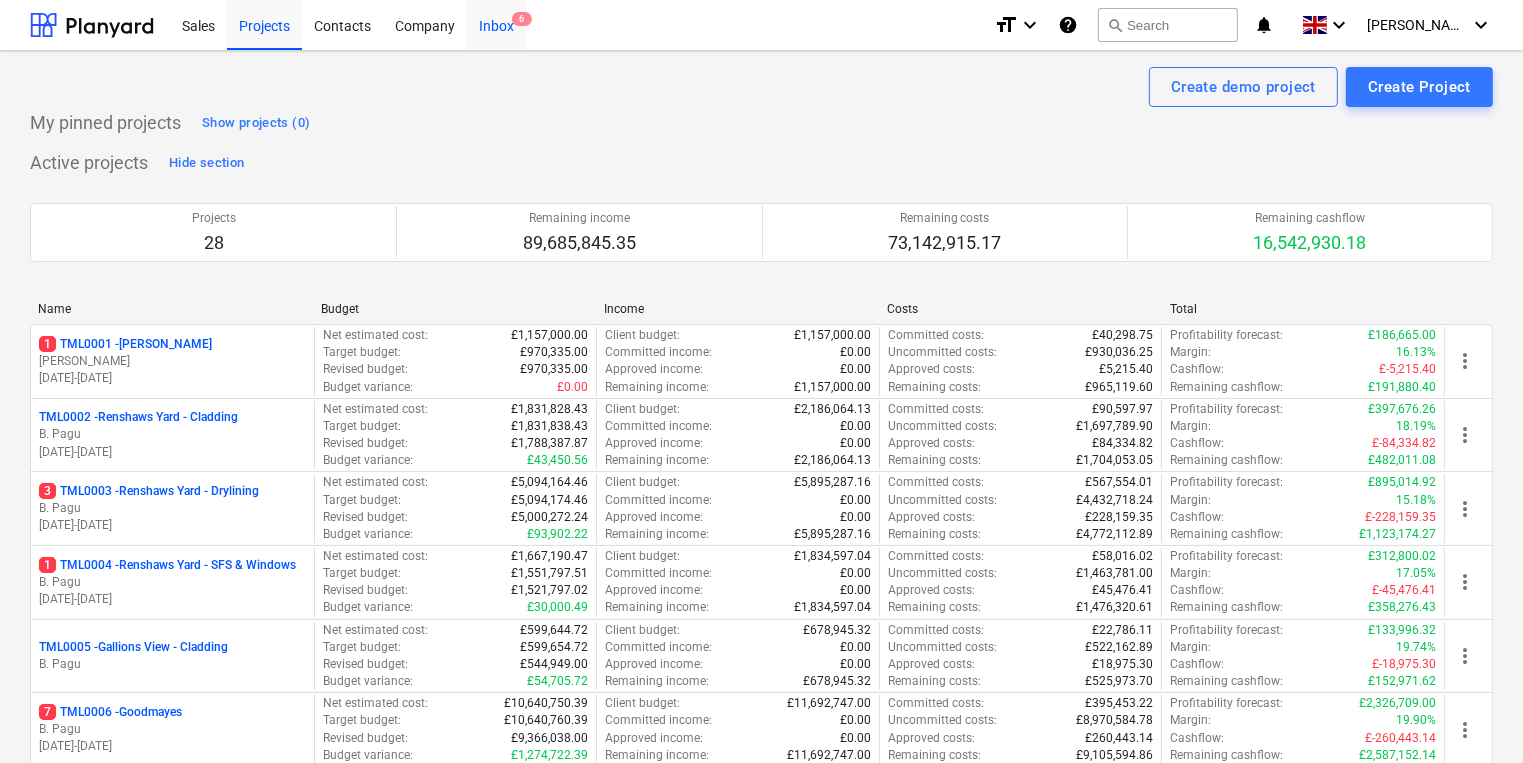 click on "Inbox 6" at bounding box center [496, 24] 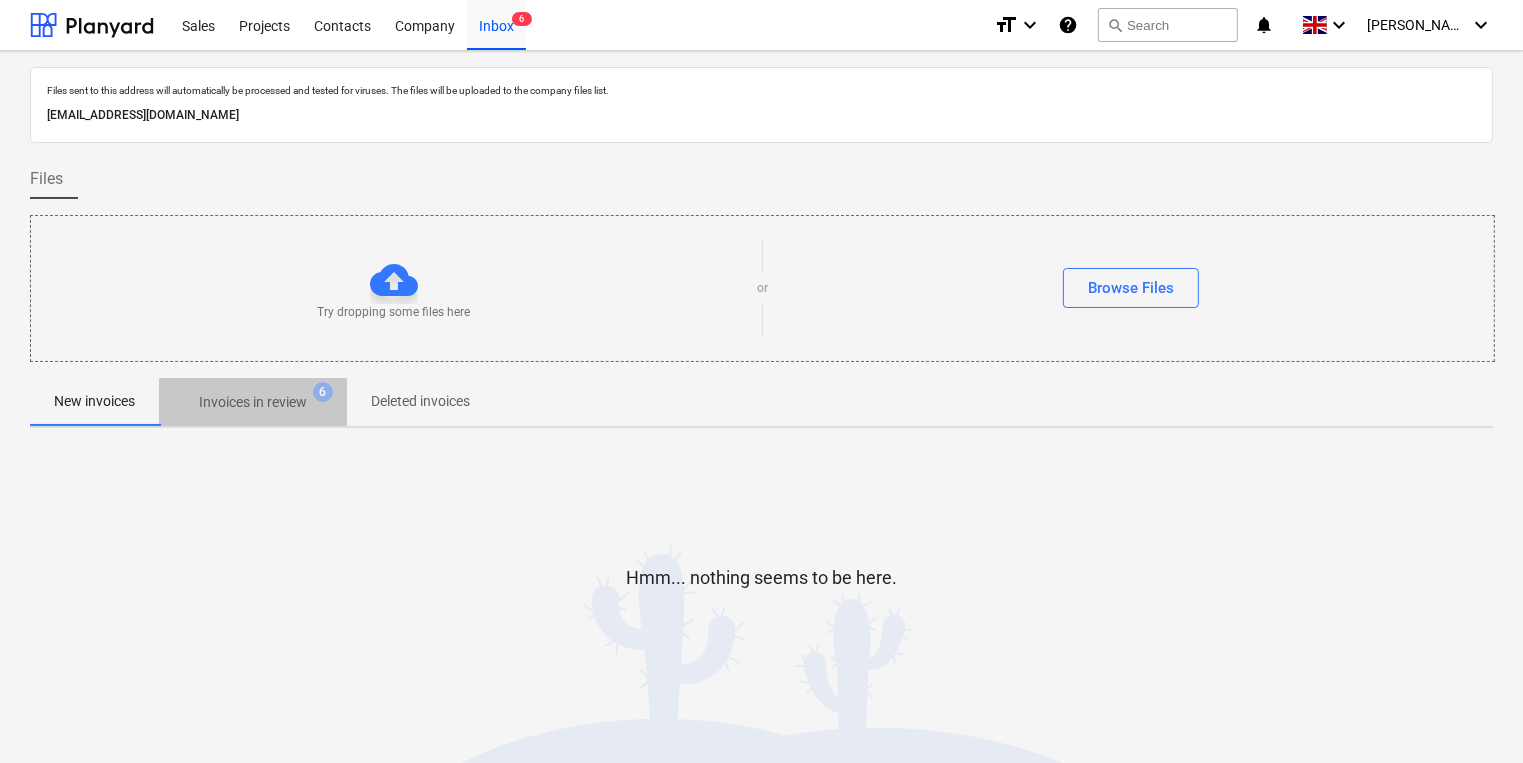 click on "Invoices in review" at bounding box center [253, 402] 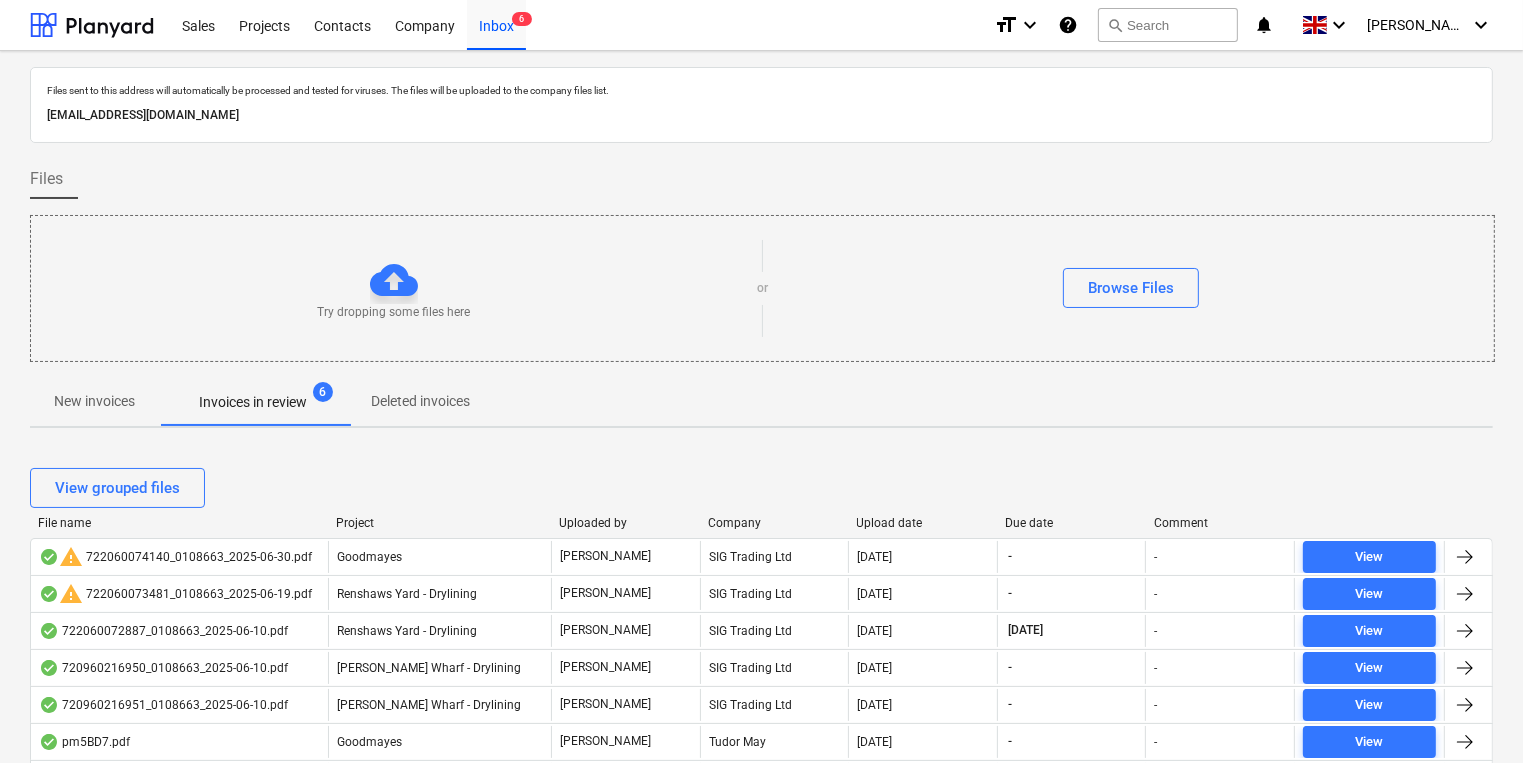 click on "Project" at bounding box center (439, 523) 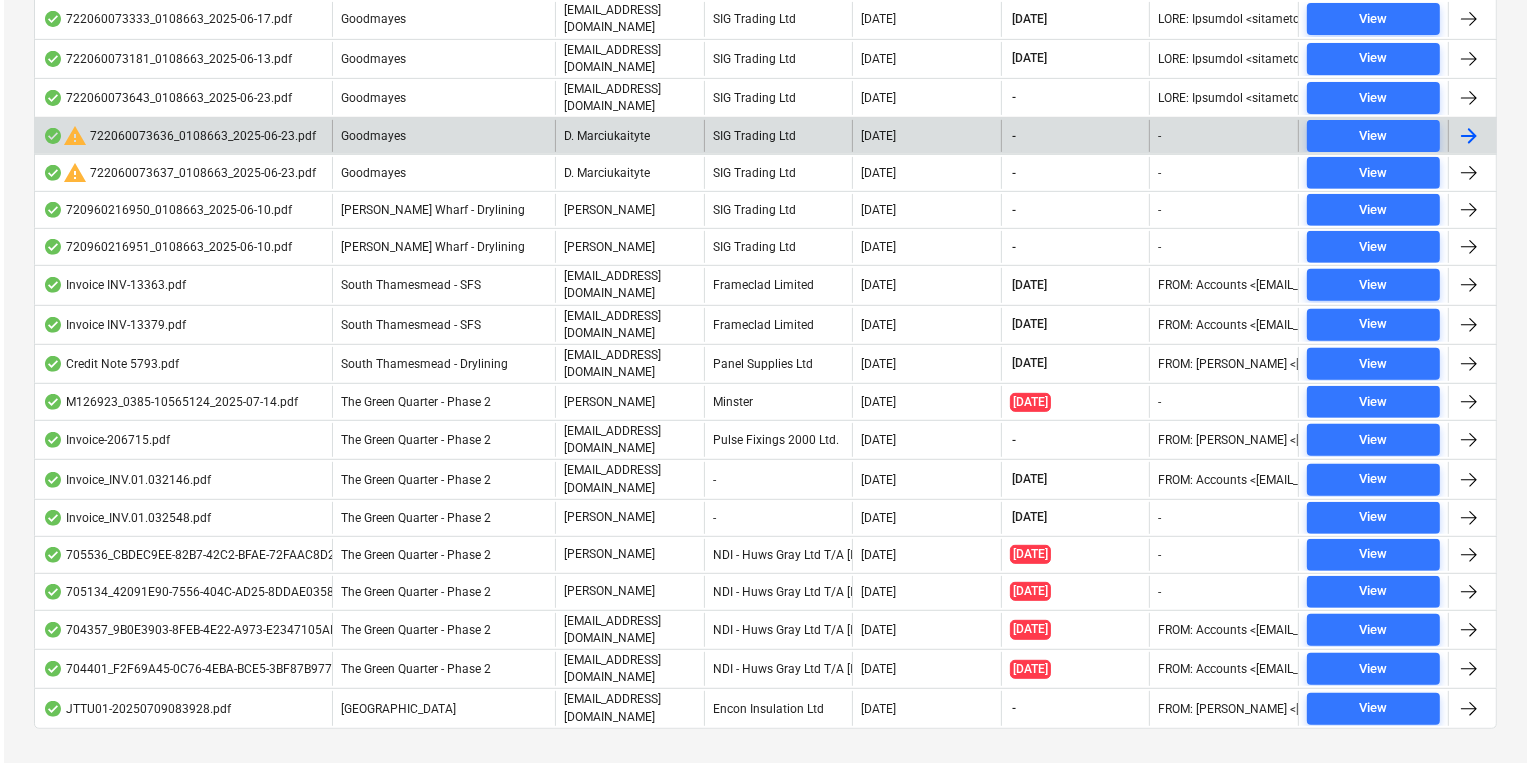 scroll, scrollTop: 400, scrollLeft: 0, axis: vertical 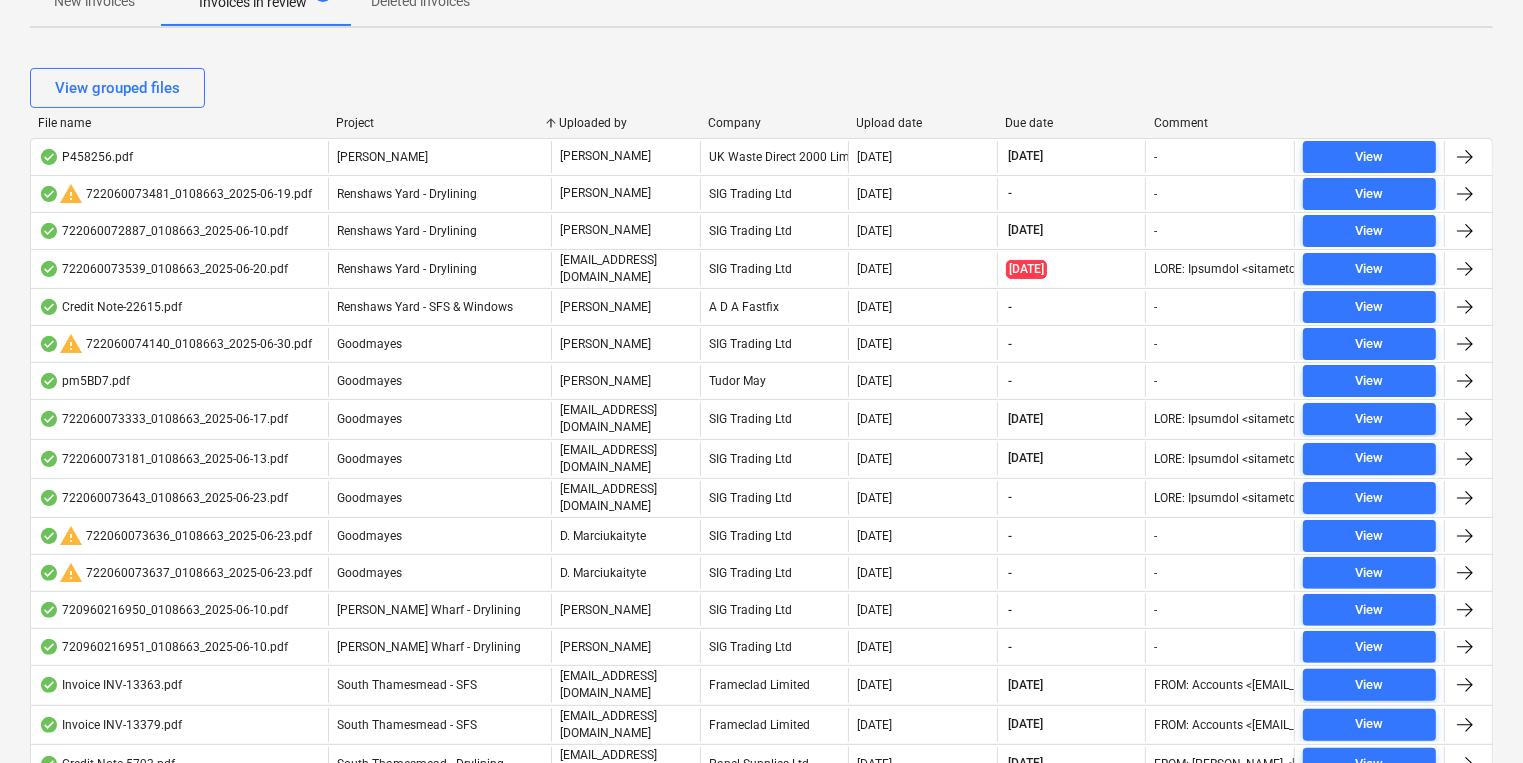 click on "Upload date" at bounding box center [923, 123] 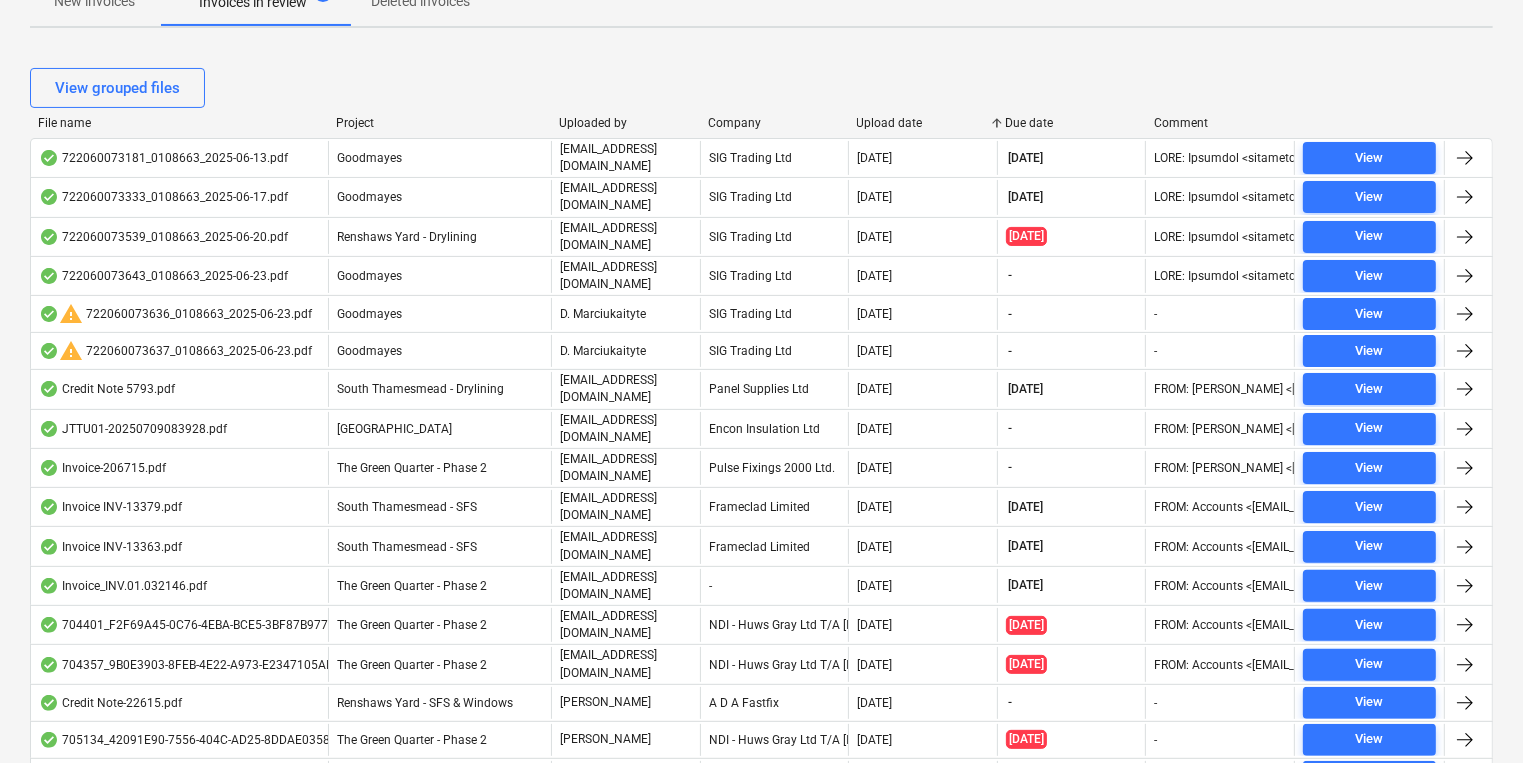 click on "Upload date" at bounding box center (923, 123) 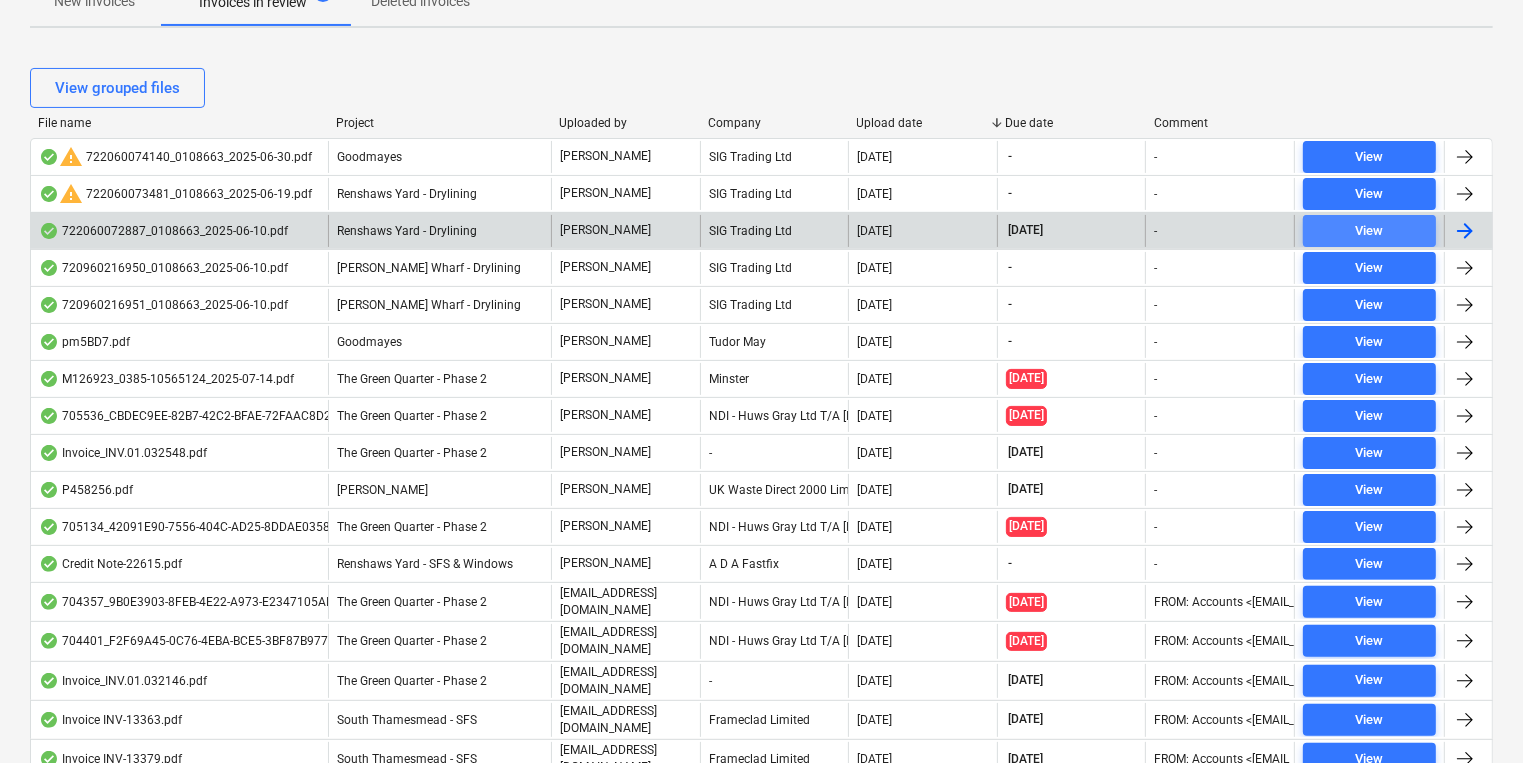 click on "View" at bounding box center (1369, 231) 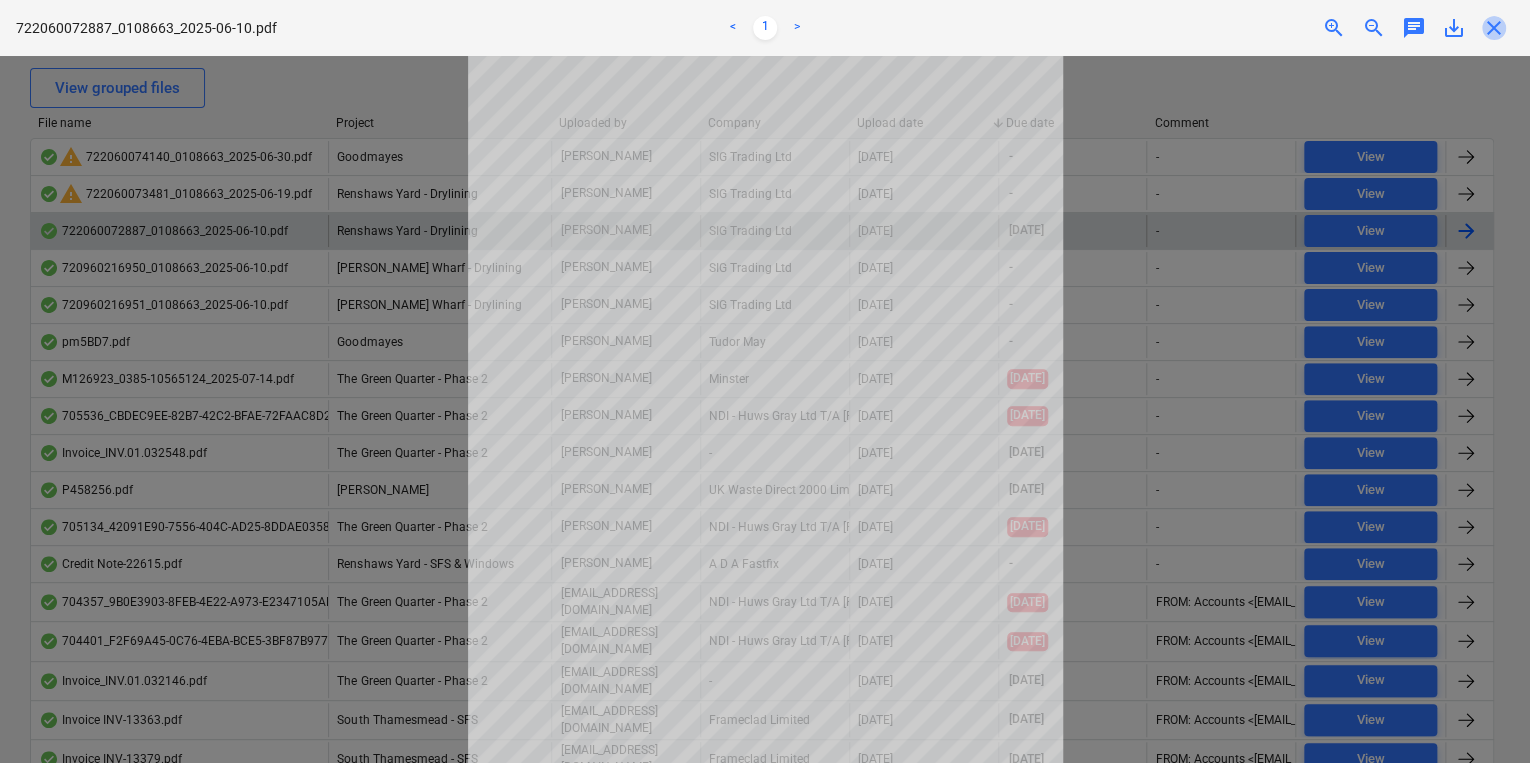 click on "close" at bounding box center [1494, 28] 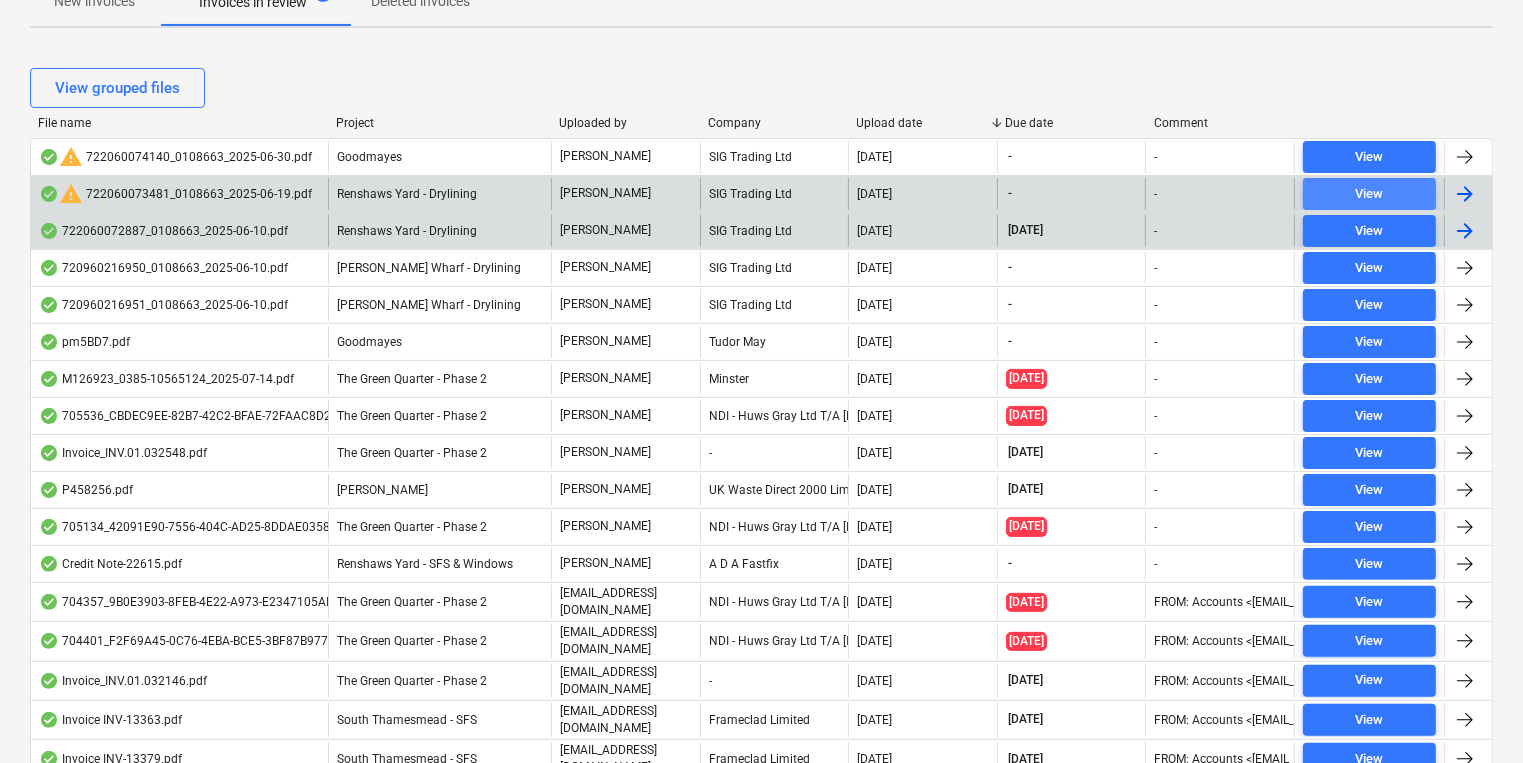 click on "View" at bounding box center (1369, 194) 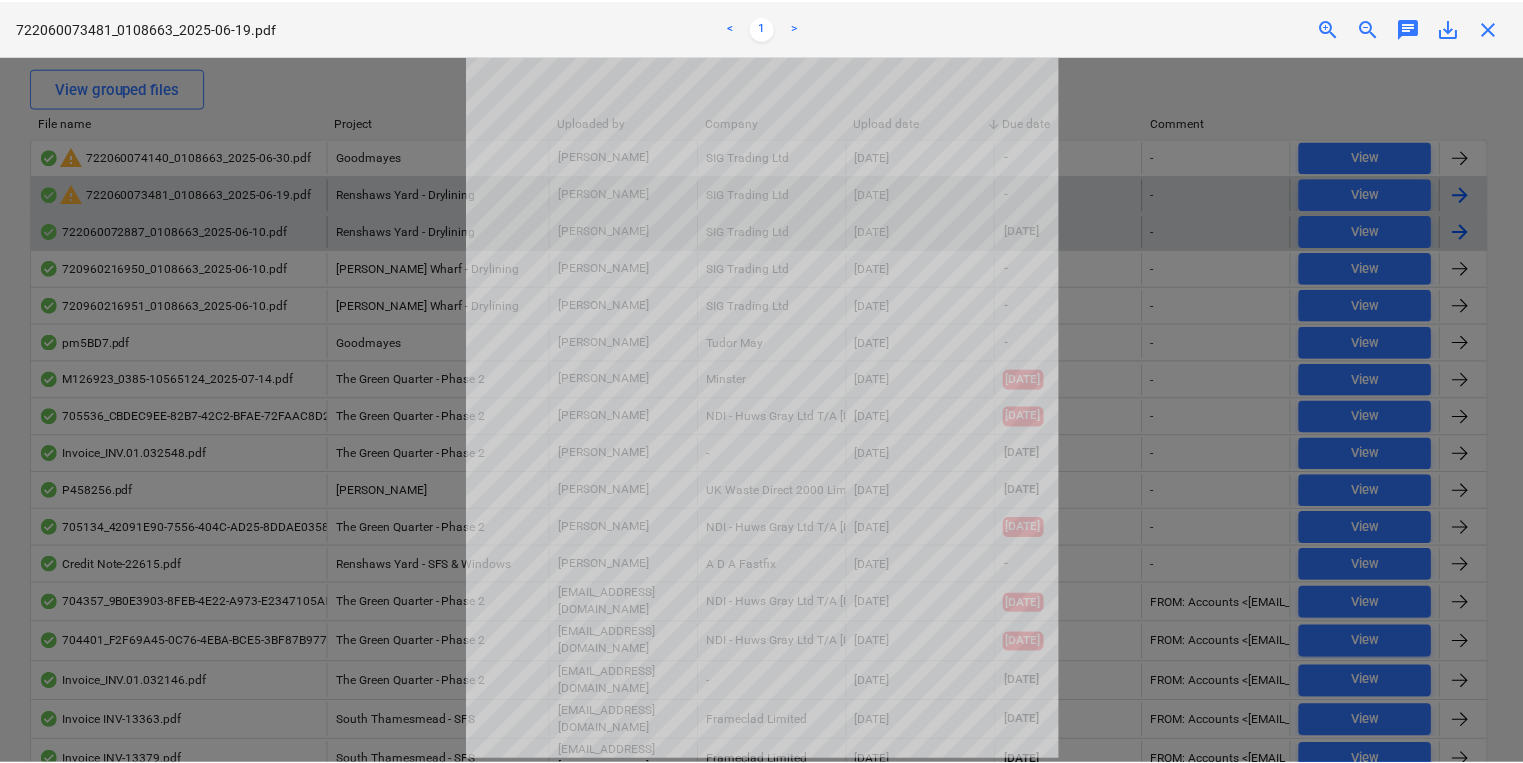 scroll, scrollTop: 0, scrollLeft: 0, axis: both 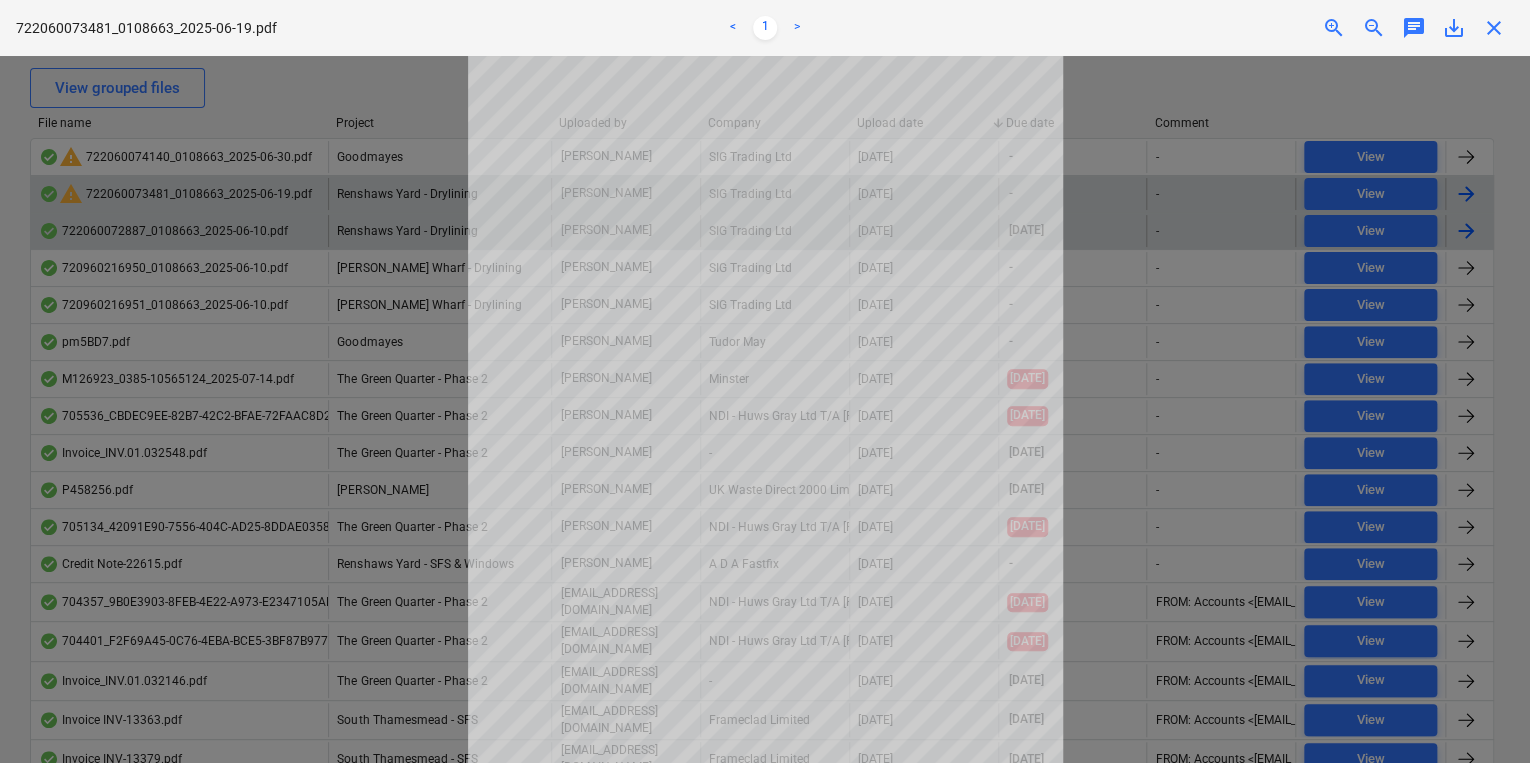 click on "close" at bounding box center [1494, 28] 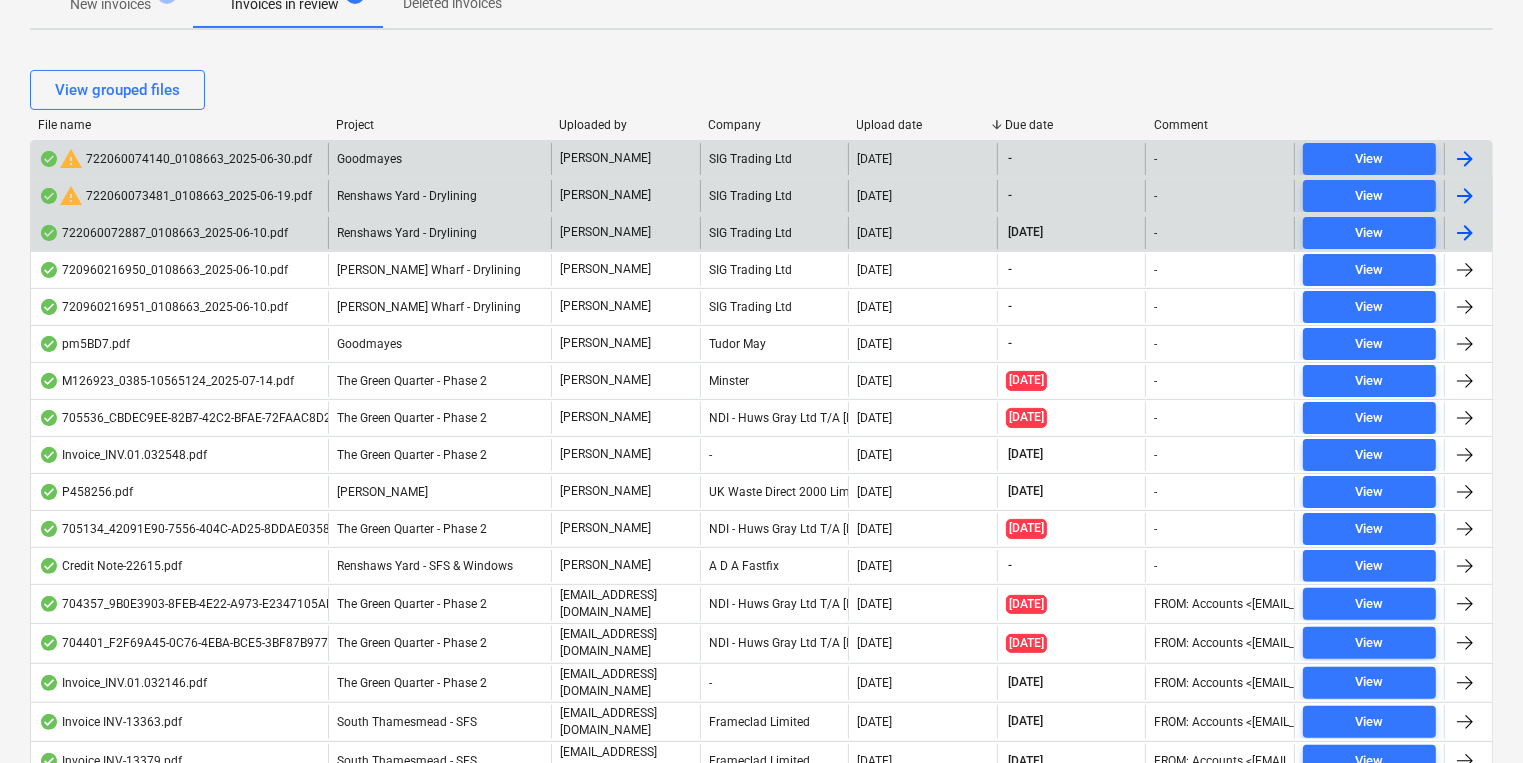 scroll, scrollTop: 0, scrollLeft: 0, axis: both 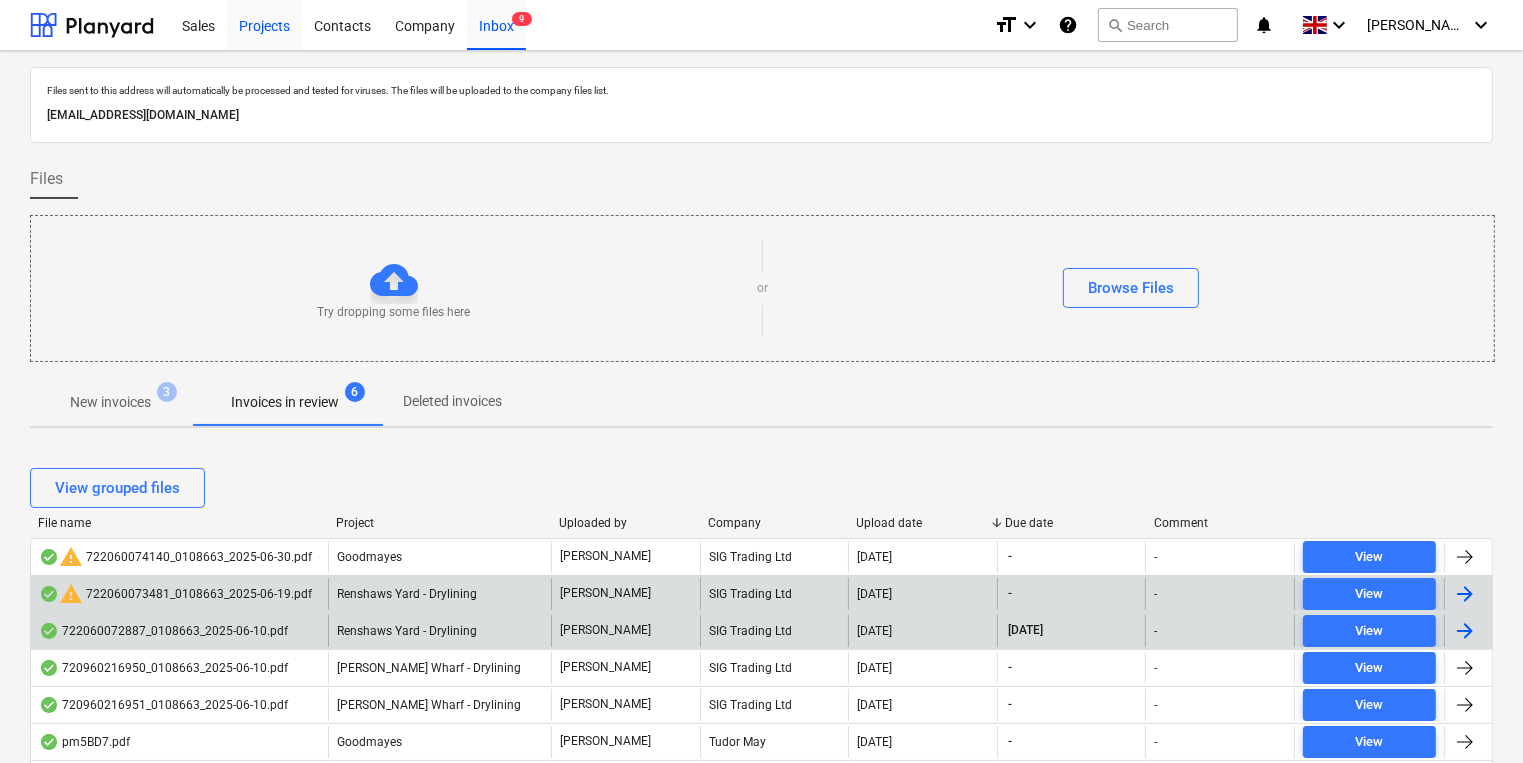 click on "Projects" at bounding box center [264, 24] 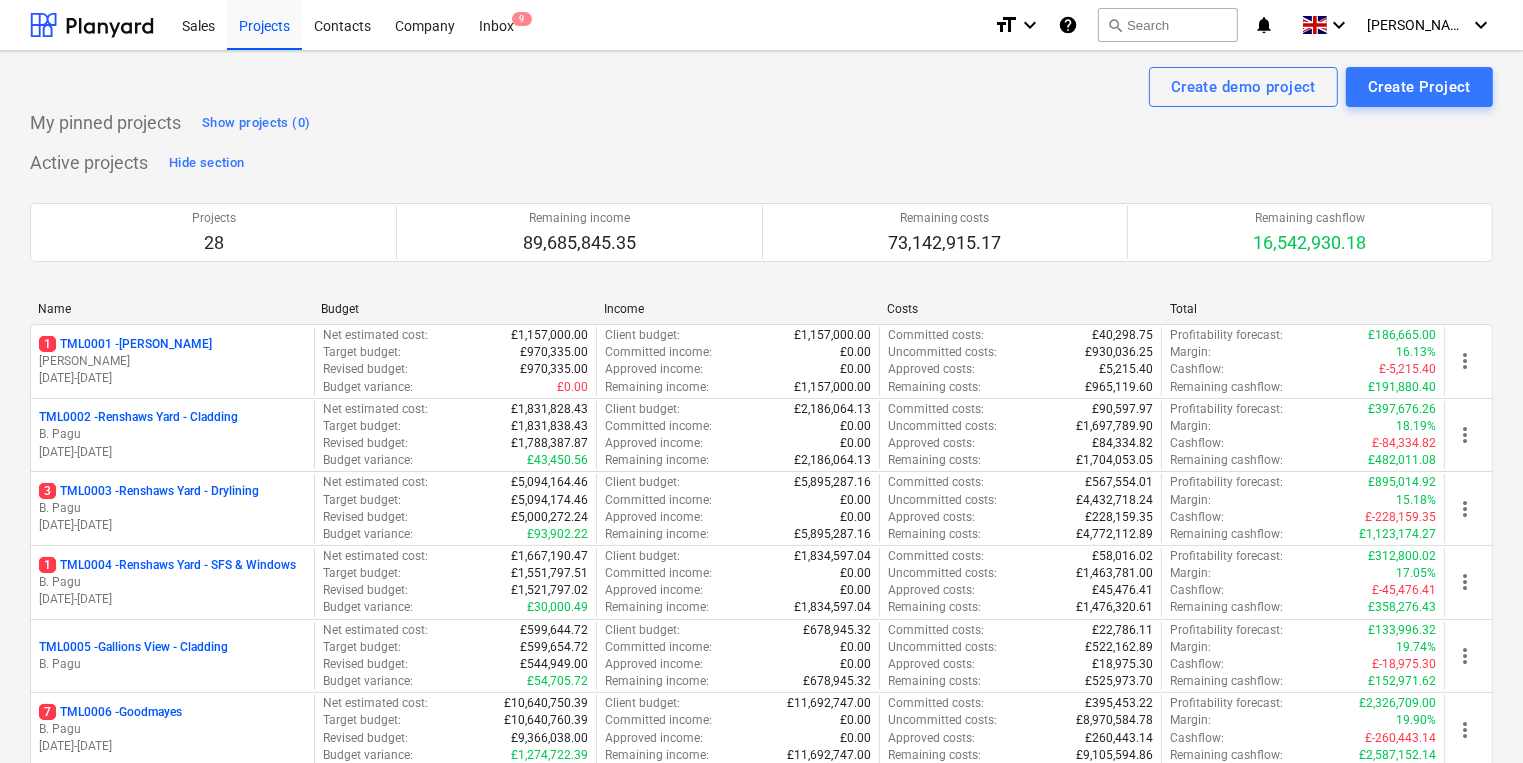 click on "B. Pagu" at bounding box center (172, 582) 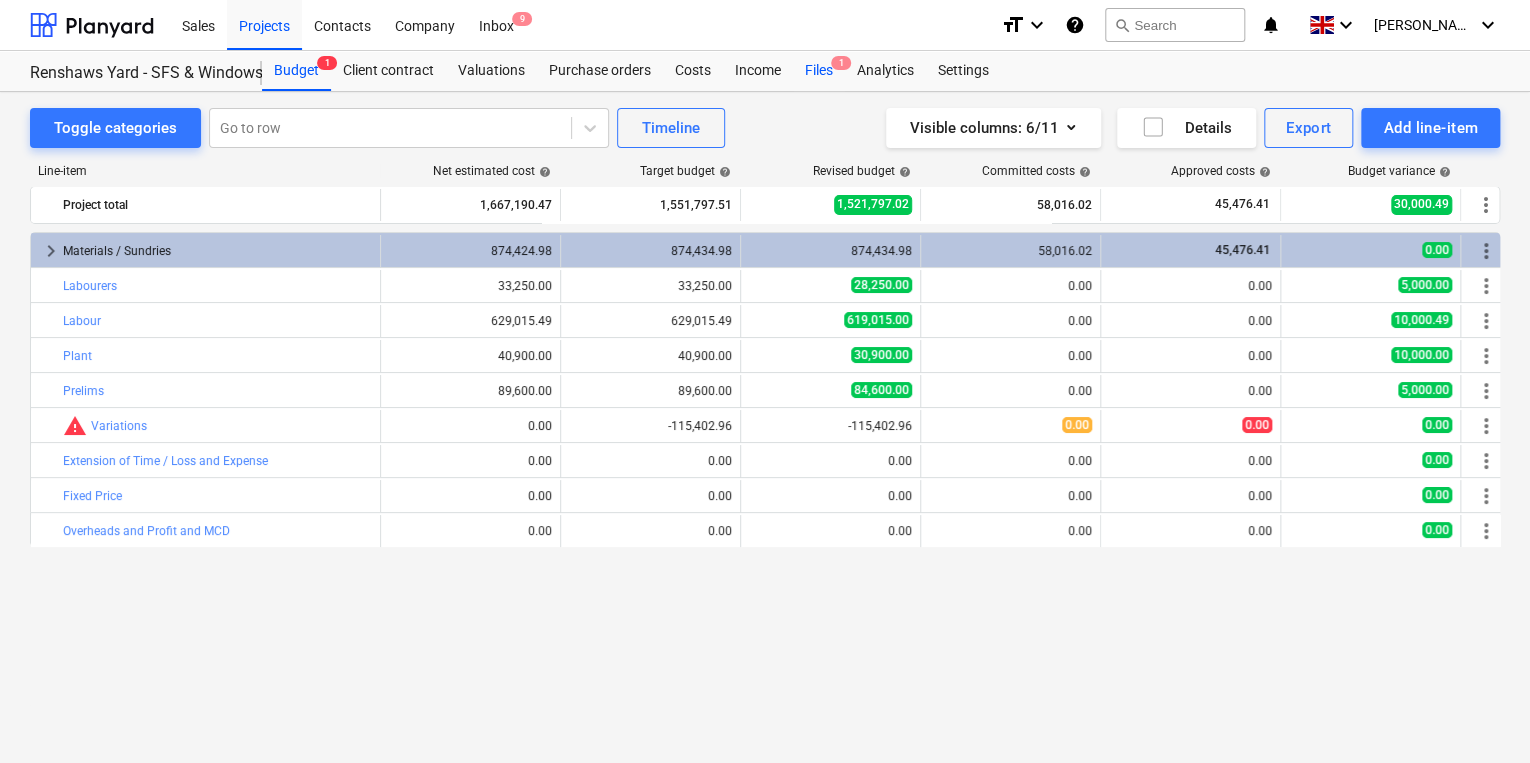 click on "Files 1" at bounding box center (819, 71) 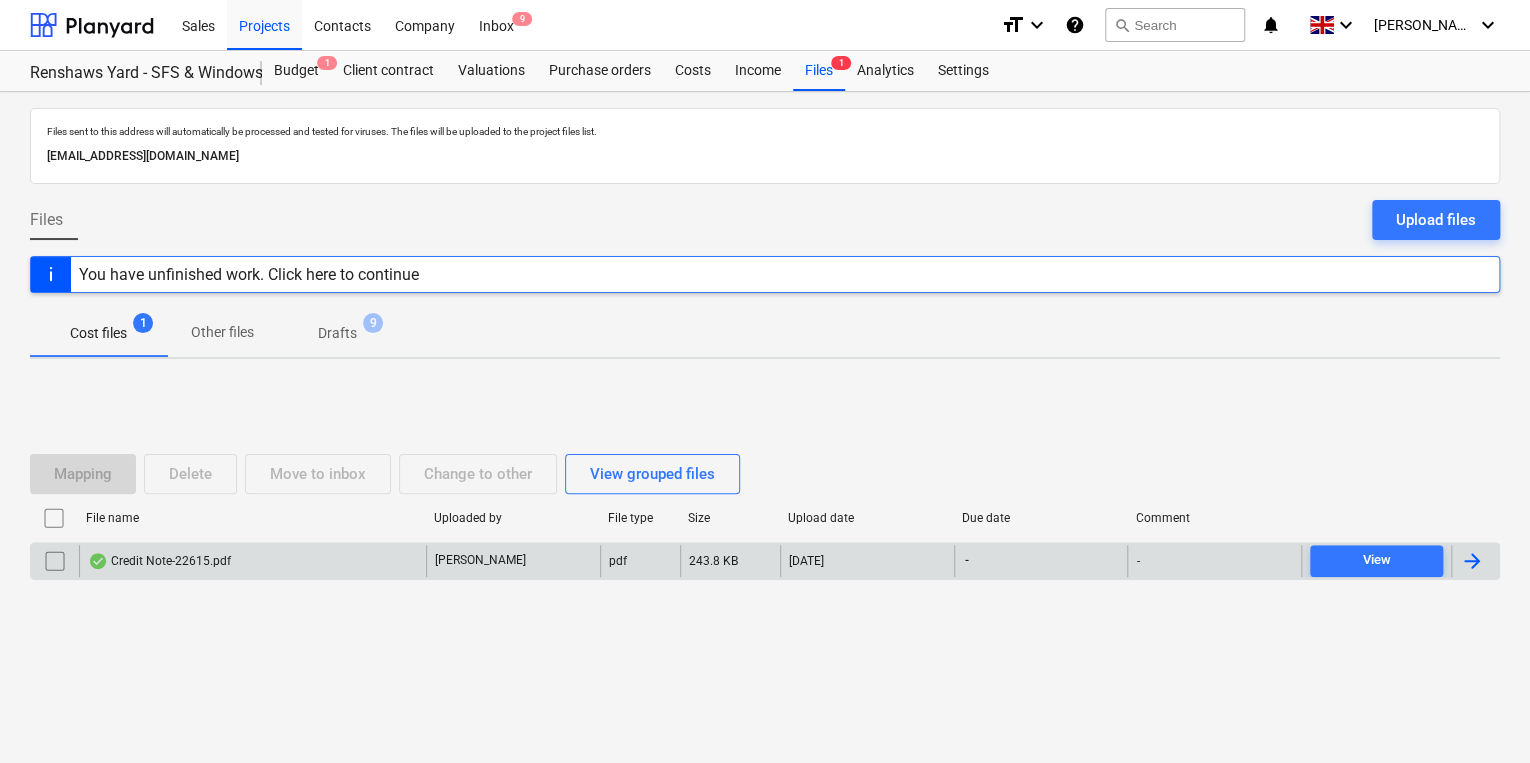 click at bounding box center [55, 561] 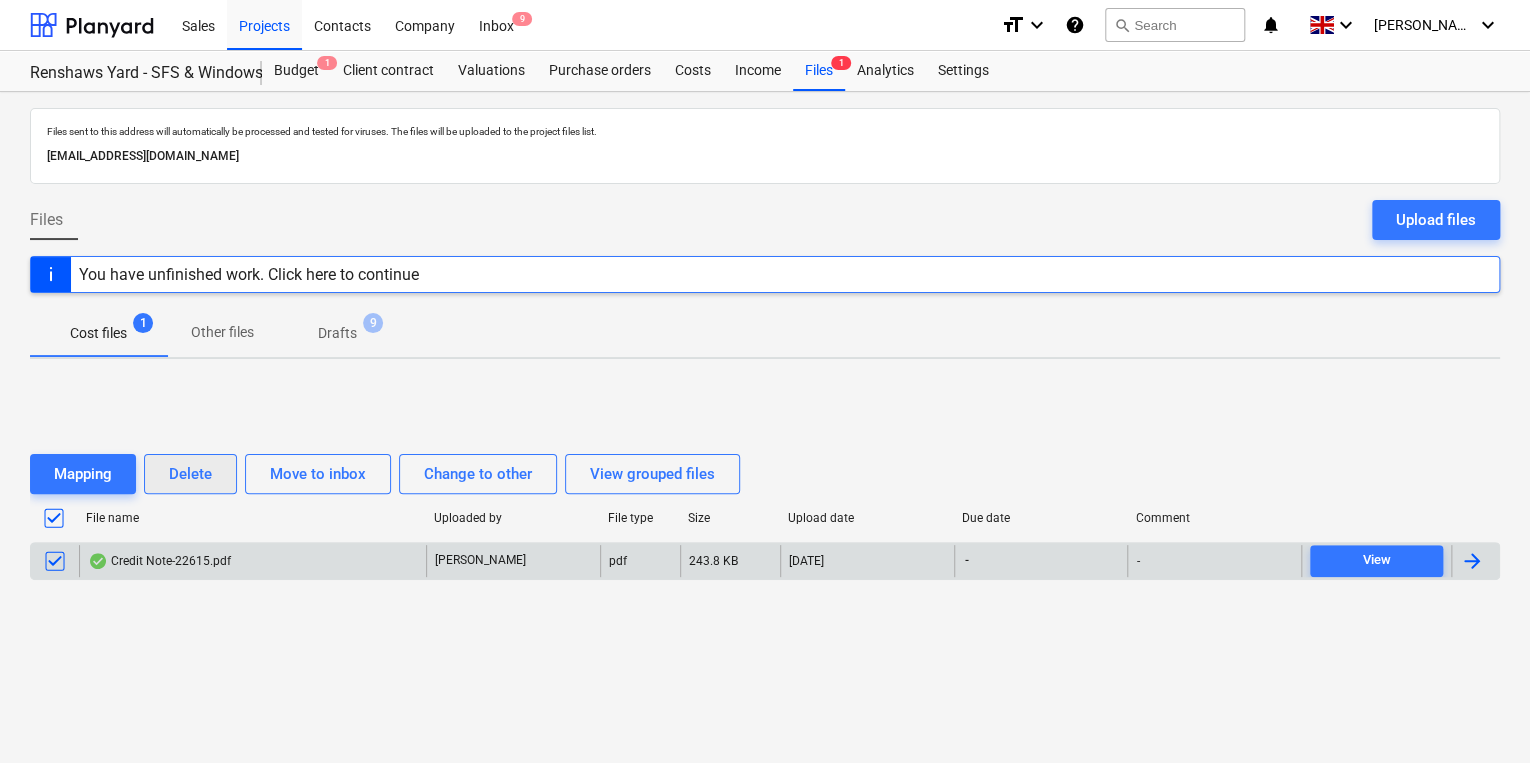 click on "Delete" at bounding box center [190, 474] 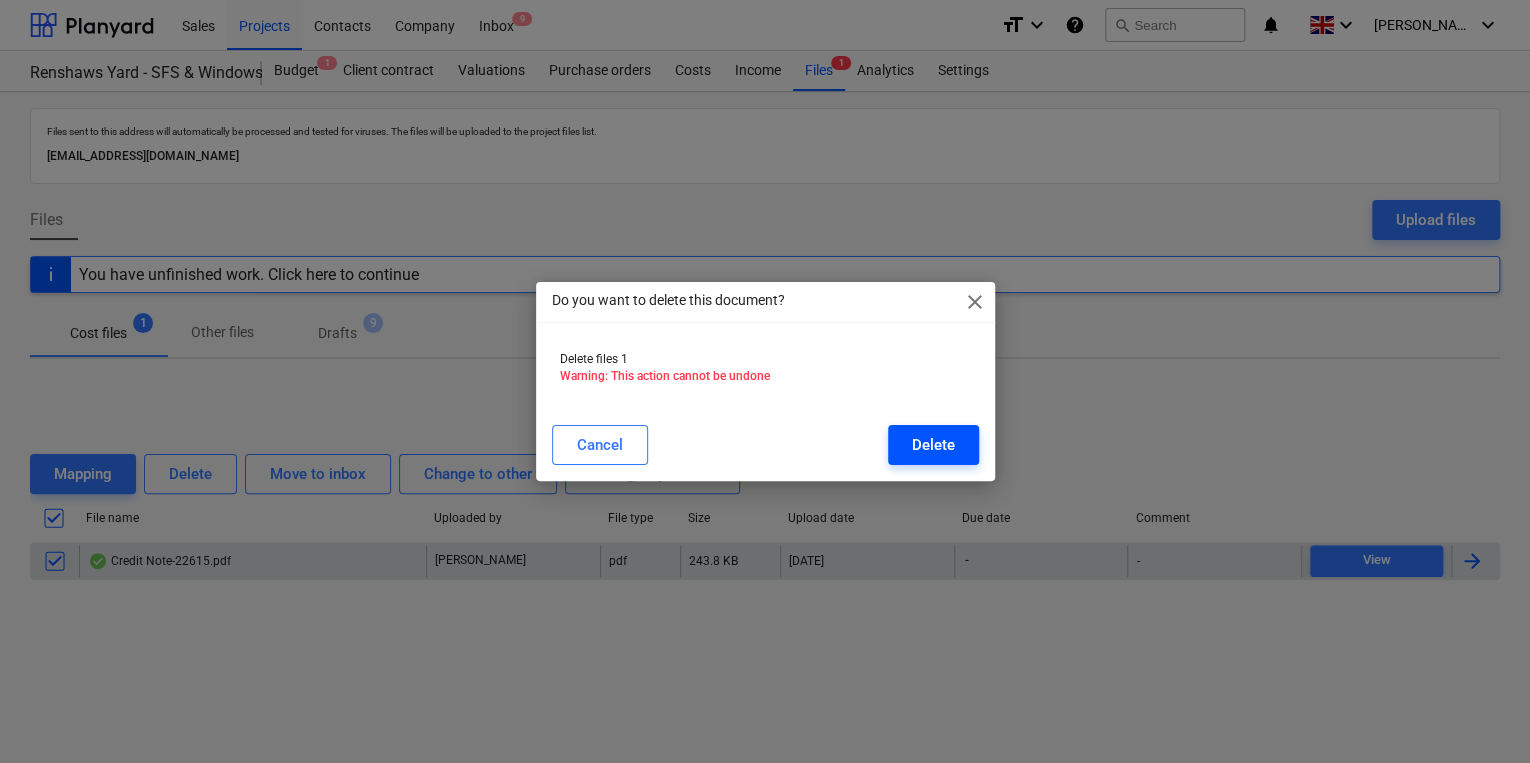 click on "Delete" at bounding box center [933, 445] 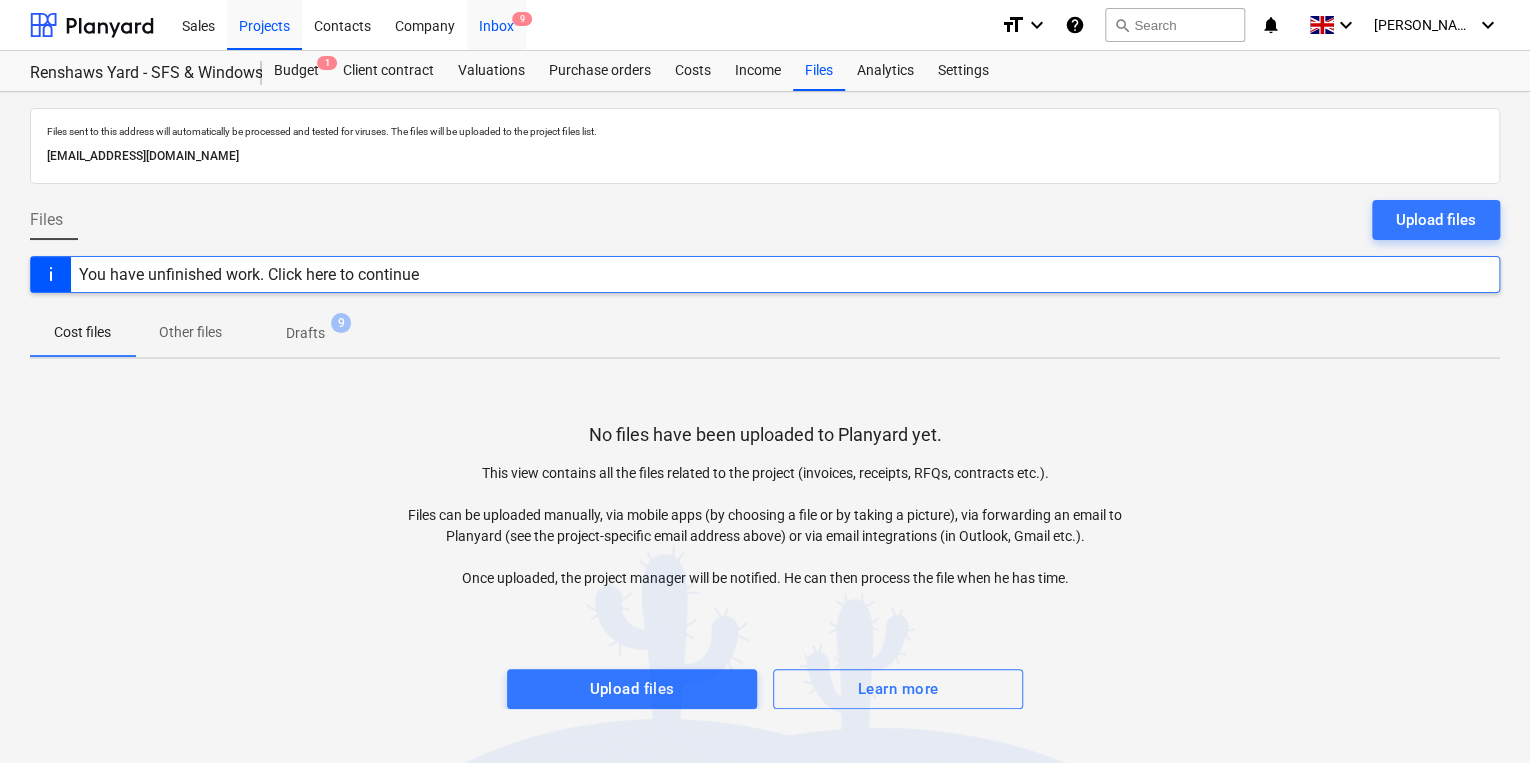 click on "9" at bounding box center (522, 19) 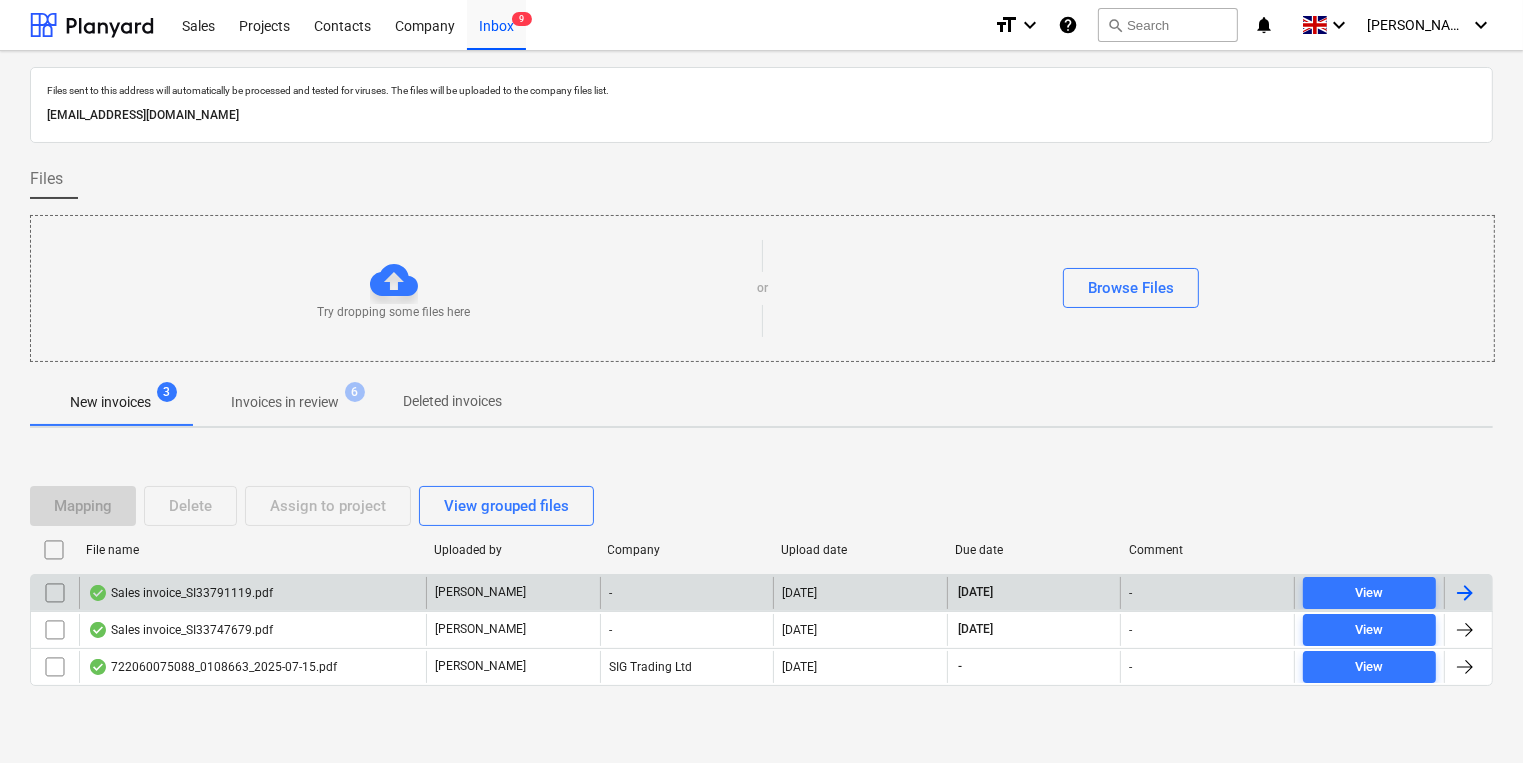 click on "Sales invoice_SI33791119.pdf" at bounding box center [180, 593] 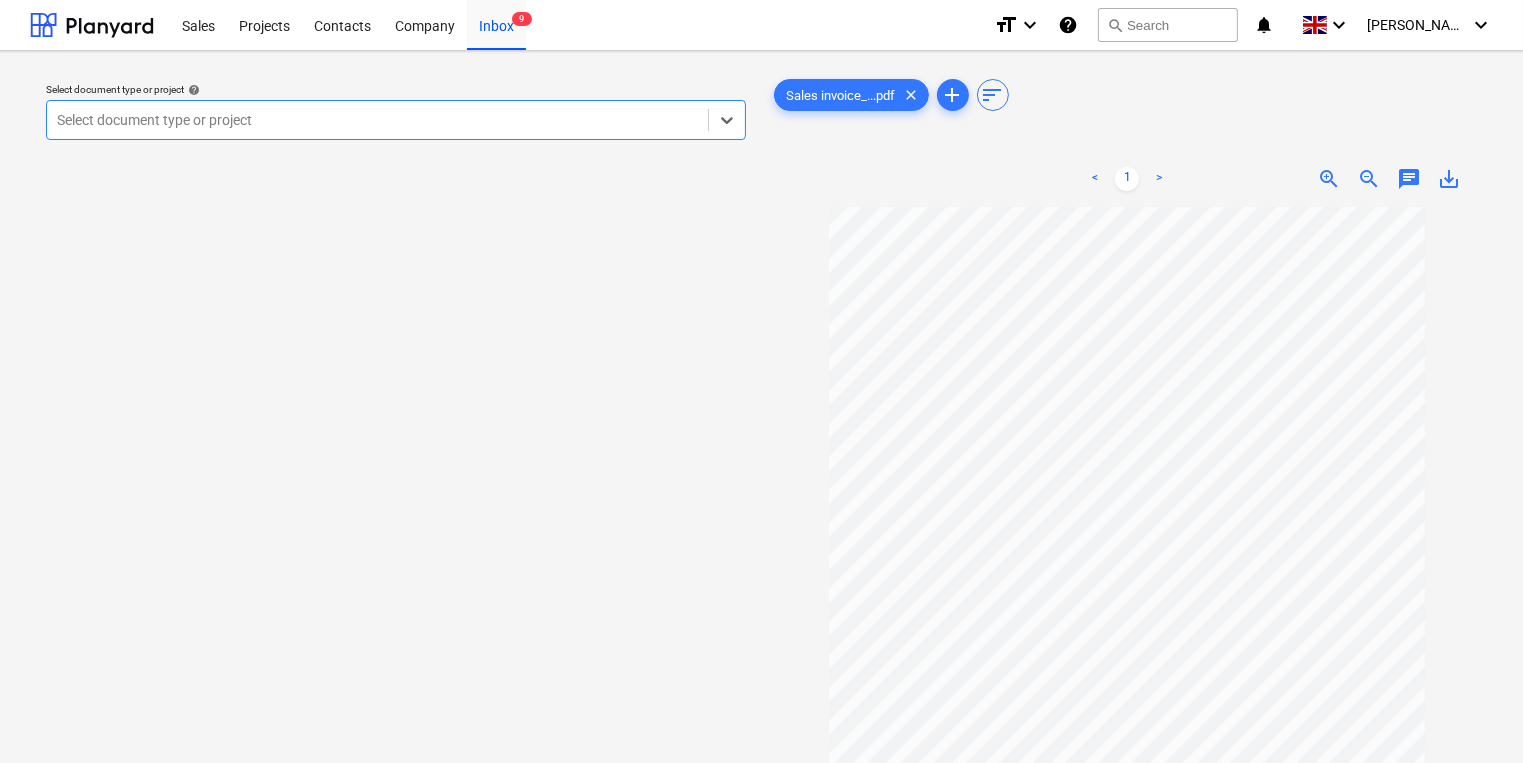 scroll, scrollTop: 138, scrollLeft: 0, axis: vertical 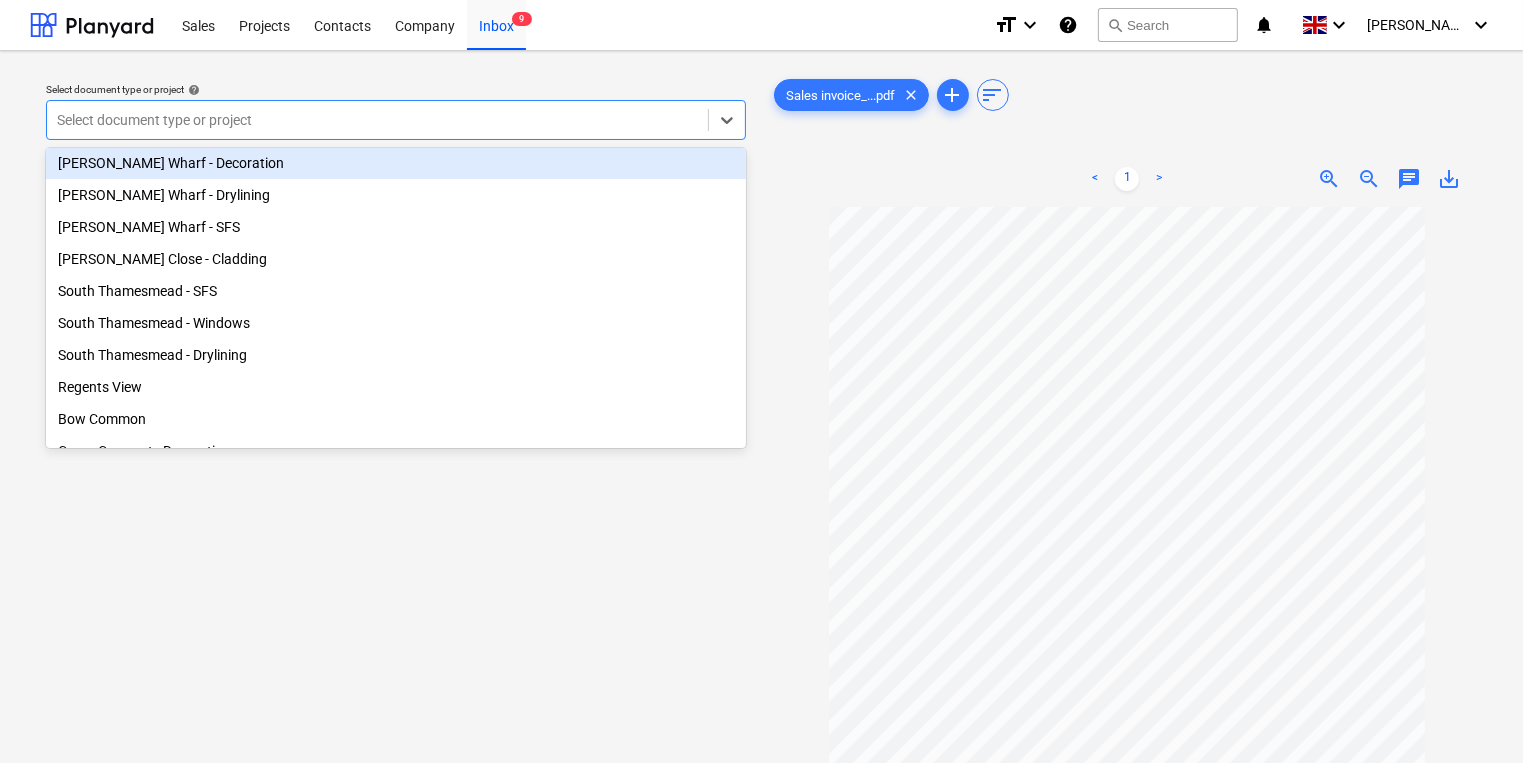 click on "[PERSON_NAME] Wharf - Decoration" at bounding box center [396, 163] 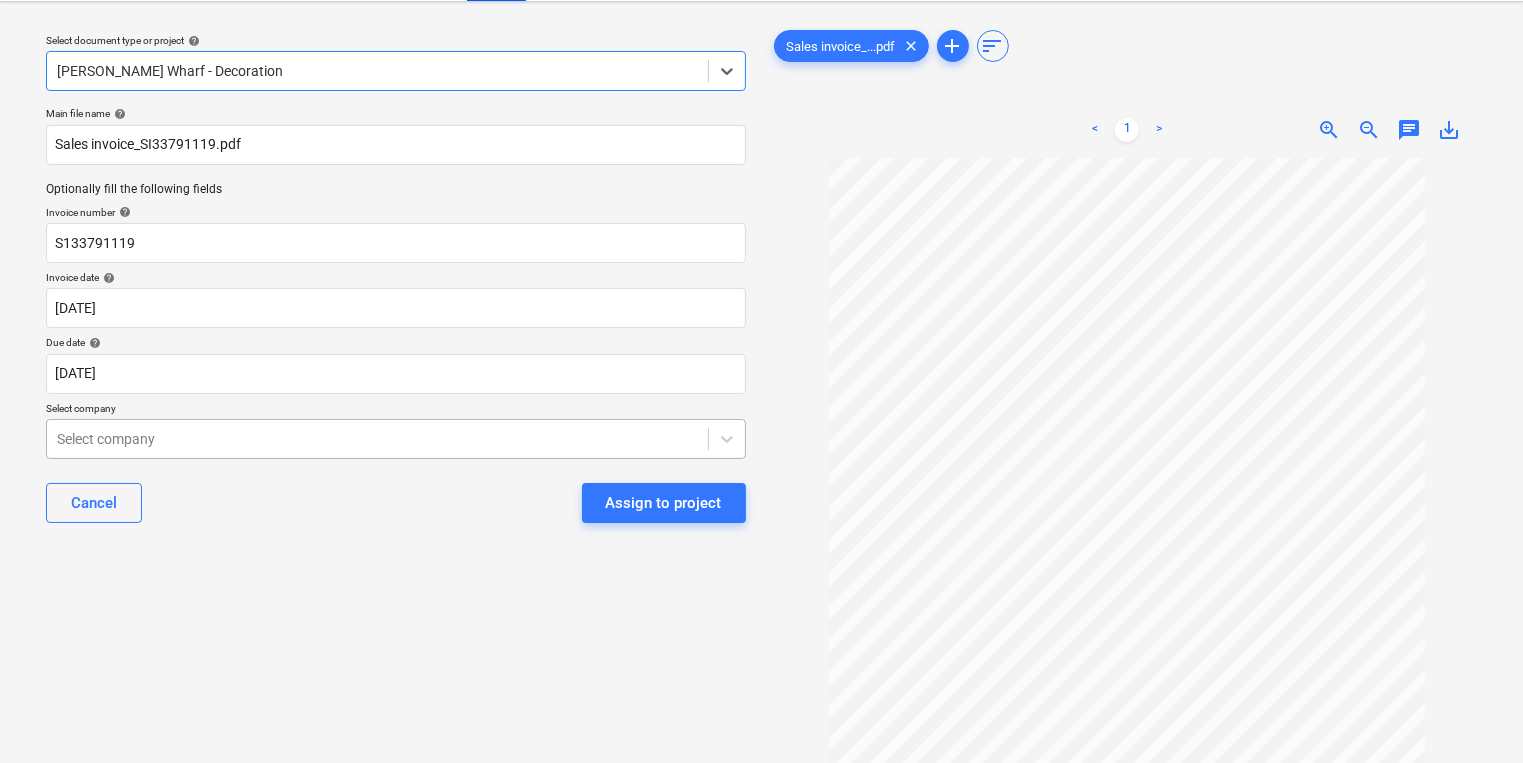 click on "Sales Projects Contacts Company Inbox 9 format_size keyboard_arrow_down help search Search notifications 0 keyboard_arrow_down [PERSON_NAME] keyboard_arrow_down Select document type or project help option [PERSON_NAME] Wharf - Decoration, selected.   Select is focused ,type to refine list, press Down to open the menu,  [PERSON_NAME] Wharf - Decoration Main file name help Sales invoice_SI33791119.pdf Optionally fill the following fields Invoice number help S133791119 Invoice date help [DATE] 12.06.2025 Press the down arrow key to interact with the calendar and
select a date. Press the question mark key to get the keyboard shortcuts for changing dates. Due date help [DATE] [DATE] Press the down arrow key to interact with the calendar and
select a date. Press the question mark key to get the keyboard shortcuts for changing dates. Select company Select company Cancel Assign to project Sales invoice_...pdf clear add sort < 1 > zoom_in zoom_out chat 0 save_alt" at bounding box center (761, 332) 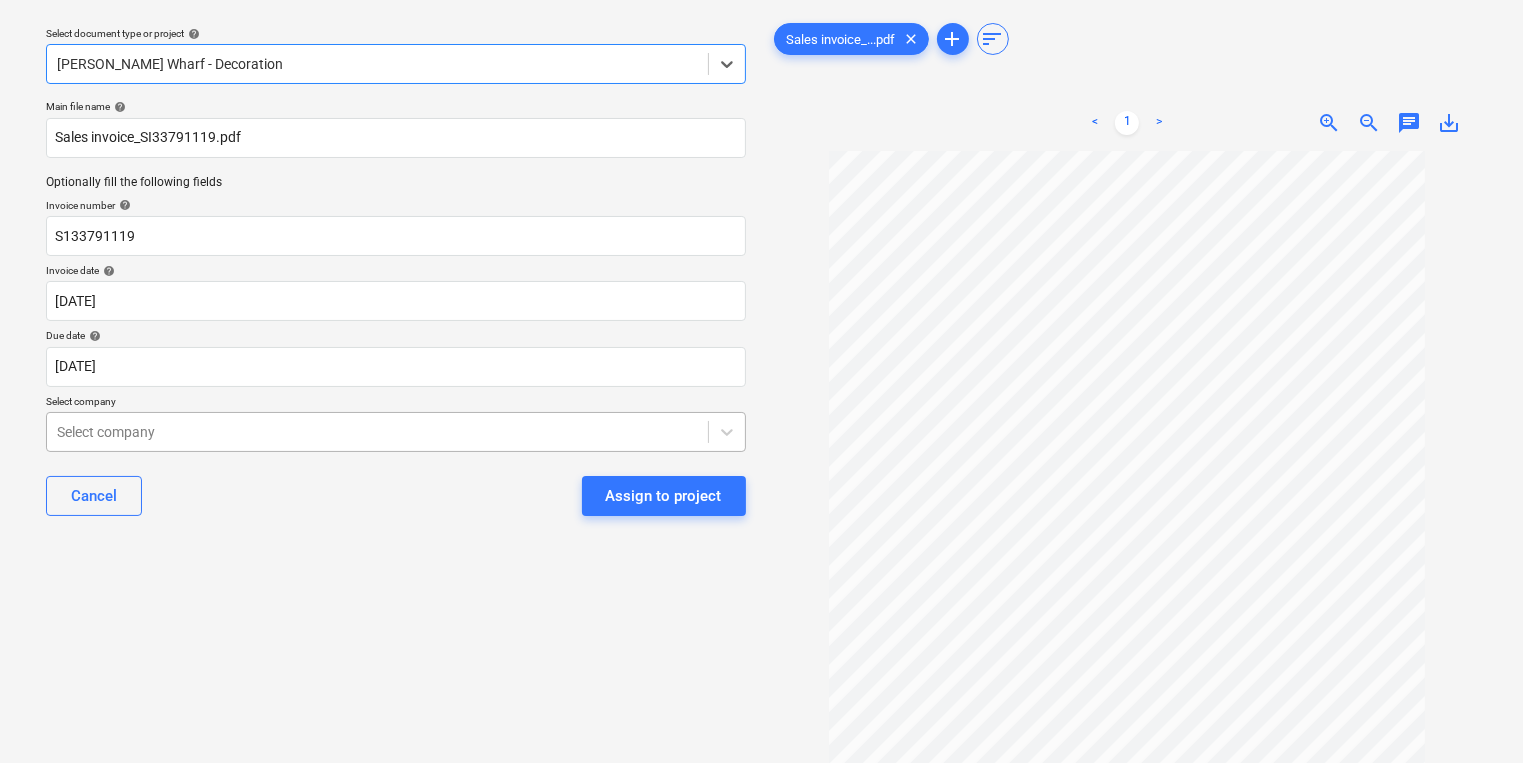 scroll, scrollTop: 64, scrollLeft: 0, axis: vertical 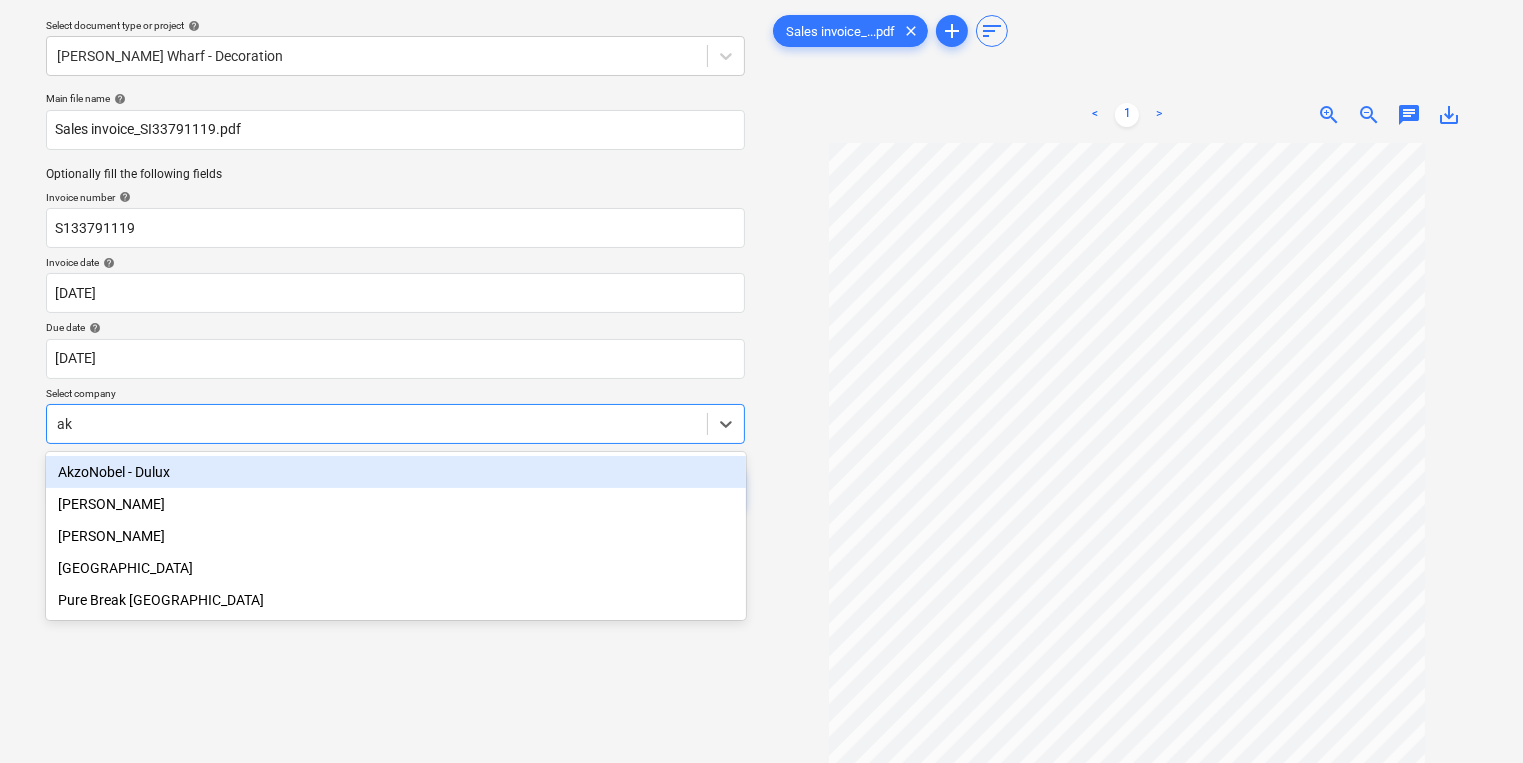 type on "akz" 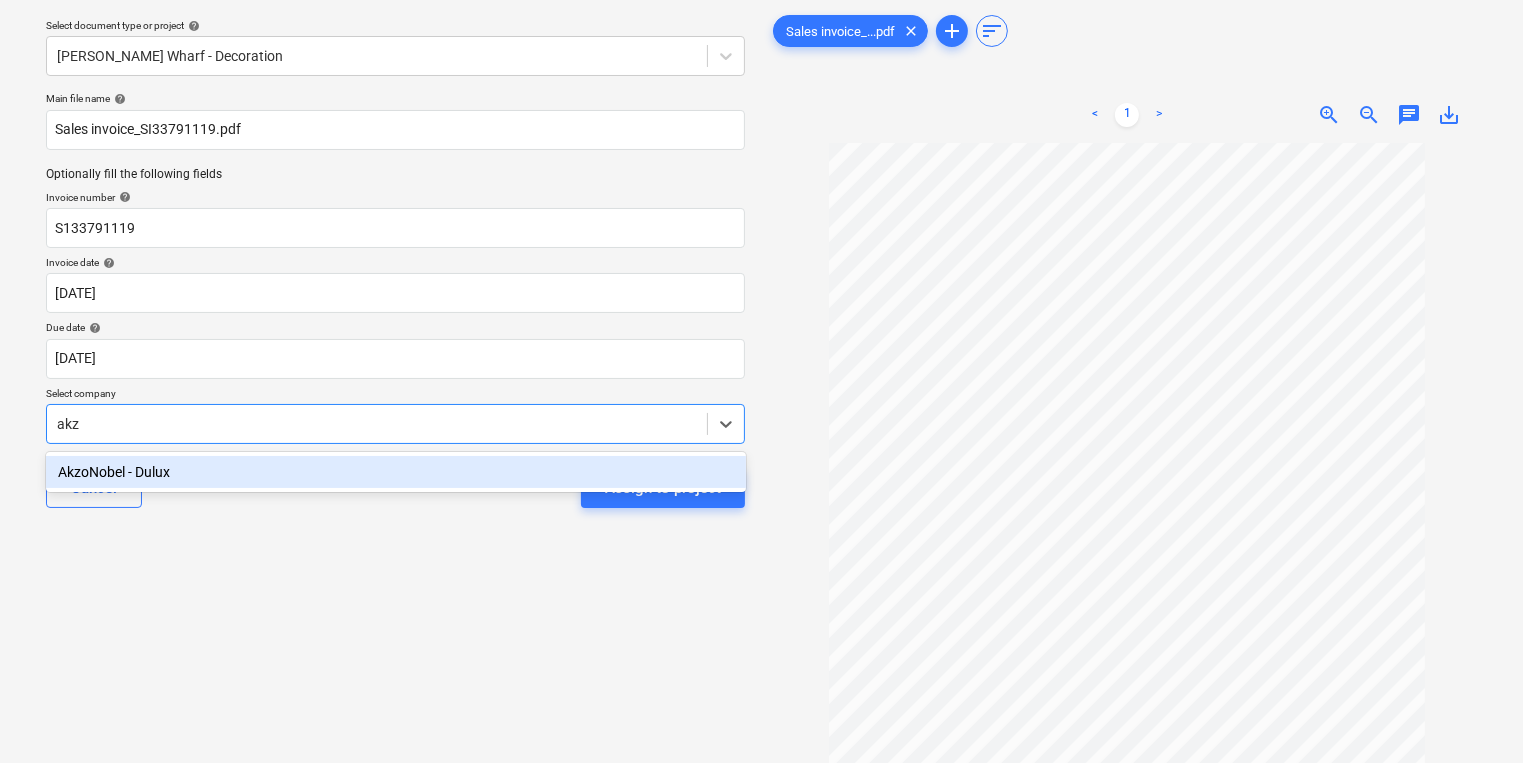 click on "AkzoNobel - Dulux" at bounding box center [396, 472] 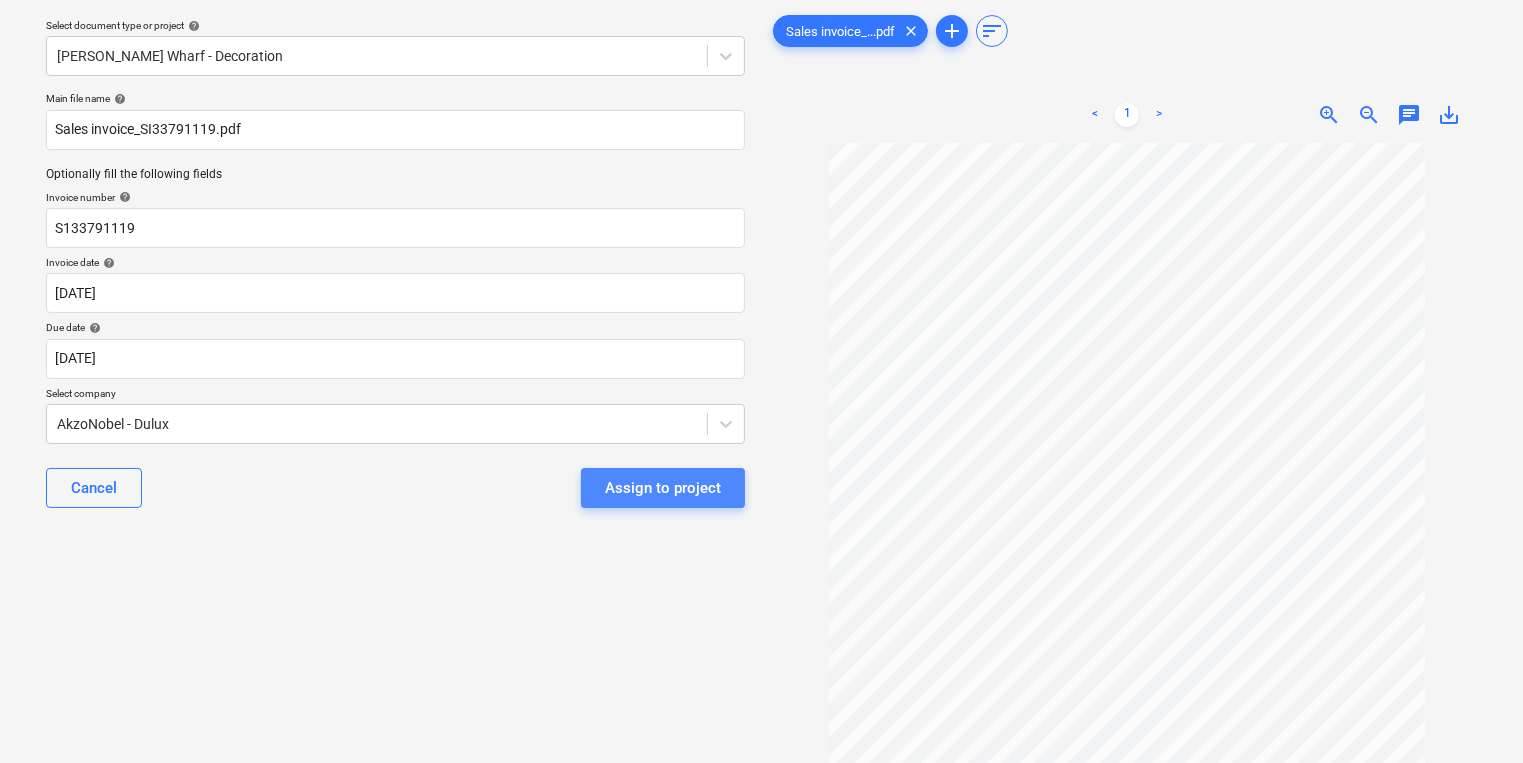 click on "Assign to project" at bounding box center (663, 488) 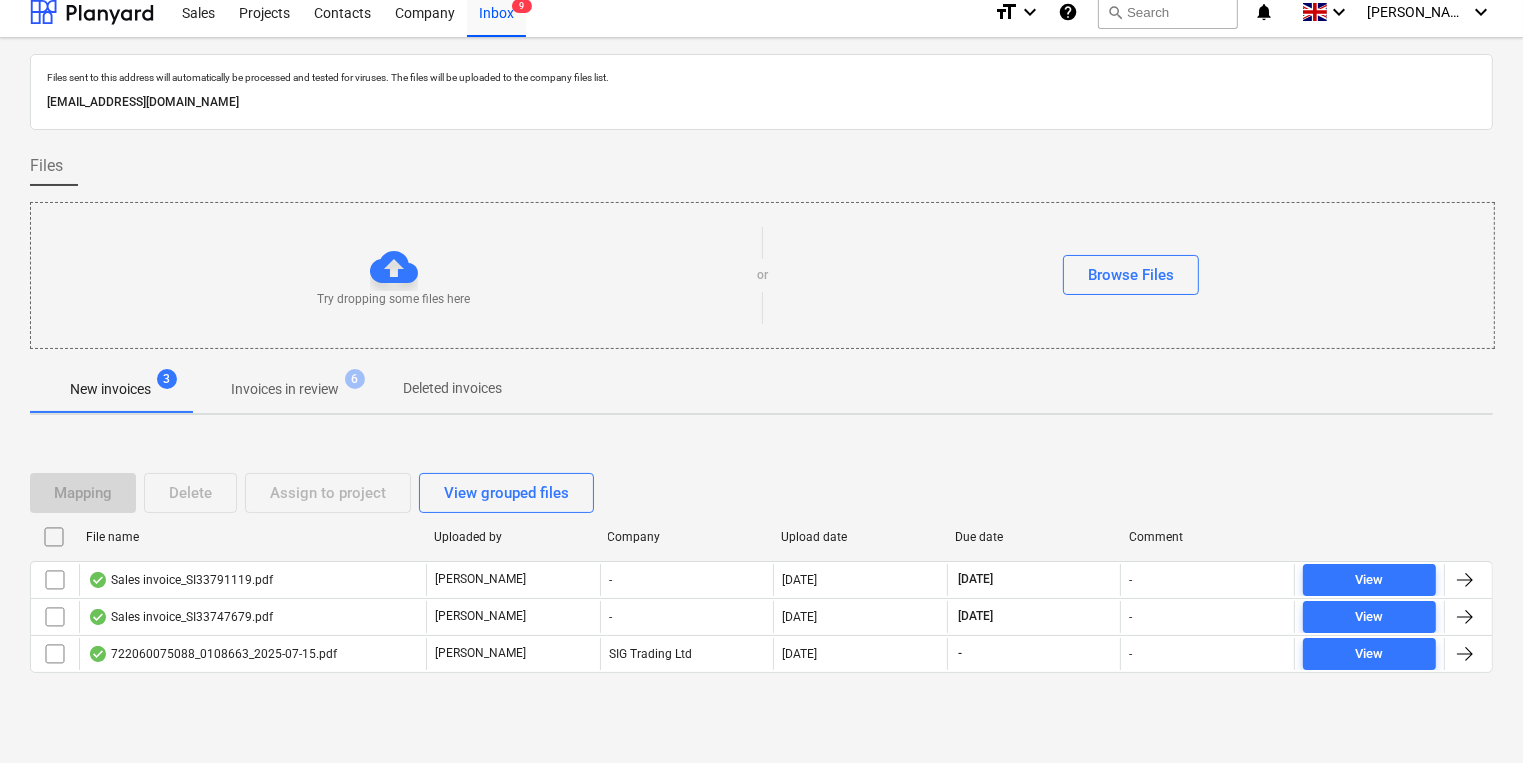 scroll, scrollTop: 11, scrollLeft: 0, axis: vertical 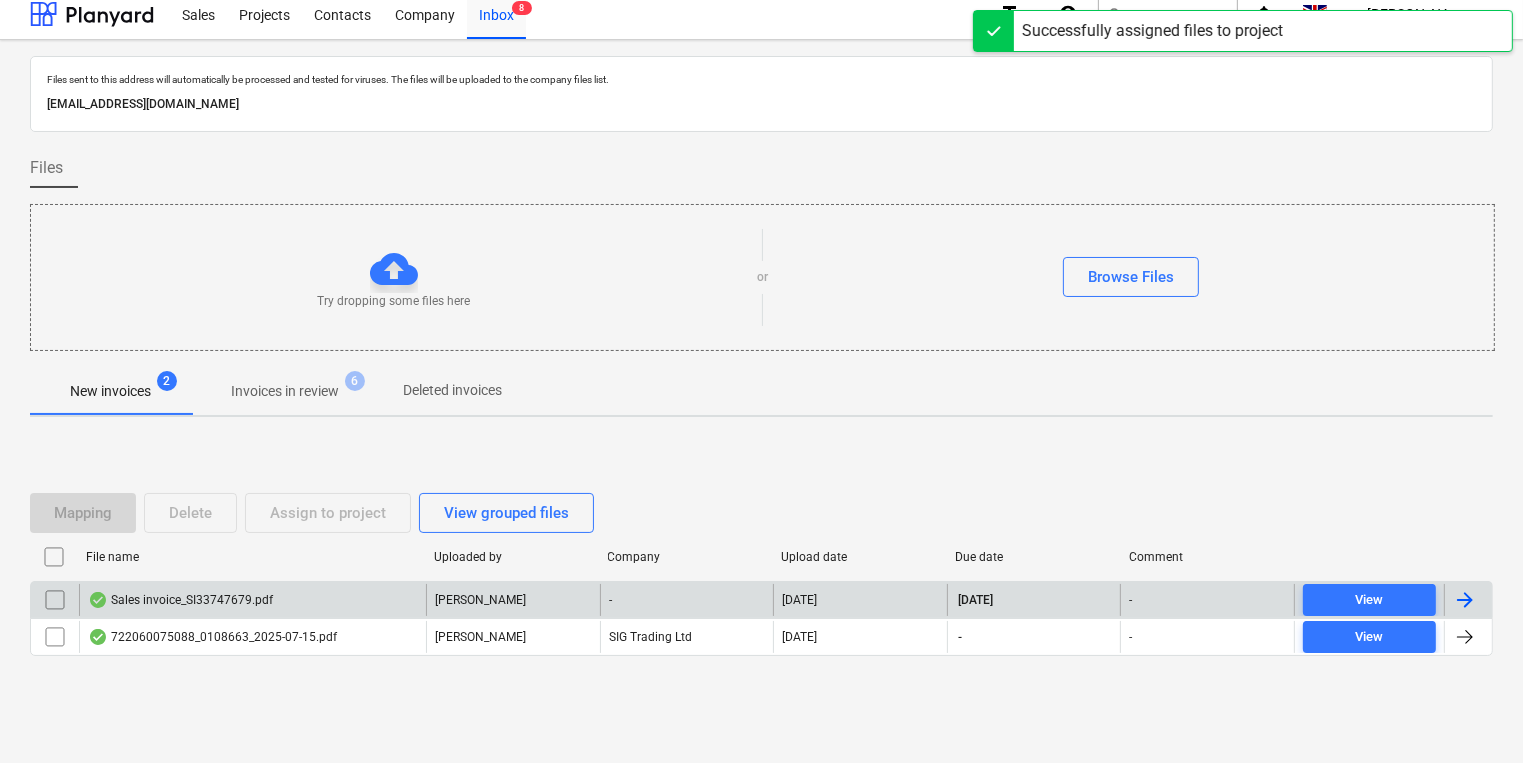click on "Sales invoice_SI33747679.pdf" at bounding box center [252, 600] 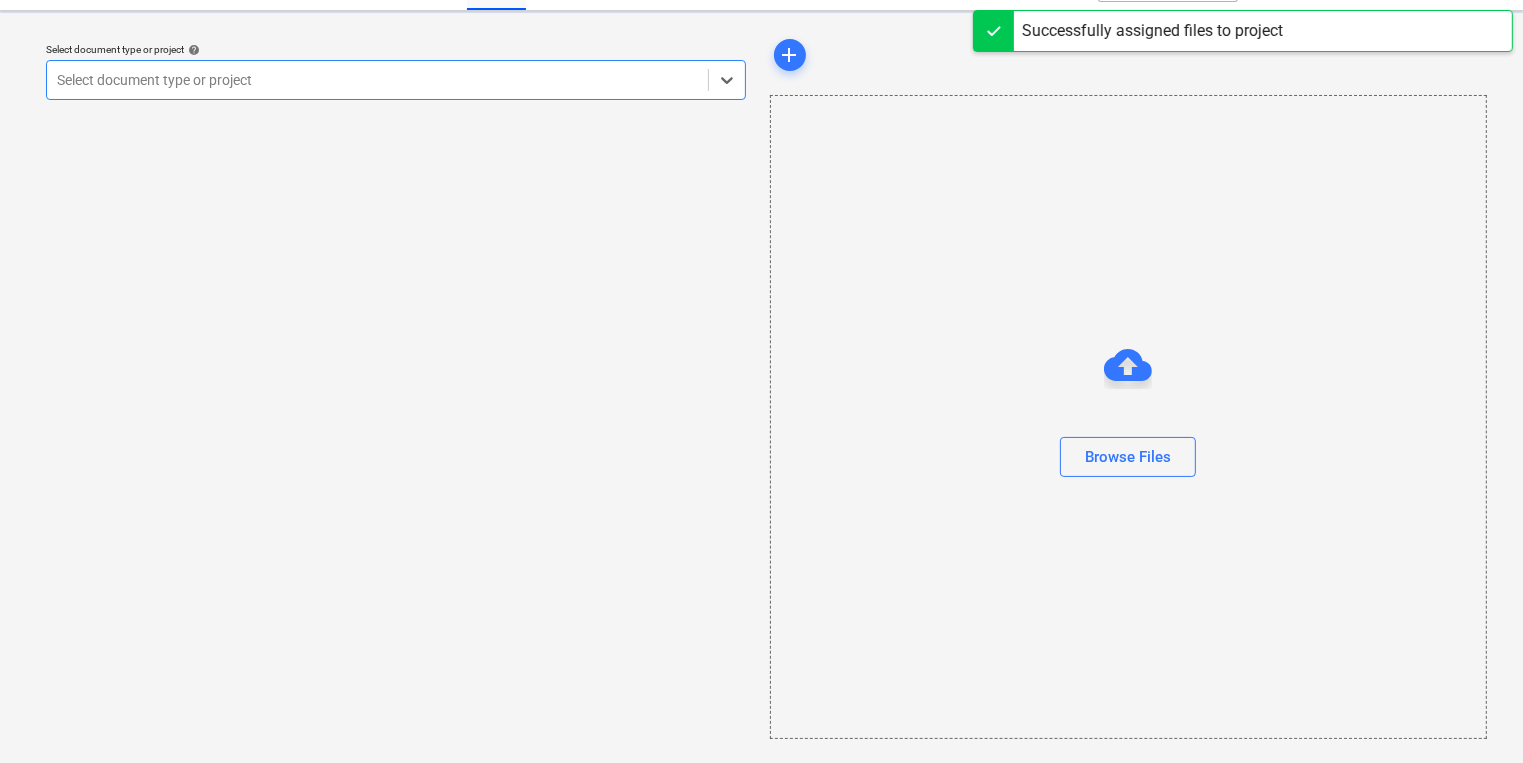 scroll, scrollTop: 0, scrollLeft: 0, axis: both 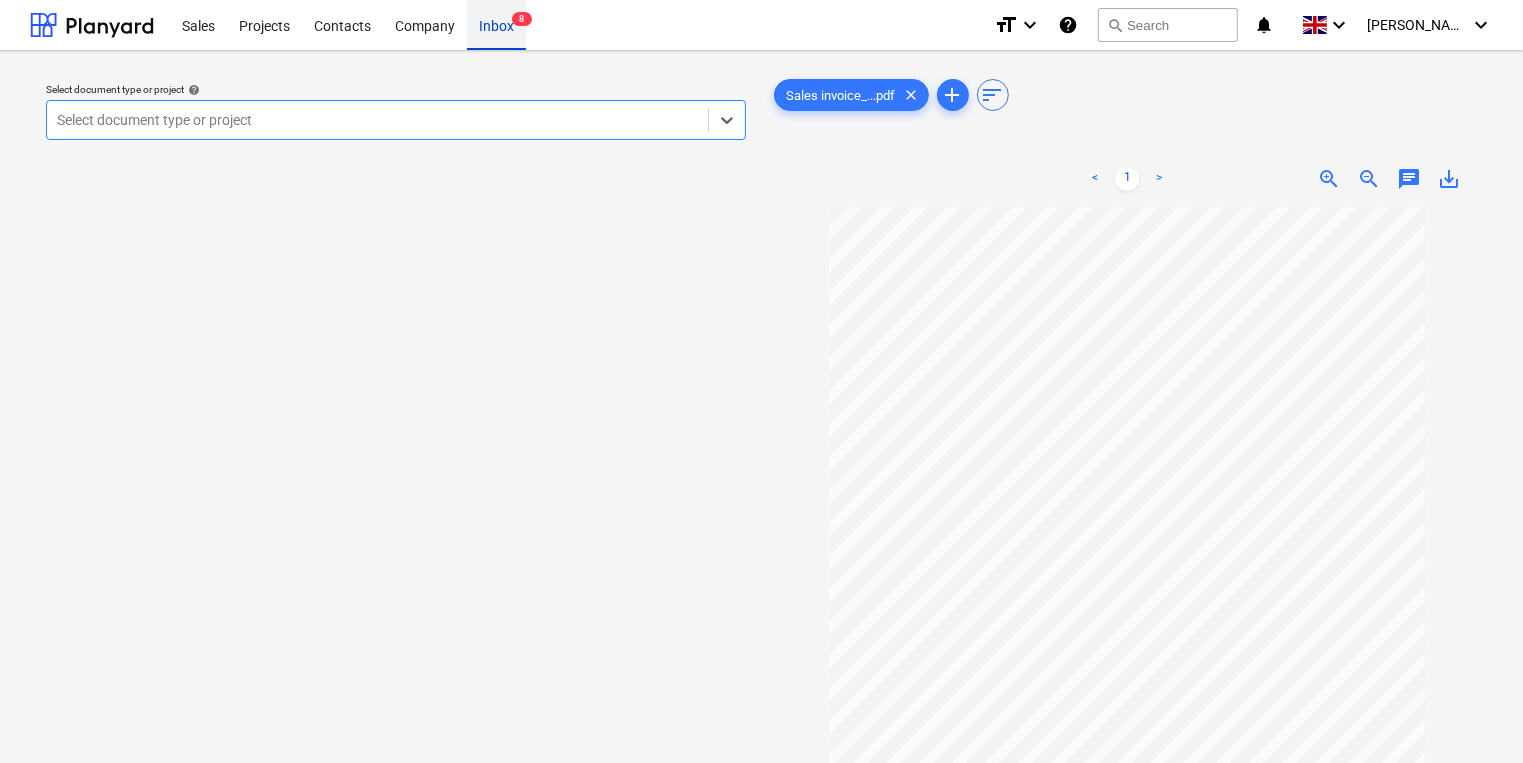 click on "Inbox 8" at bounding box center [496, 24] 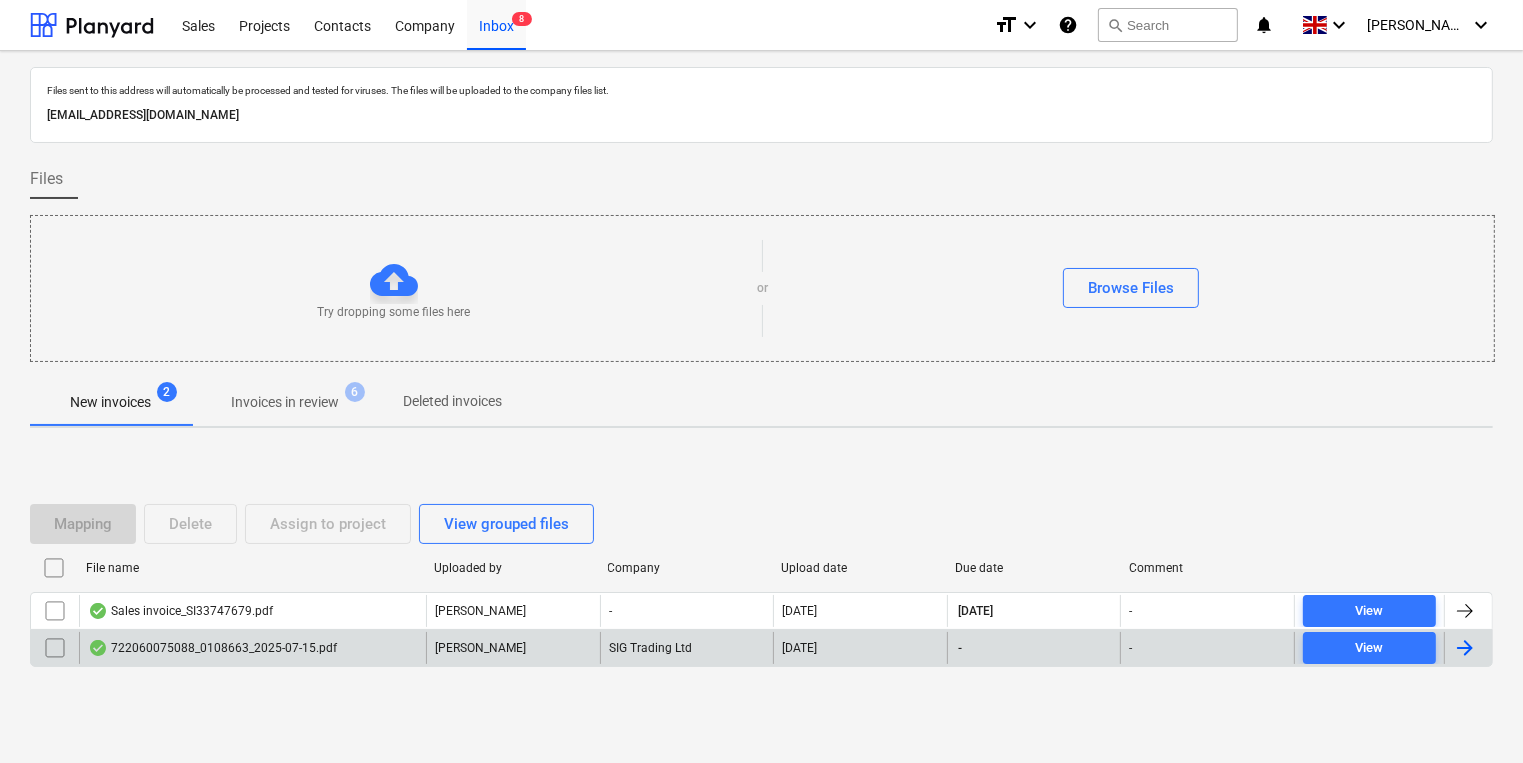 click on "722060075088_0108663_2025-07-15.pdf" at bounding box center [252, 648] 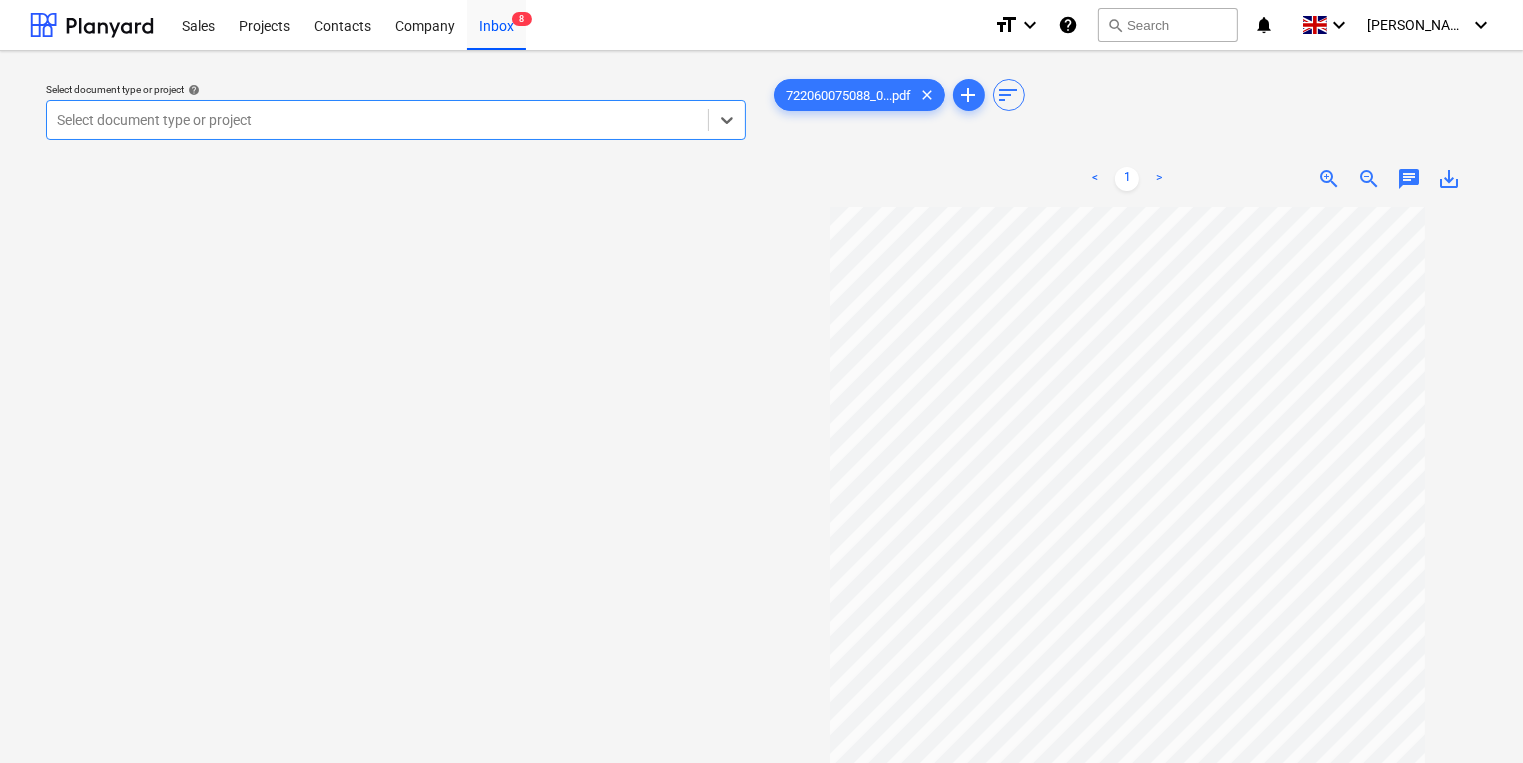 scroll, scrollTop: 138, scrollLeft: 0, axis: vertical 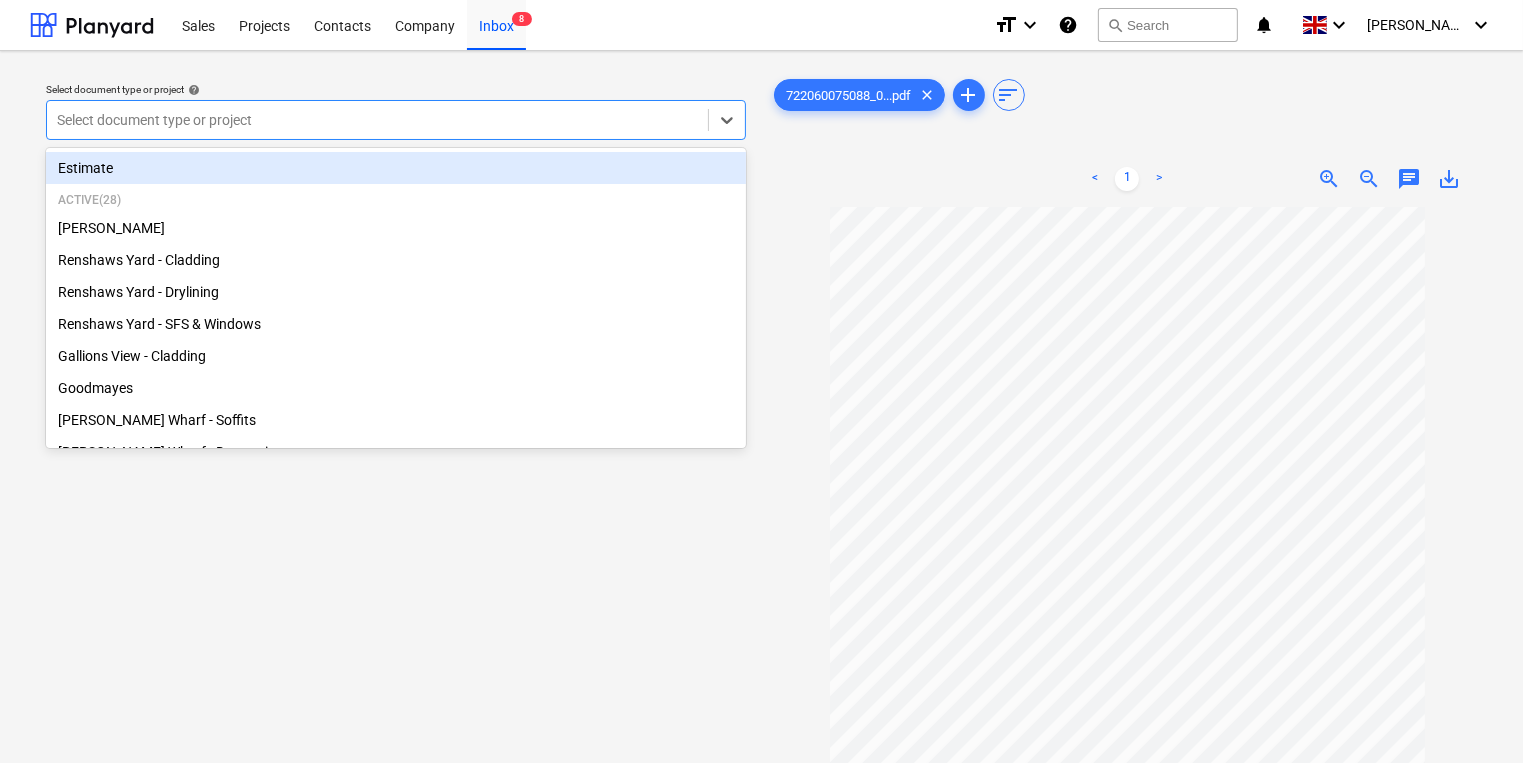 click at bounding box center (377, 120) 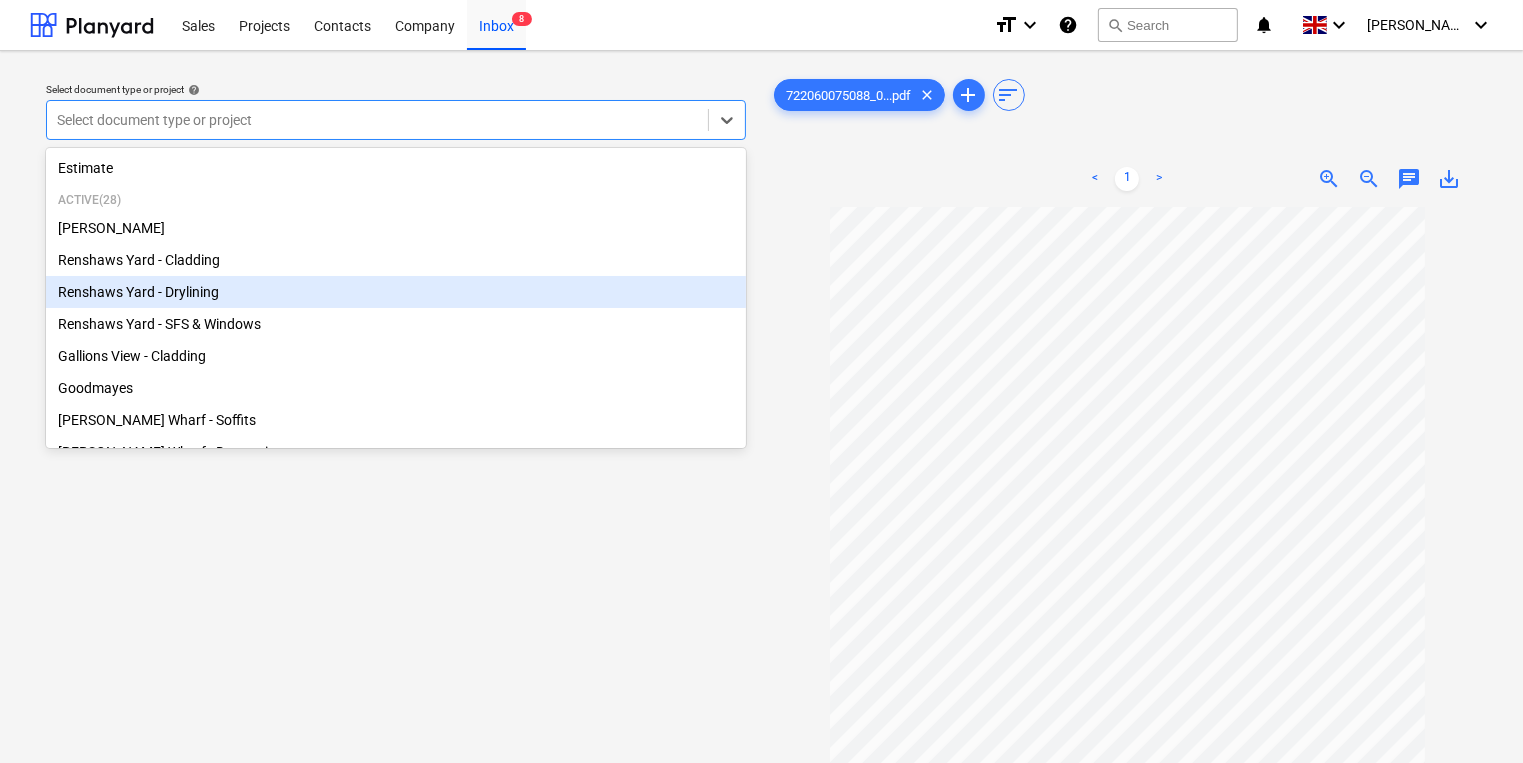 click on "Renshaws Yard -  Drylining" at bounding box center (396, 292) 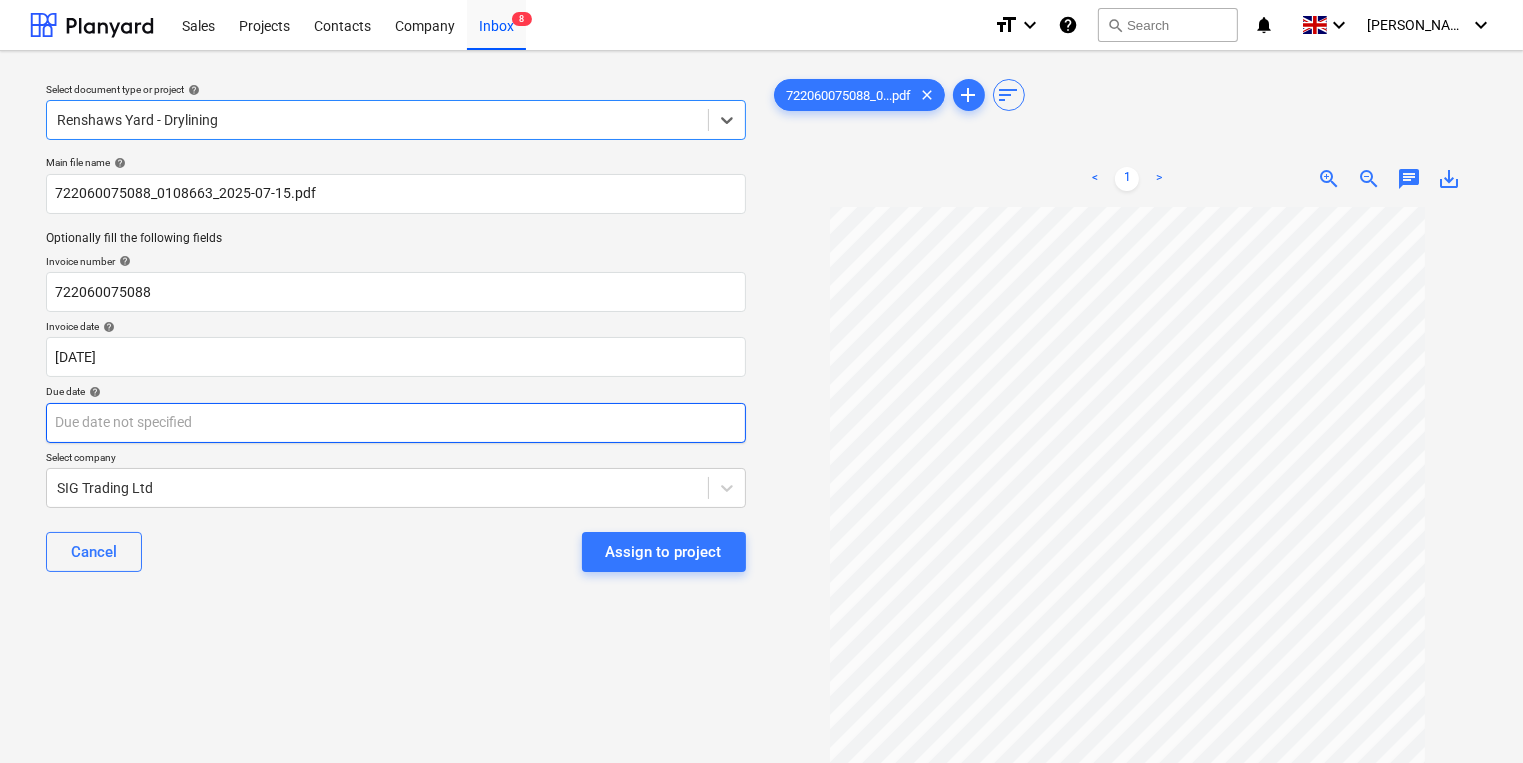 click on "Sales Projects Contacts Company Inbox 8 format_size keyboard_arrow_down help search Search notifications 0 keyboard_arrow_down [PERSON_NAME] keyboard_arrow_down Select document type or project help option Renshaws Yard -  Drylining, selected.   Select is focused ,type to refine list, press Down to open the menu,  Renshaws Yard -  Drylining Main file name help 722060075088_0108663_2025-07-15.pdf Optionally fill the following fields Invoice number help 722060075088 Invoice date help [DATE] 15.07.2025 Press the down arrow key to interact with the calendar and
select a date. Press the question mark key to get the keyboard shortcuts for changing dates. Due date help Press the down arrow key to interact with the calendar and
select a date. Press the question mark key to get the keyboard shortcuts for changing dates. Select company SIG Trading Ltd   Cancel Assign to project 722060075088_0...pdf clear add sort < 1 > zoom_in zoom_out chat 0 save_alt" at bounding box center [761, 381] 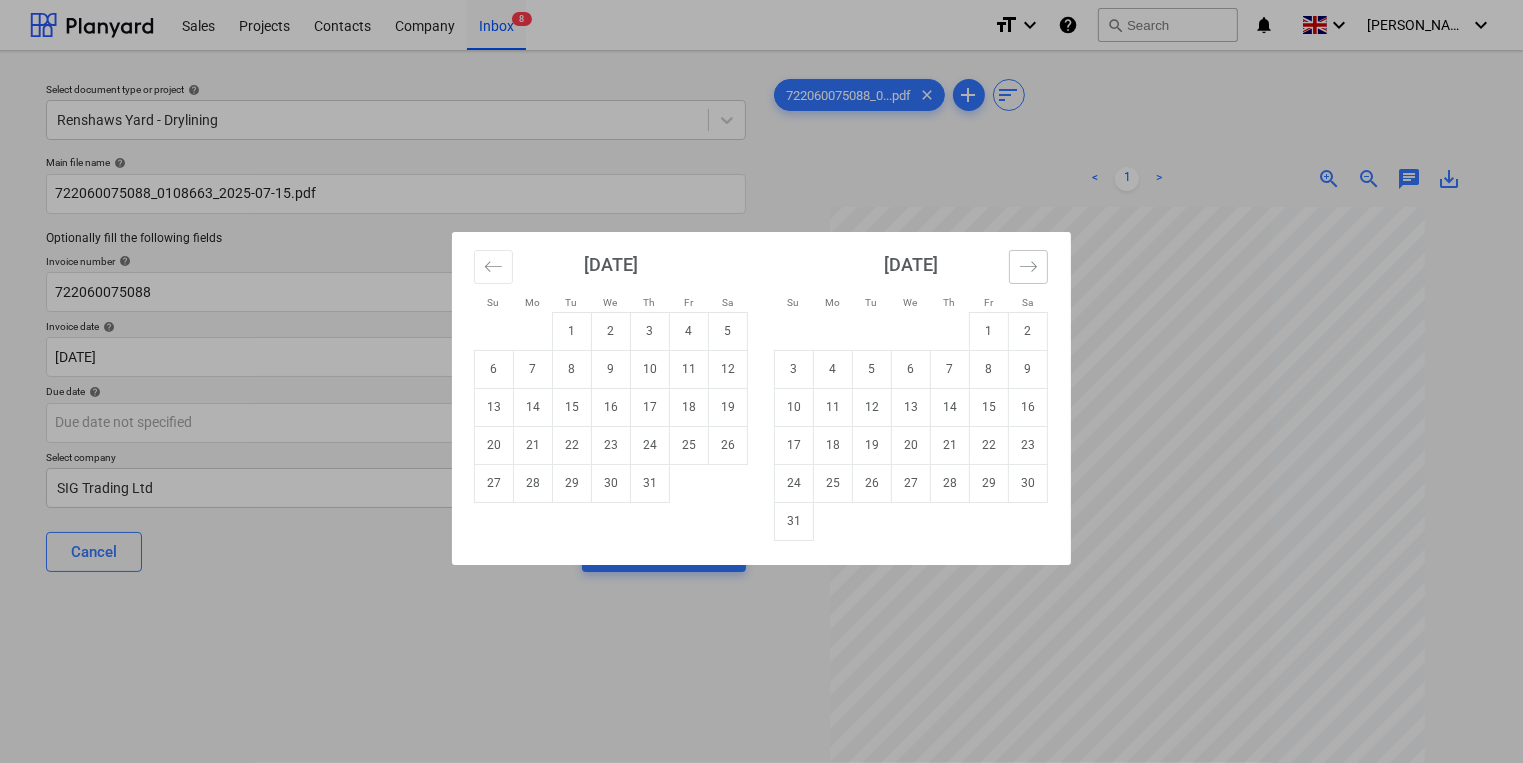 click at bounding box center (1028, 267) 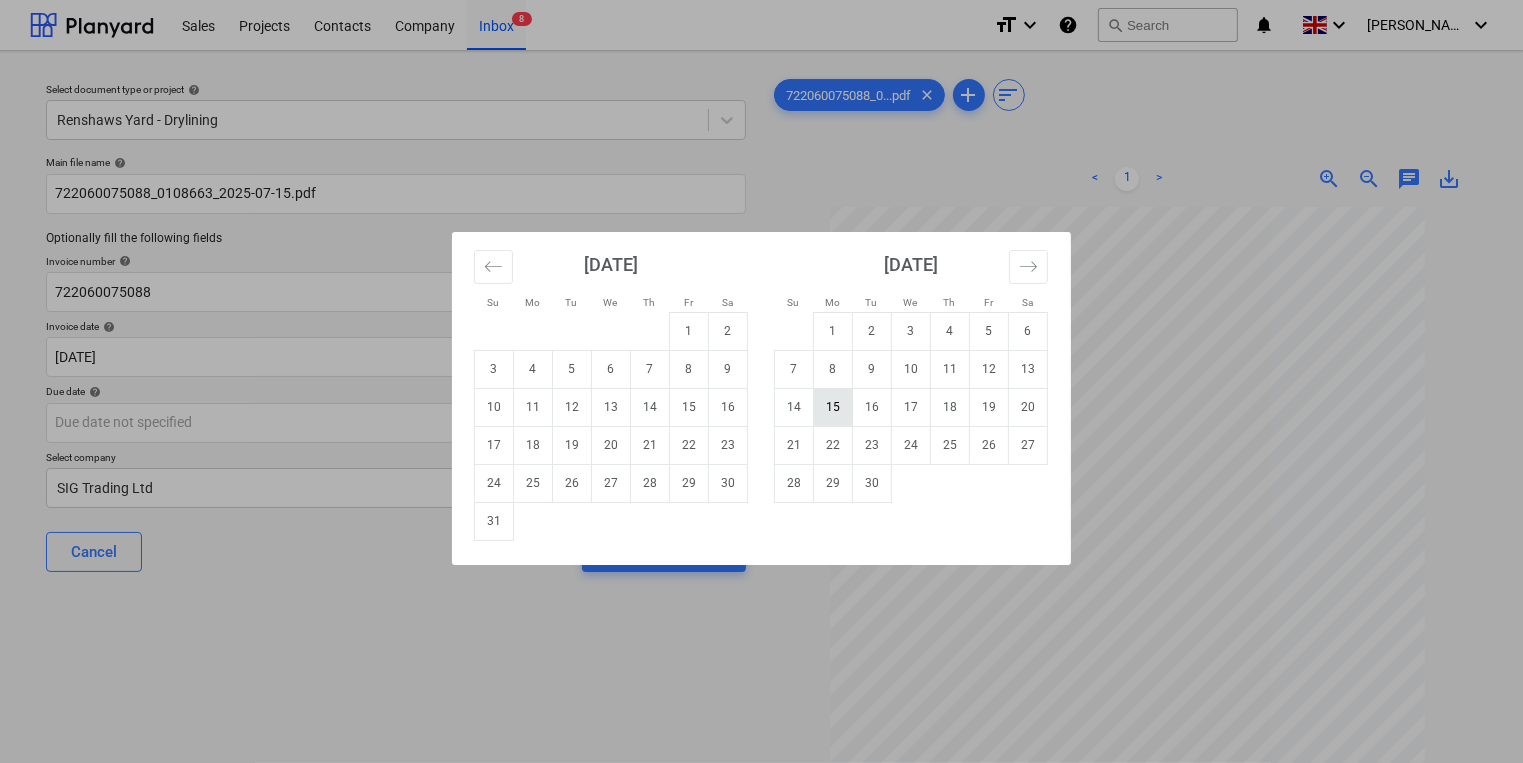 click on "15" at bounding box center (833, 407) 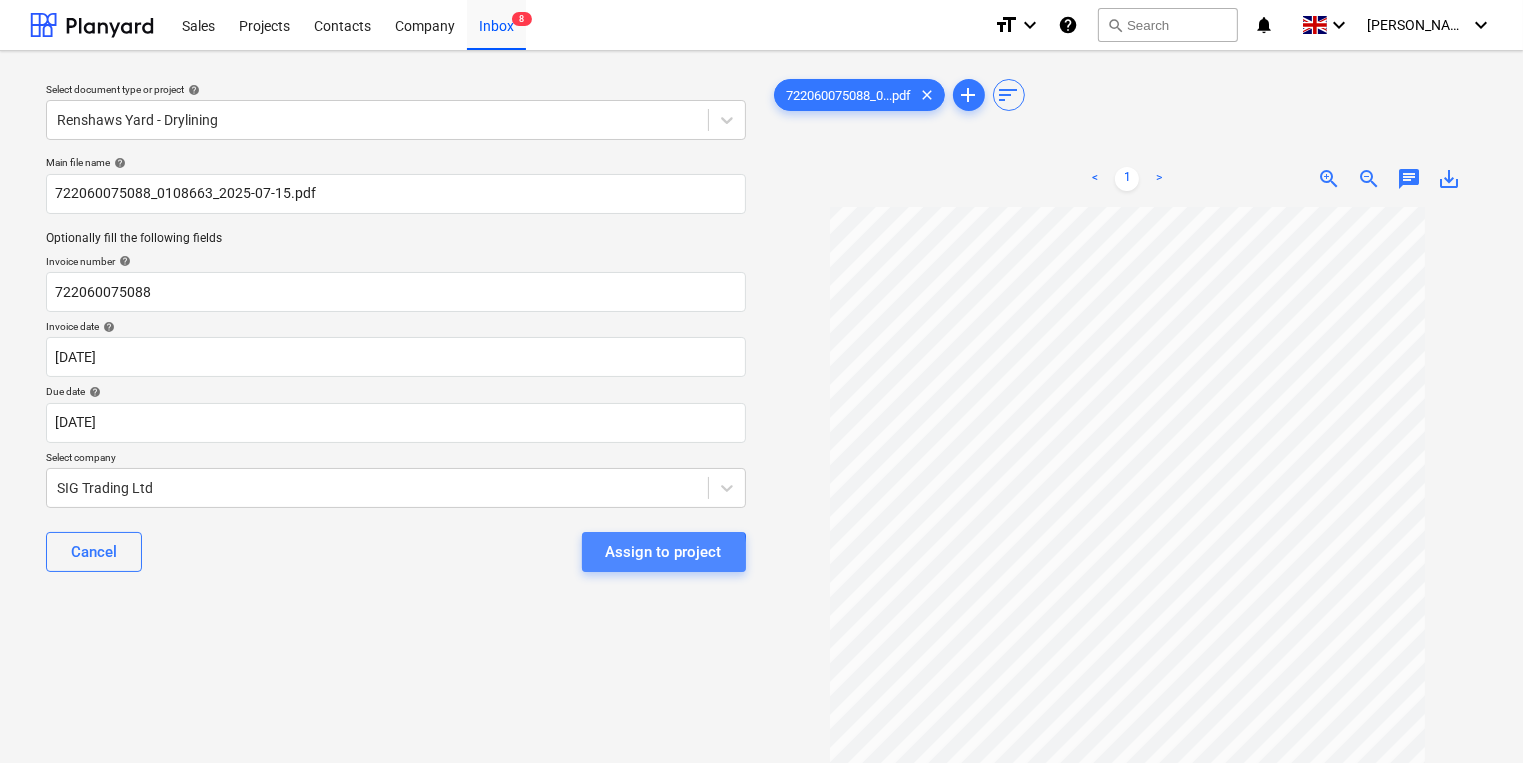 click on "Assign to project" at bounding box center [664, 552] 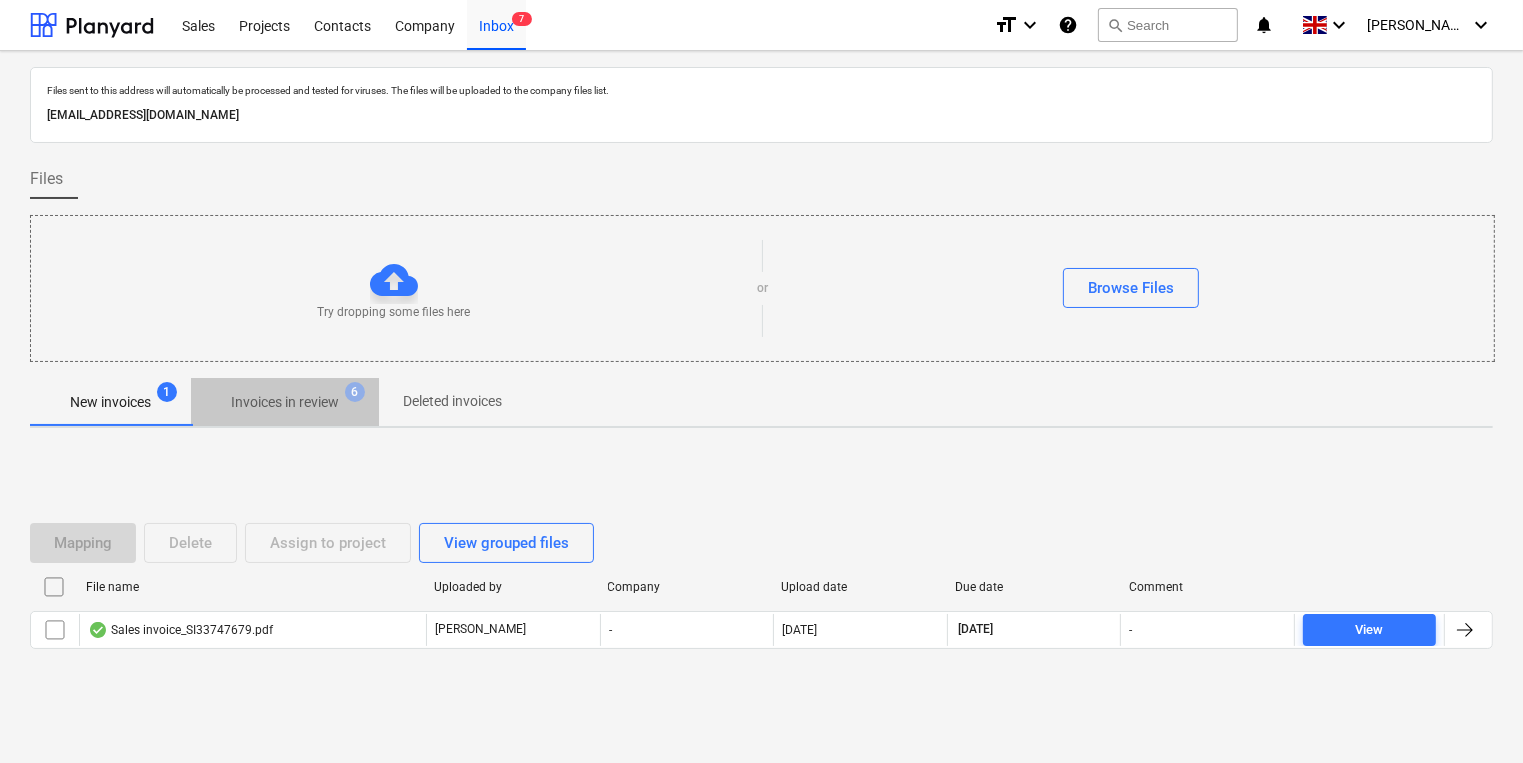 click on "Invoices in review" at bounding box center (285, 402) 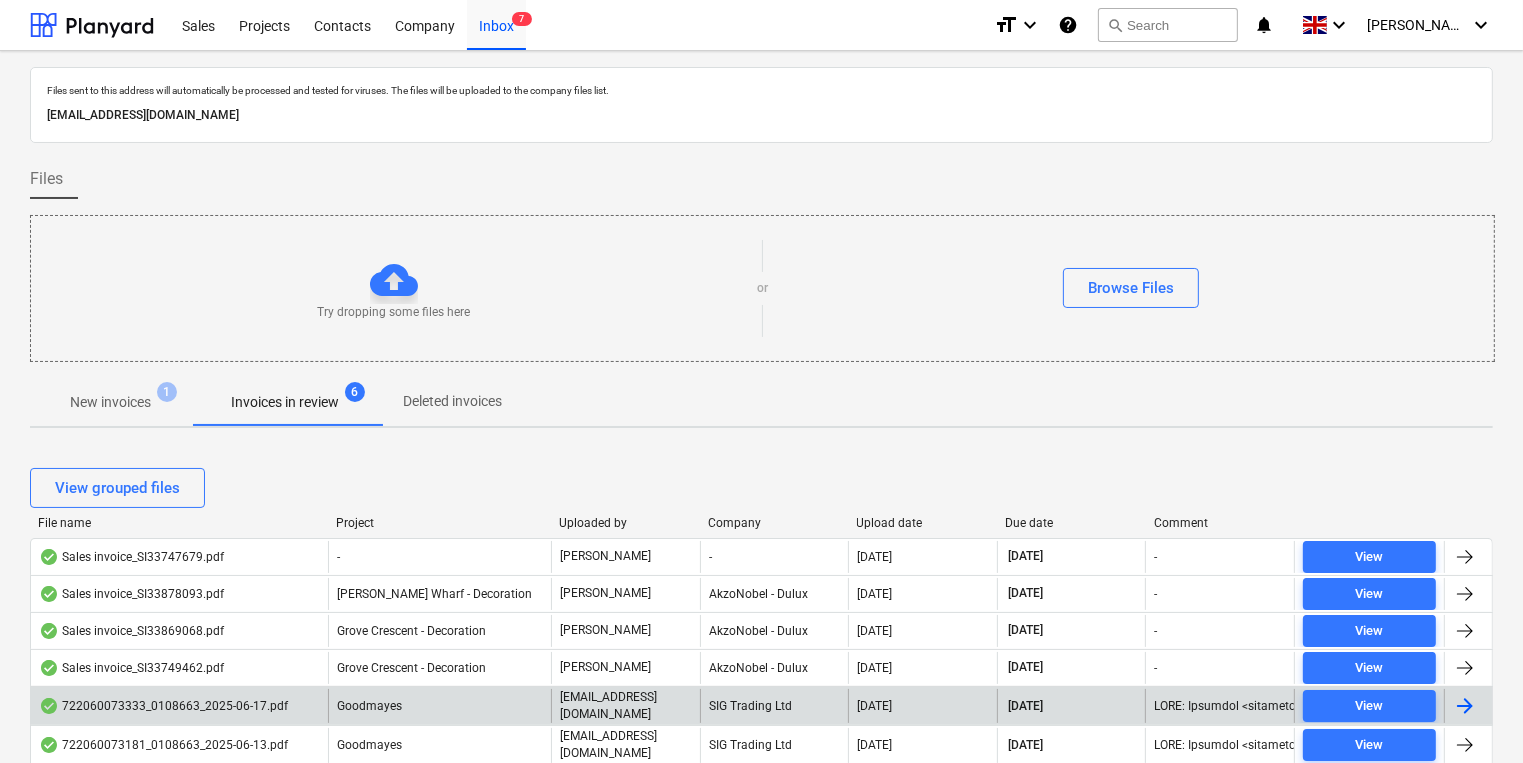 scroll, scrollTop: 400, scrollLeft: 0, axis: vertical 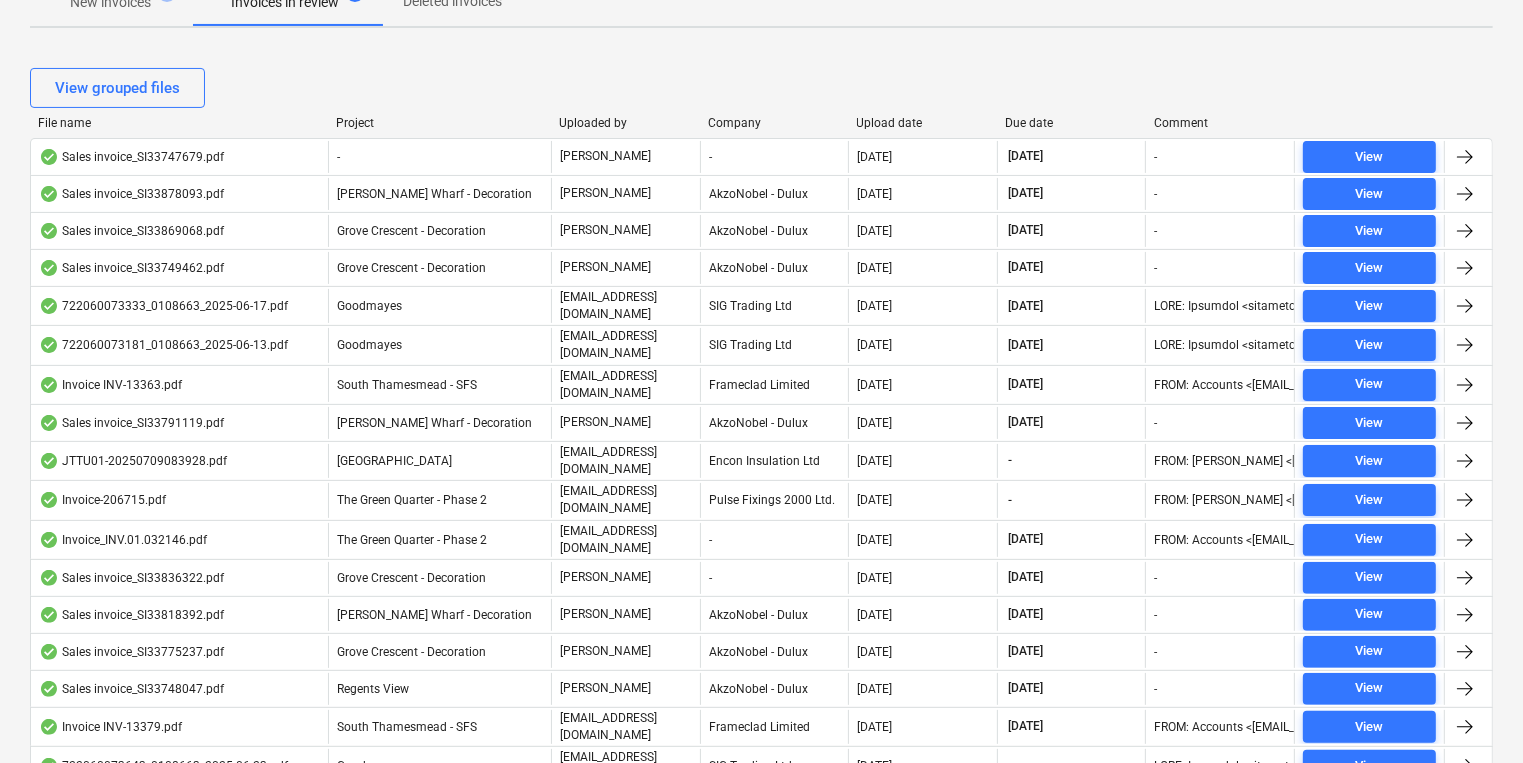 click on "Project" at bounding box center (439, 123) 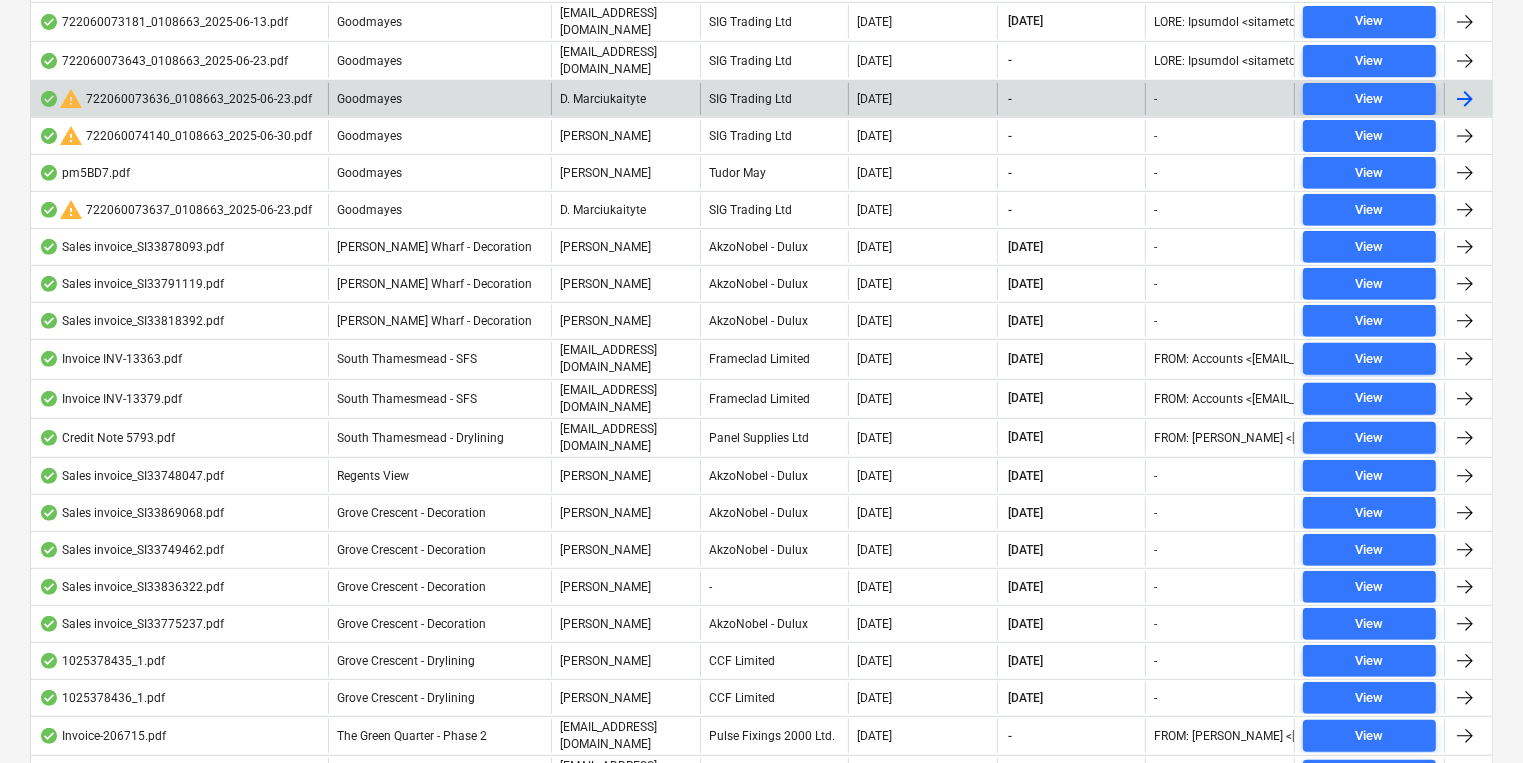 scroll, scrollTop: 1134, scrollLeft: 0, axis: vertical 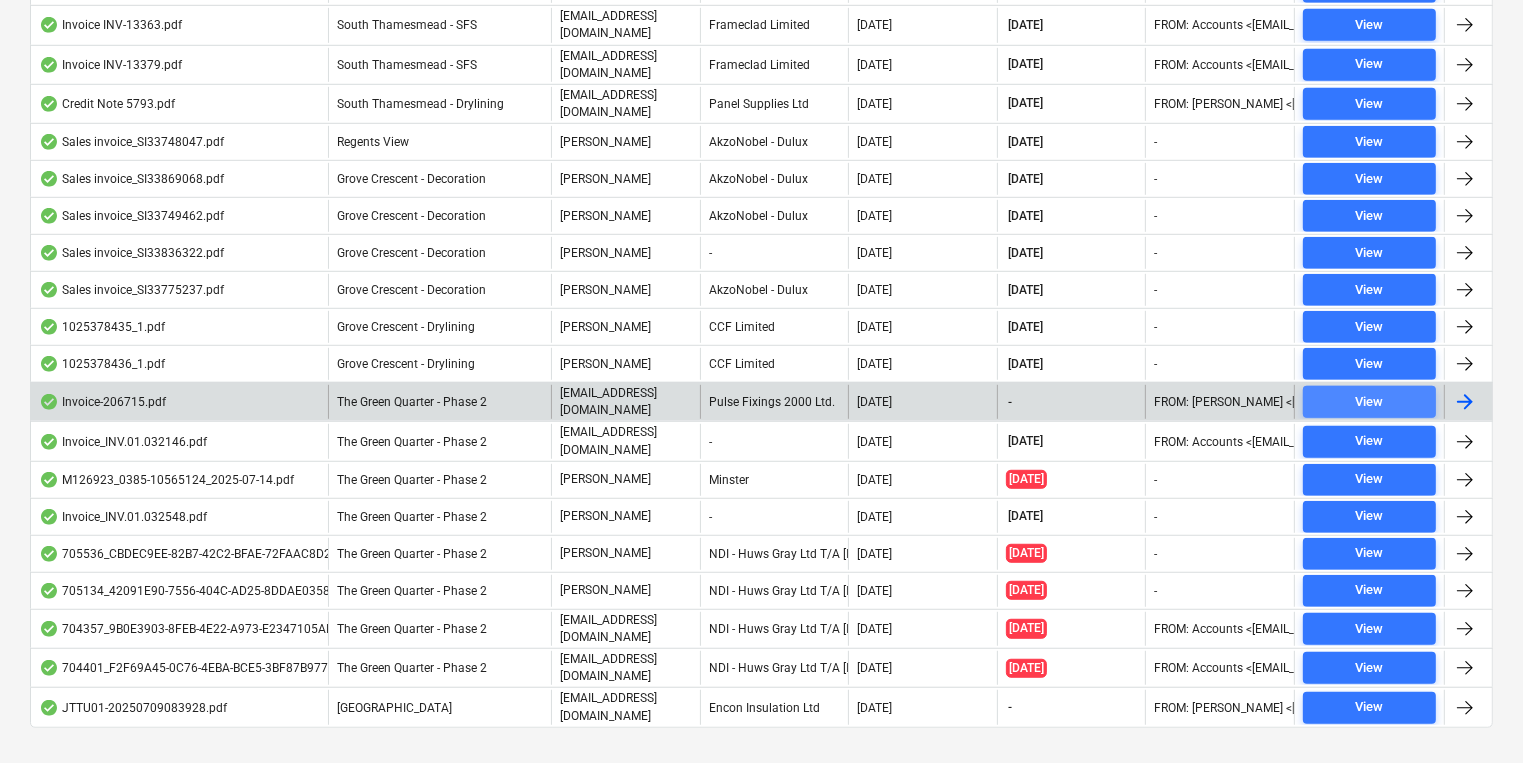 click on "View" at bounding box center [1369, 402] 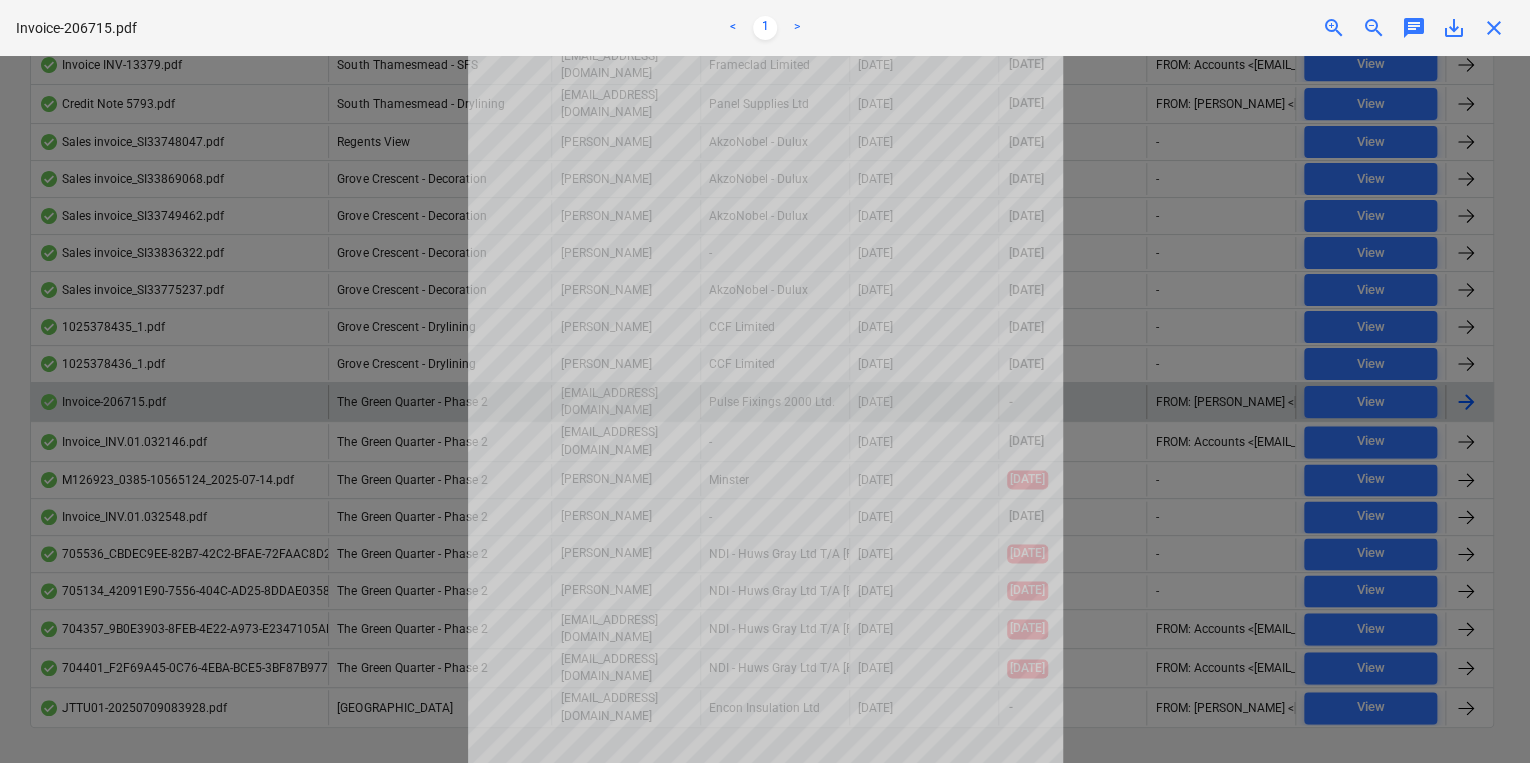 click on "close" at bounding box center (1494, 28) 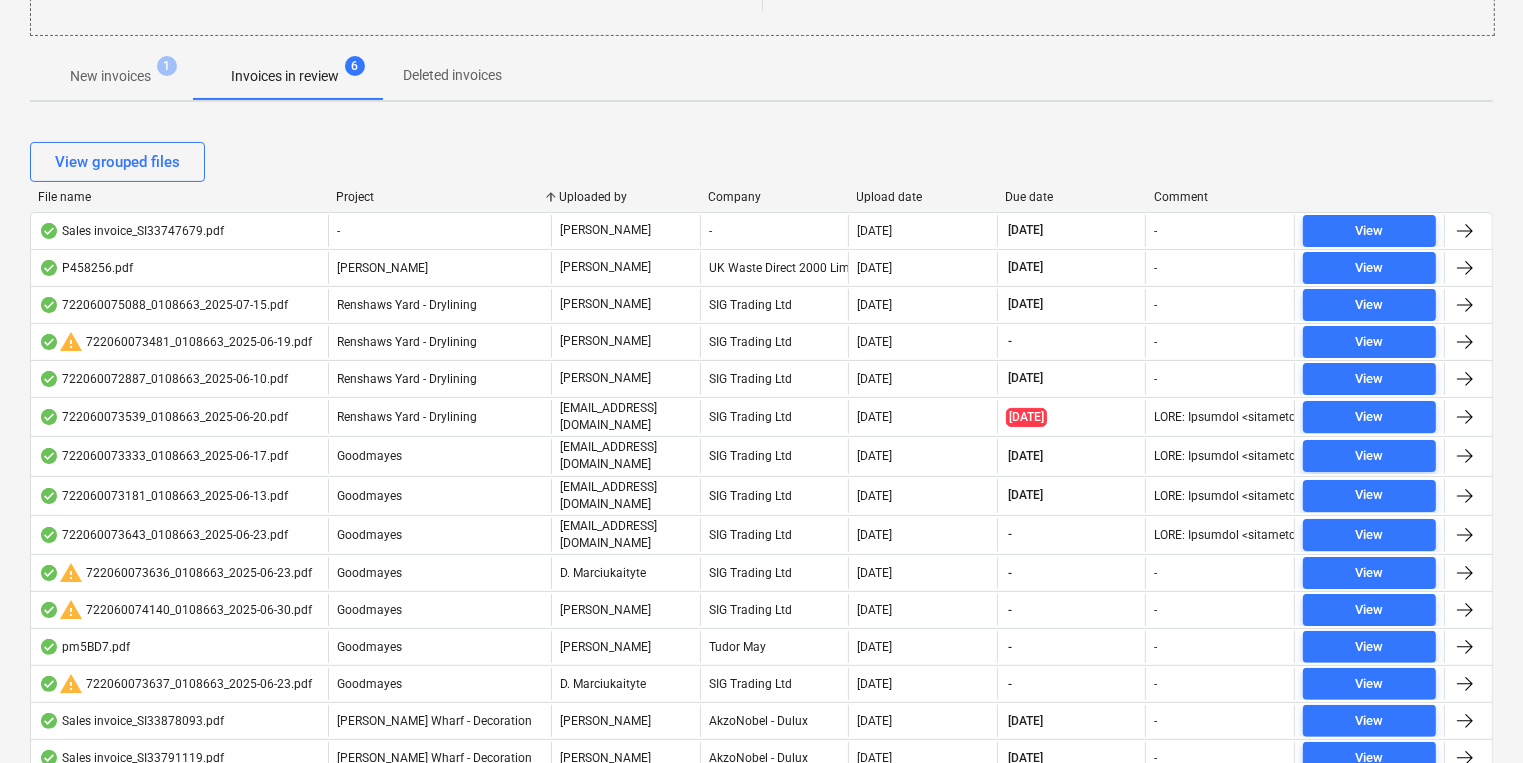 scroll, scrollTop: 0, scrollLeft: 0, axis: both 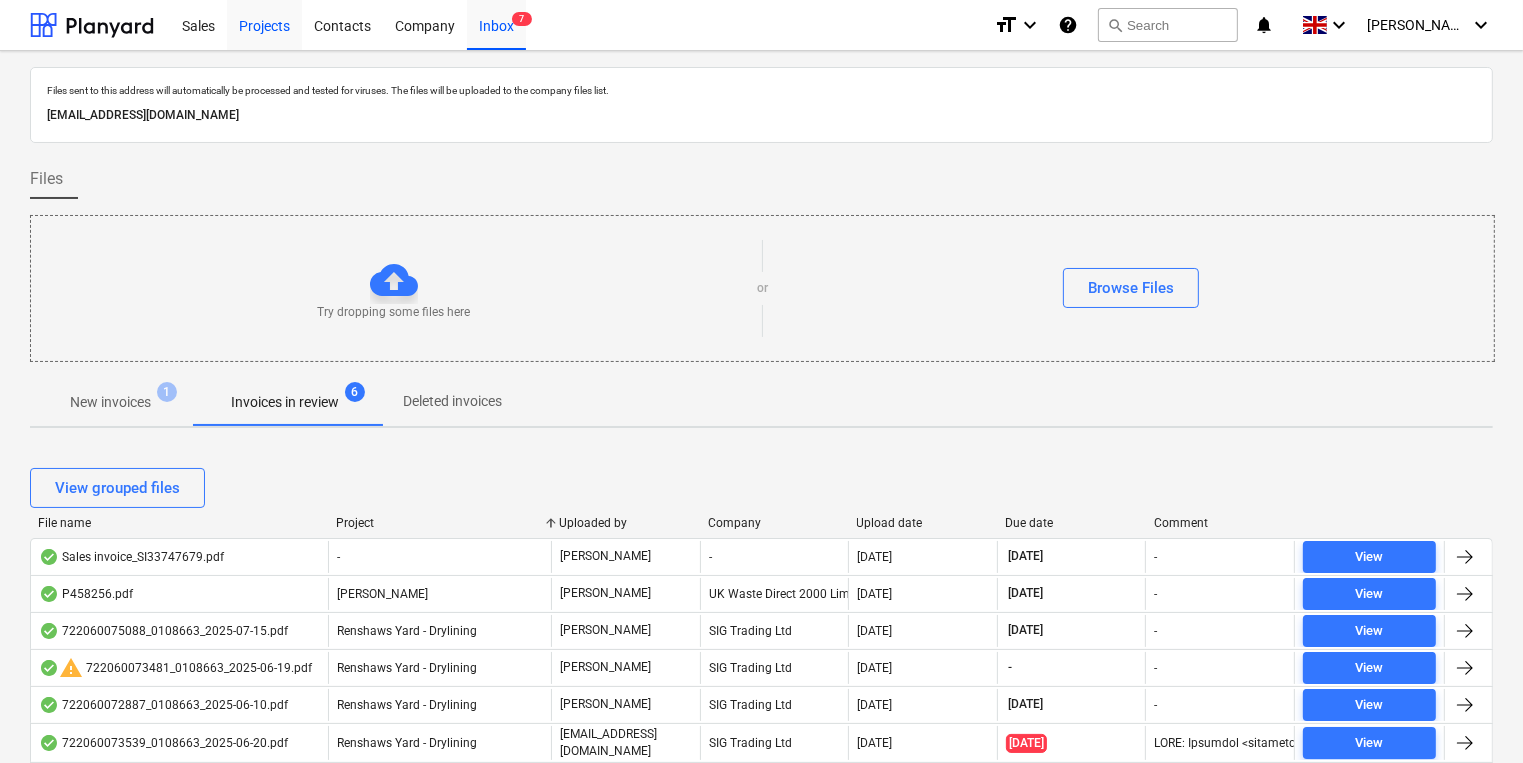 click on "Projects" at bounding box center [264, 24] 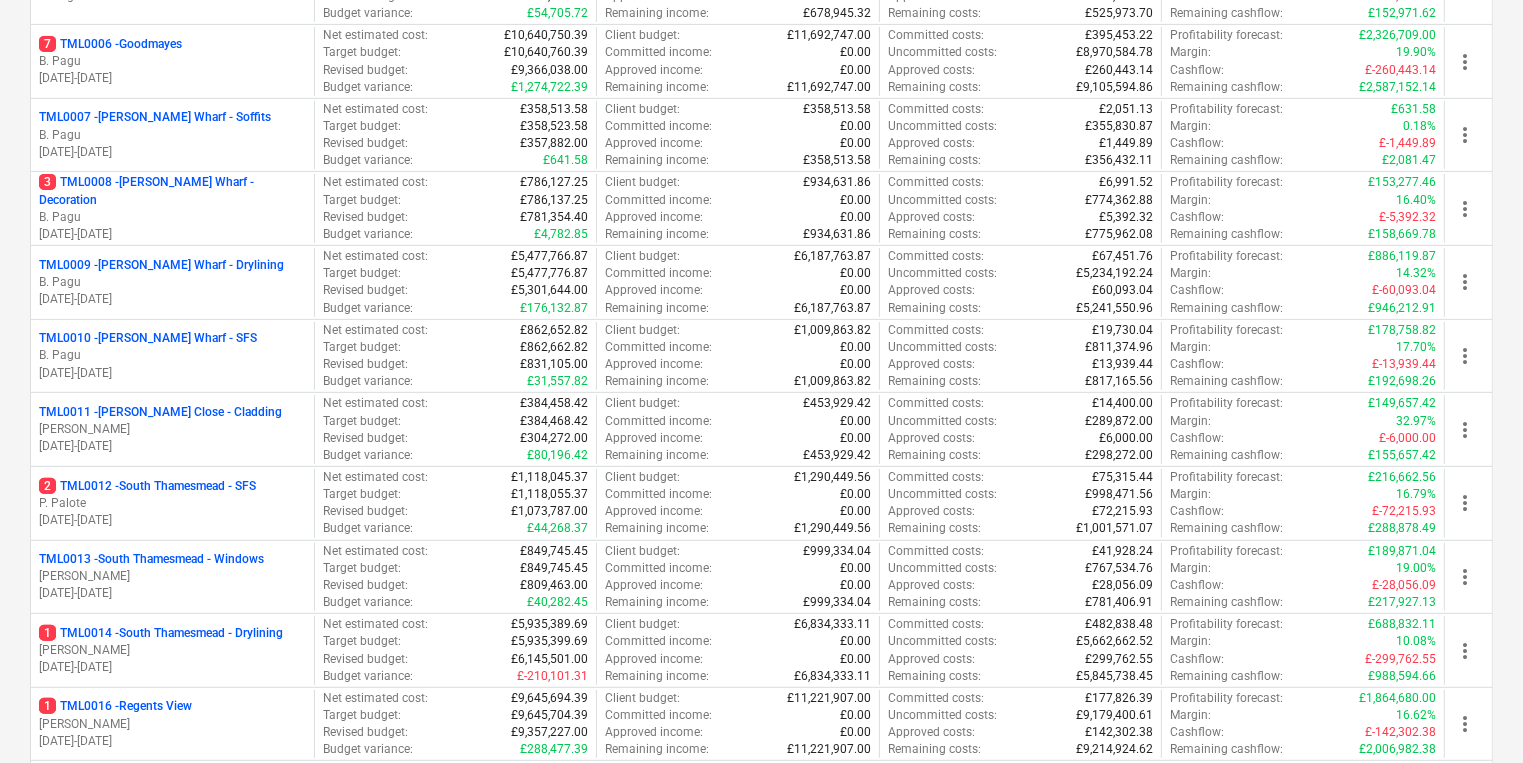scroll, scrollTop: 1200, scrollLeft: 0, axis: vertical 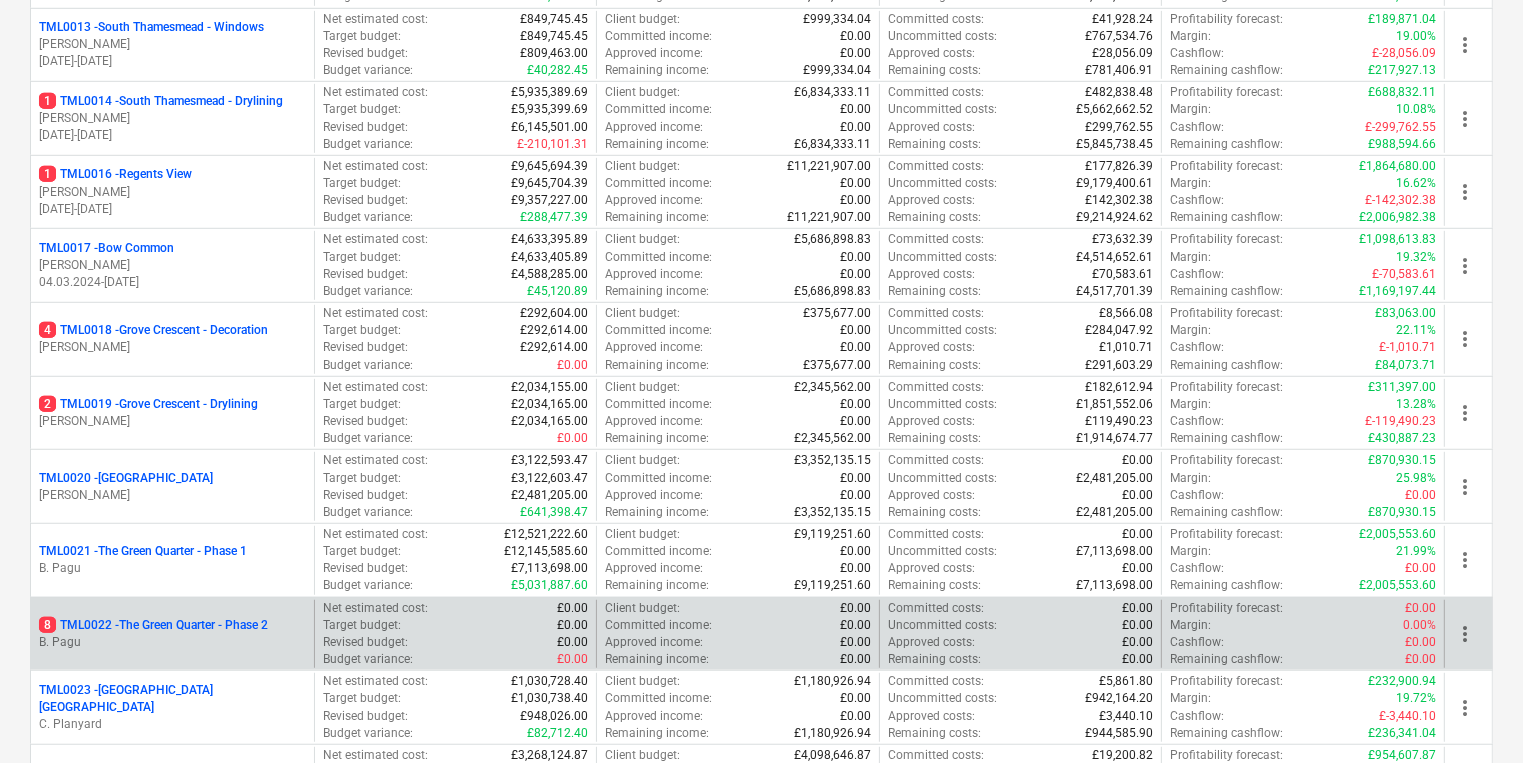 click on "8  TML0022 -  The Green Quarter - Phase 2" at bounding box center [153, 625] 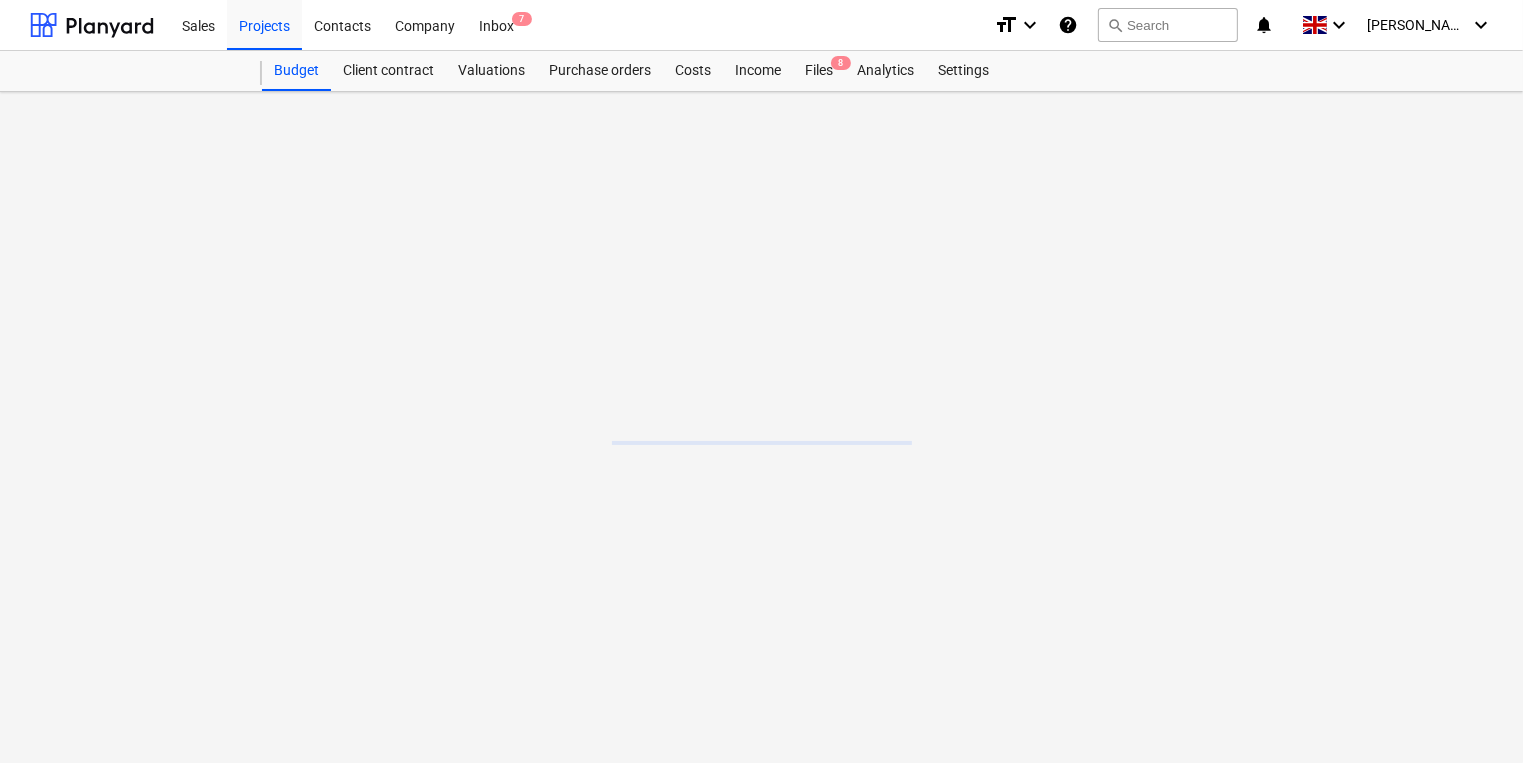 scroll, scrollTop: 0, scrollLeft: 0, axis: both 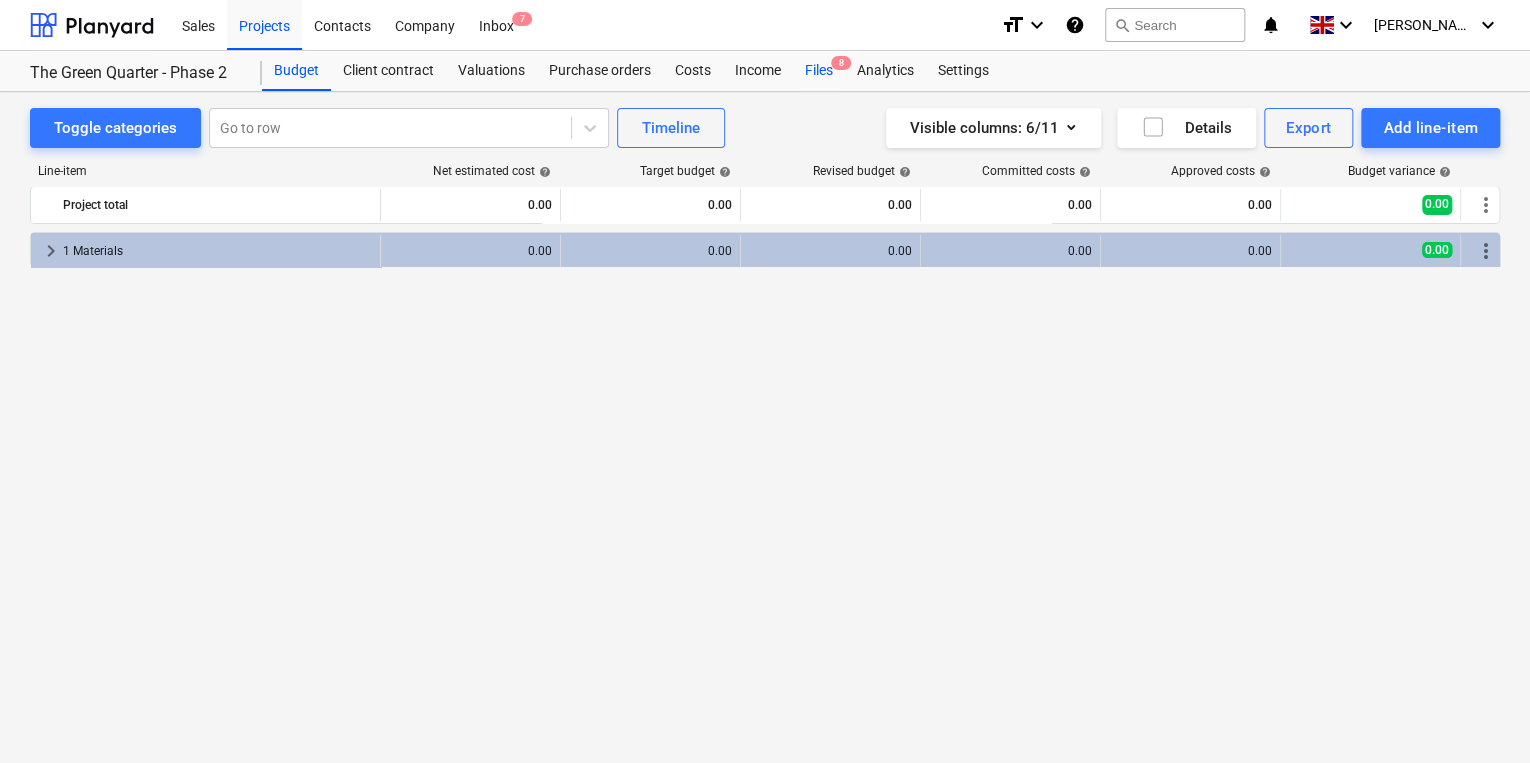 click on "Files 8" at bounding box center [819, 71] 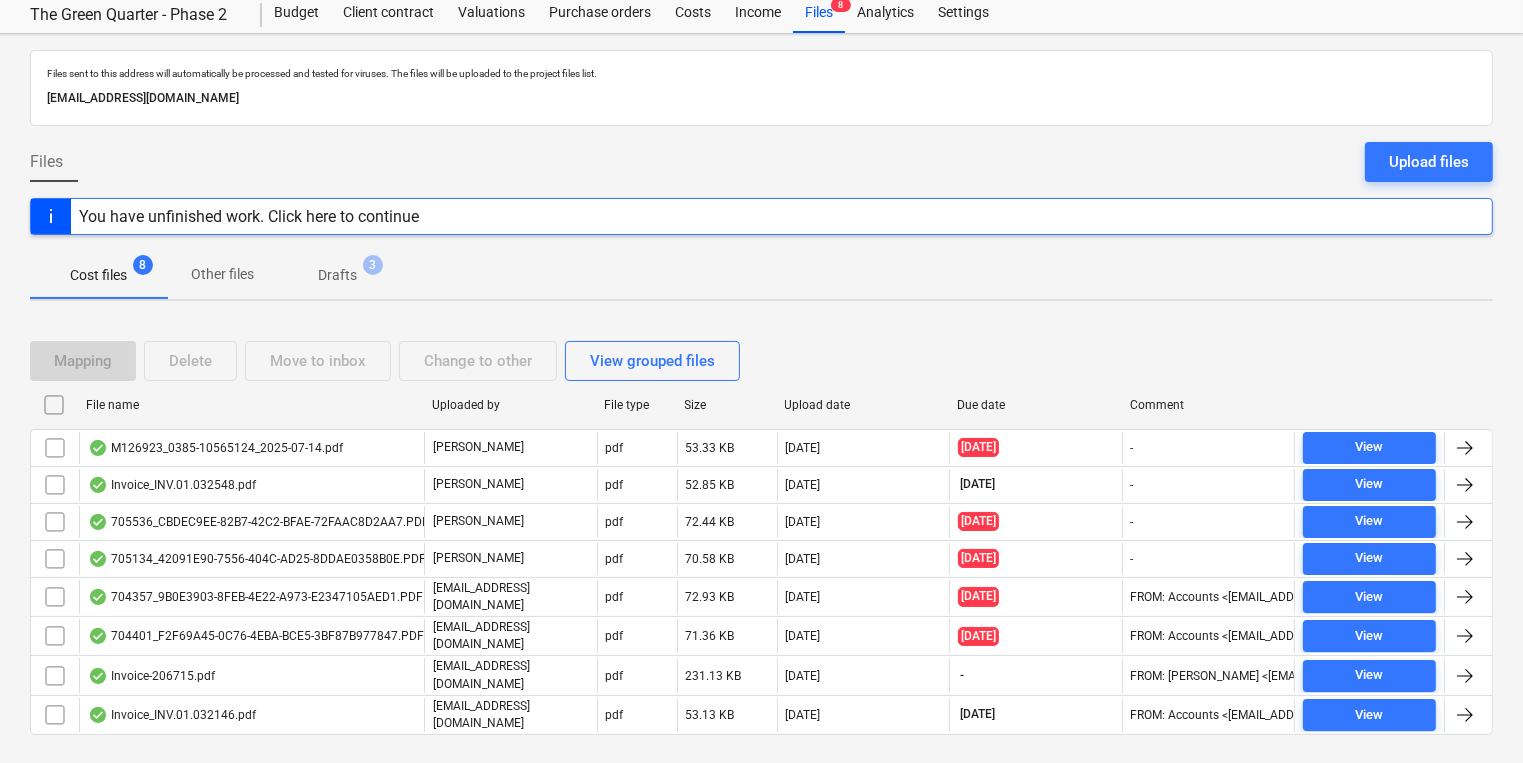 scroll, scrollTop: 89, scrollLeft: 0, axis: vertical 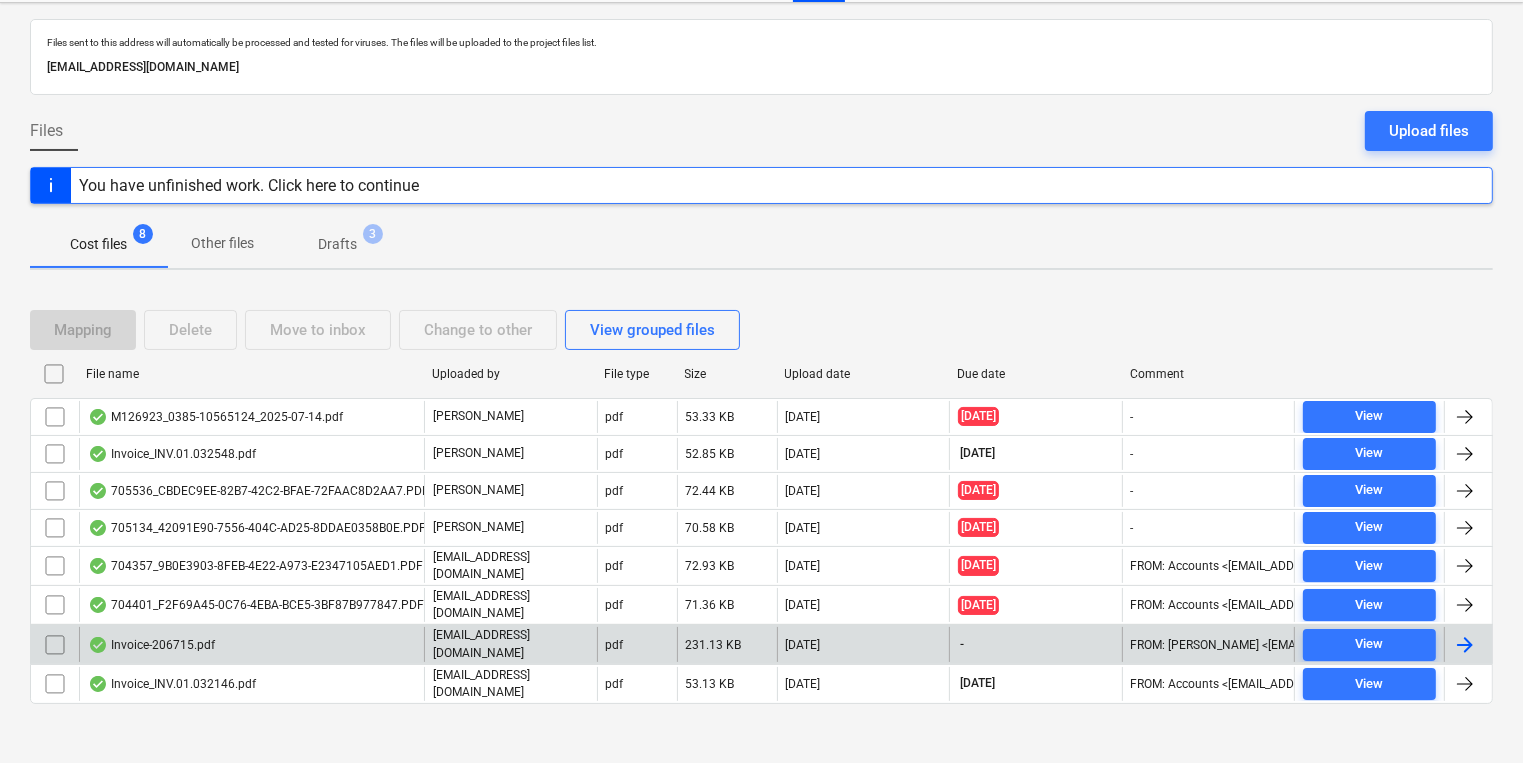 click at bounding box center (55, 645) 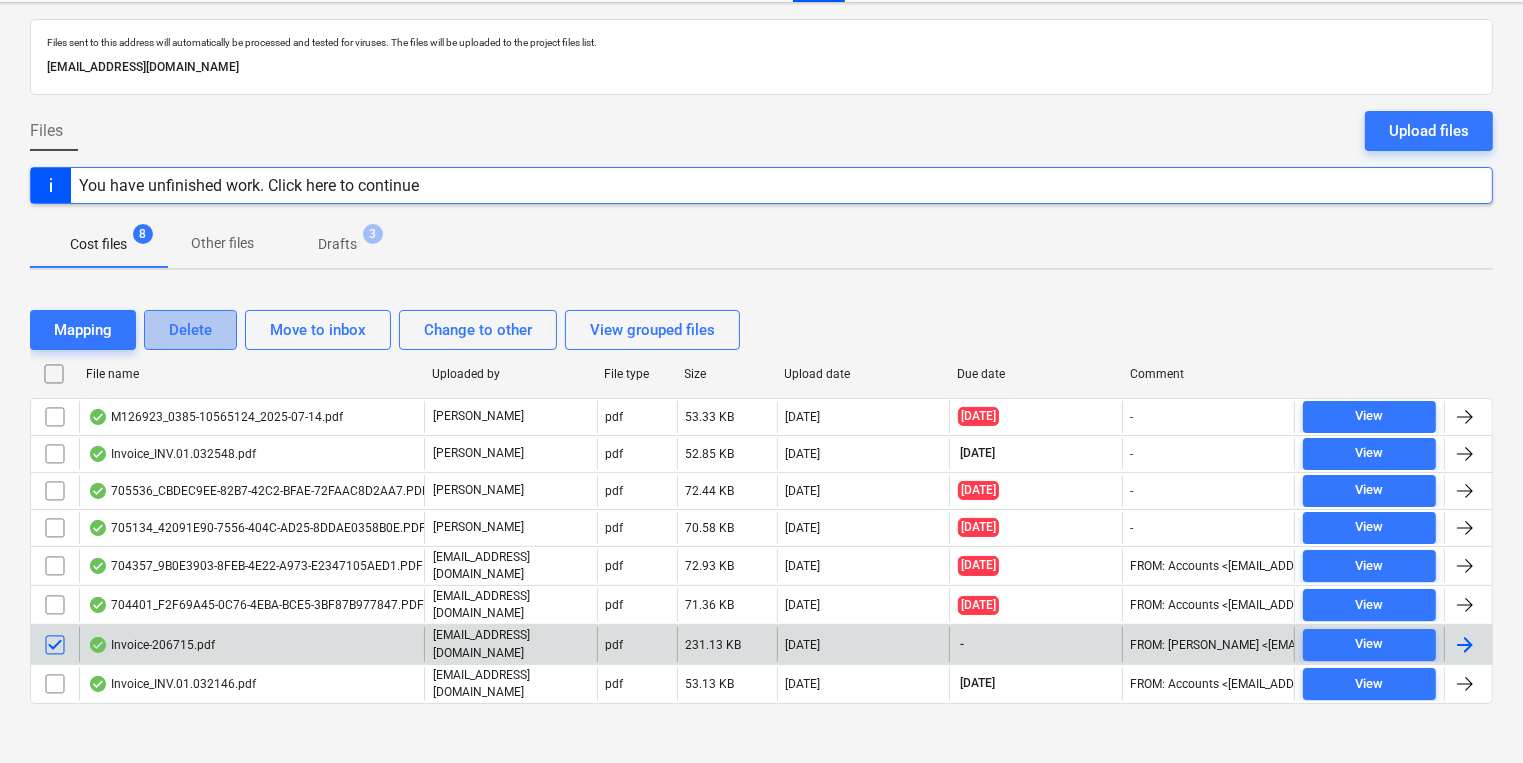 click on "Delete" at bounding box center [190, 330] 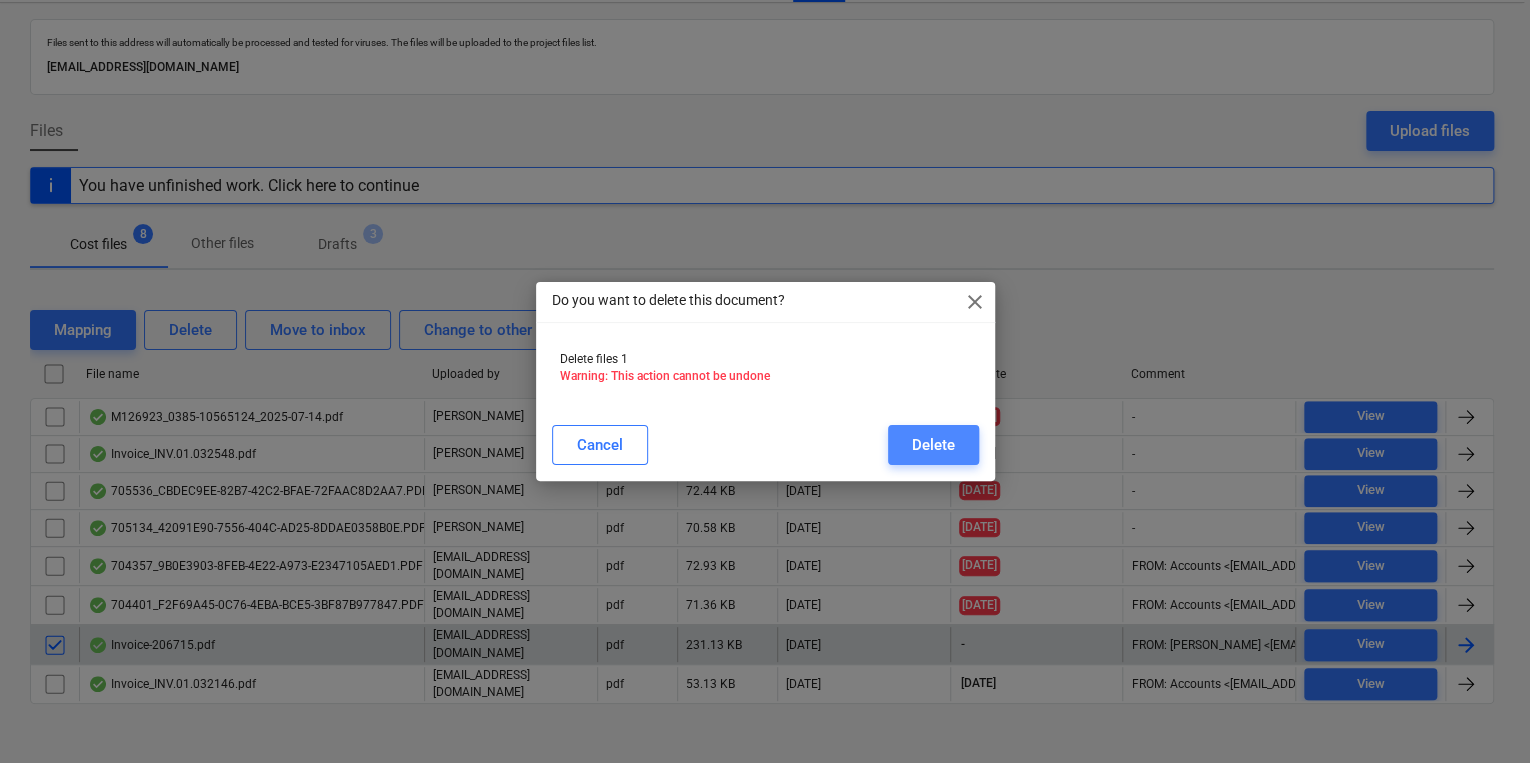 click on "Delete" at bounding box center (933, 445) 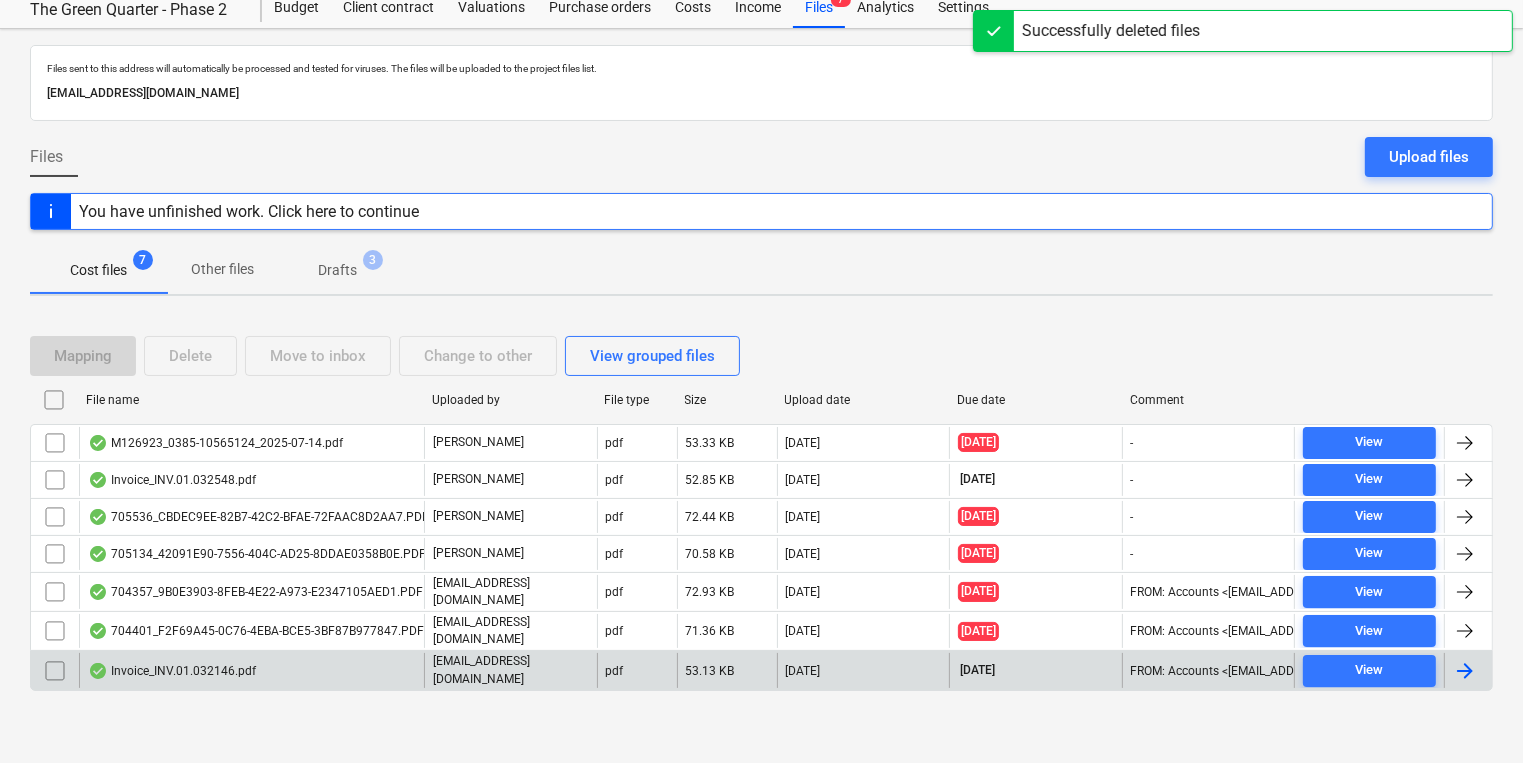 scroll, scrollTop: 52, scrollLeft: 0, axis: vertical 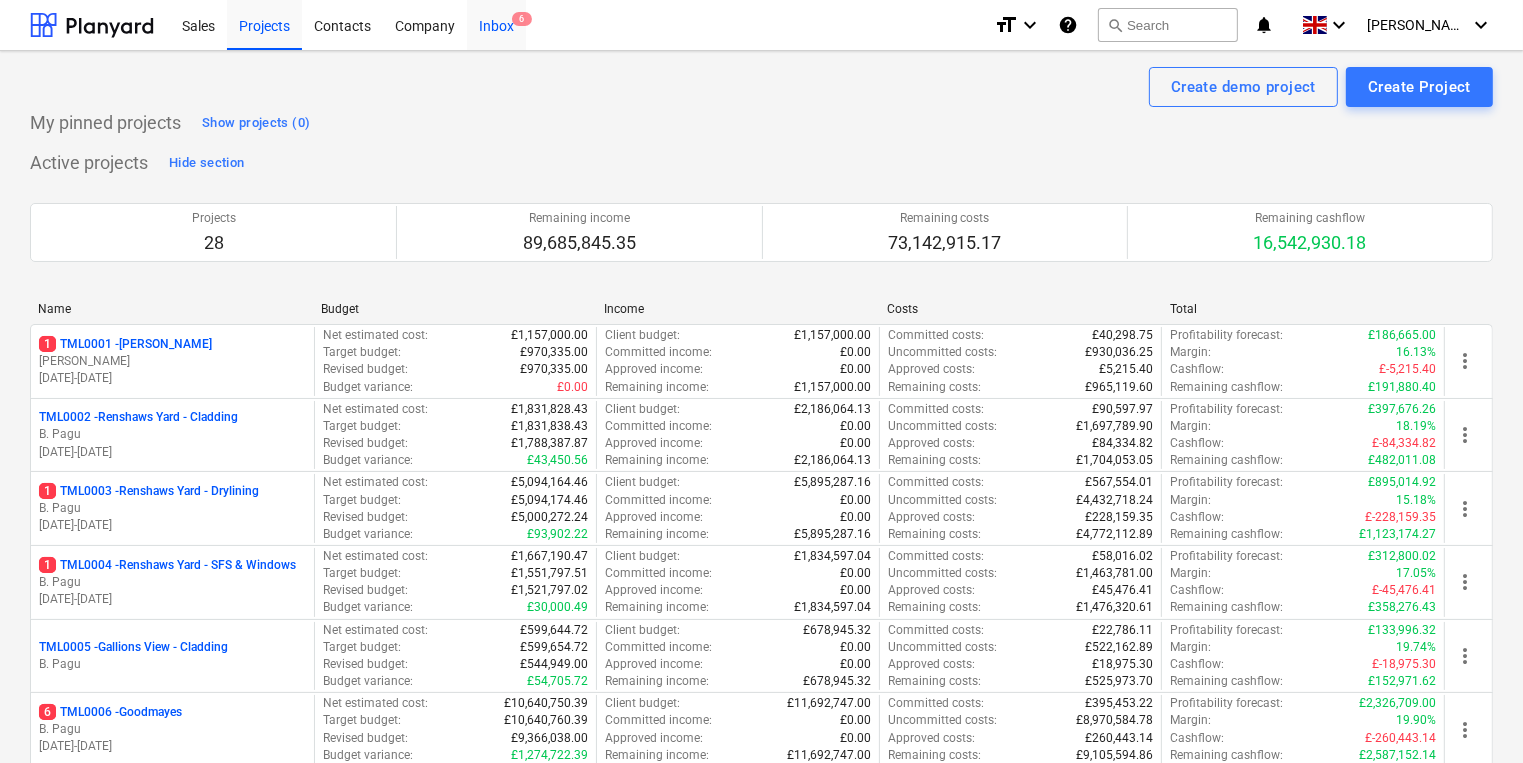 click on "Inbox 6" at bounding box center [496, 24] 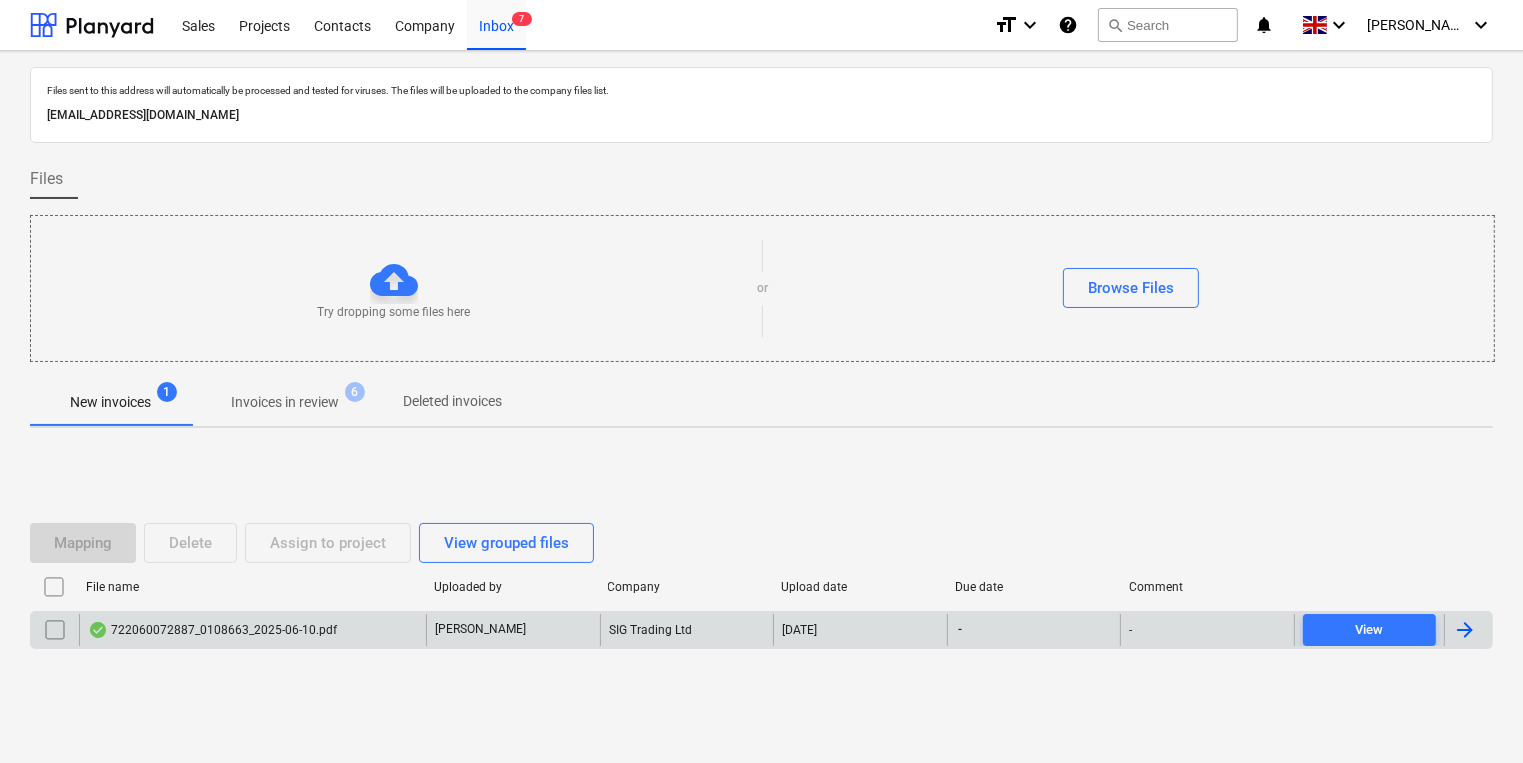 click on "722060072887_0108663_2025-06-10.pdf" at bounding box center (212, 630) 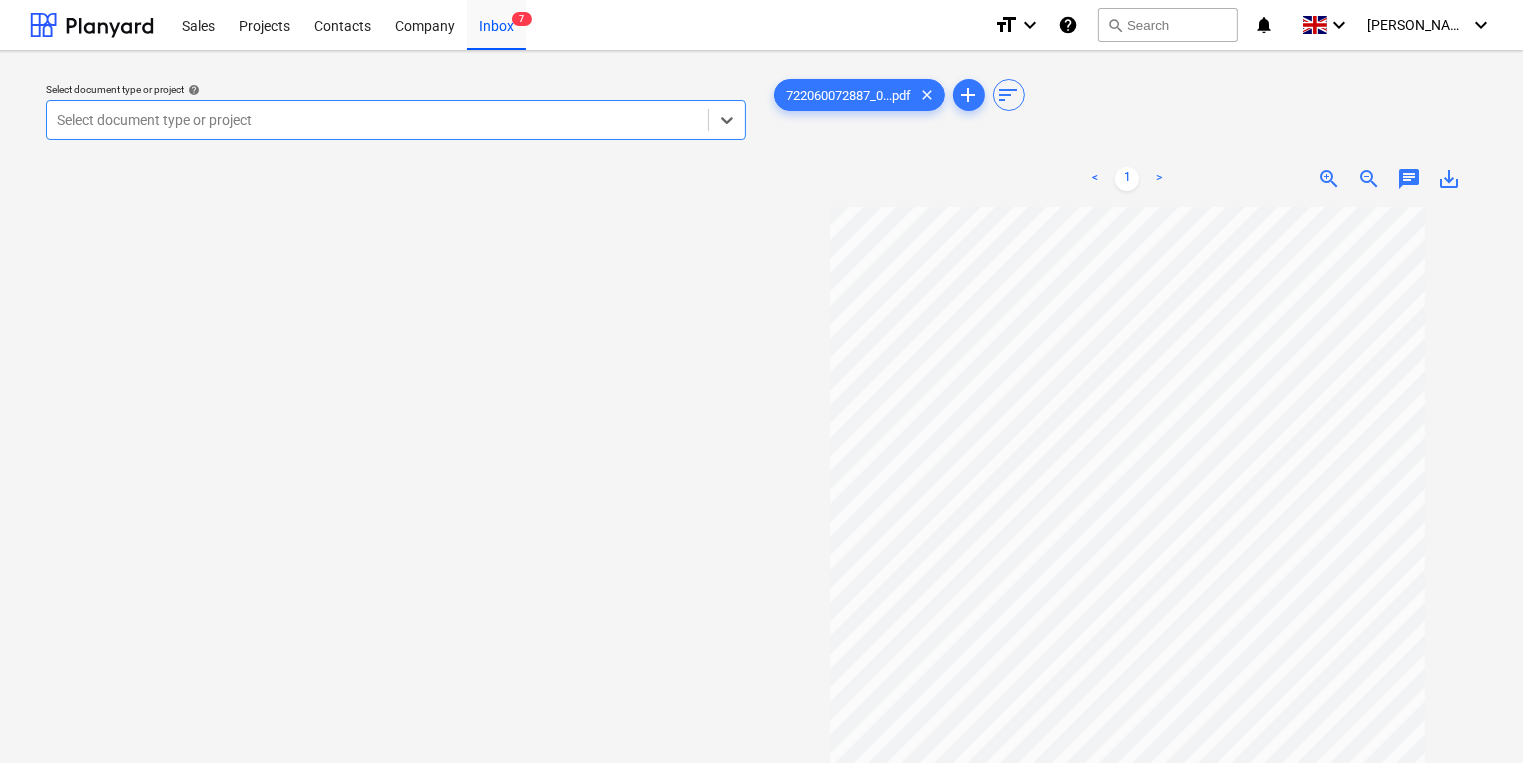 scroll, scrollTop: 138, scrollLeft: 0, axis: vertical 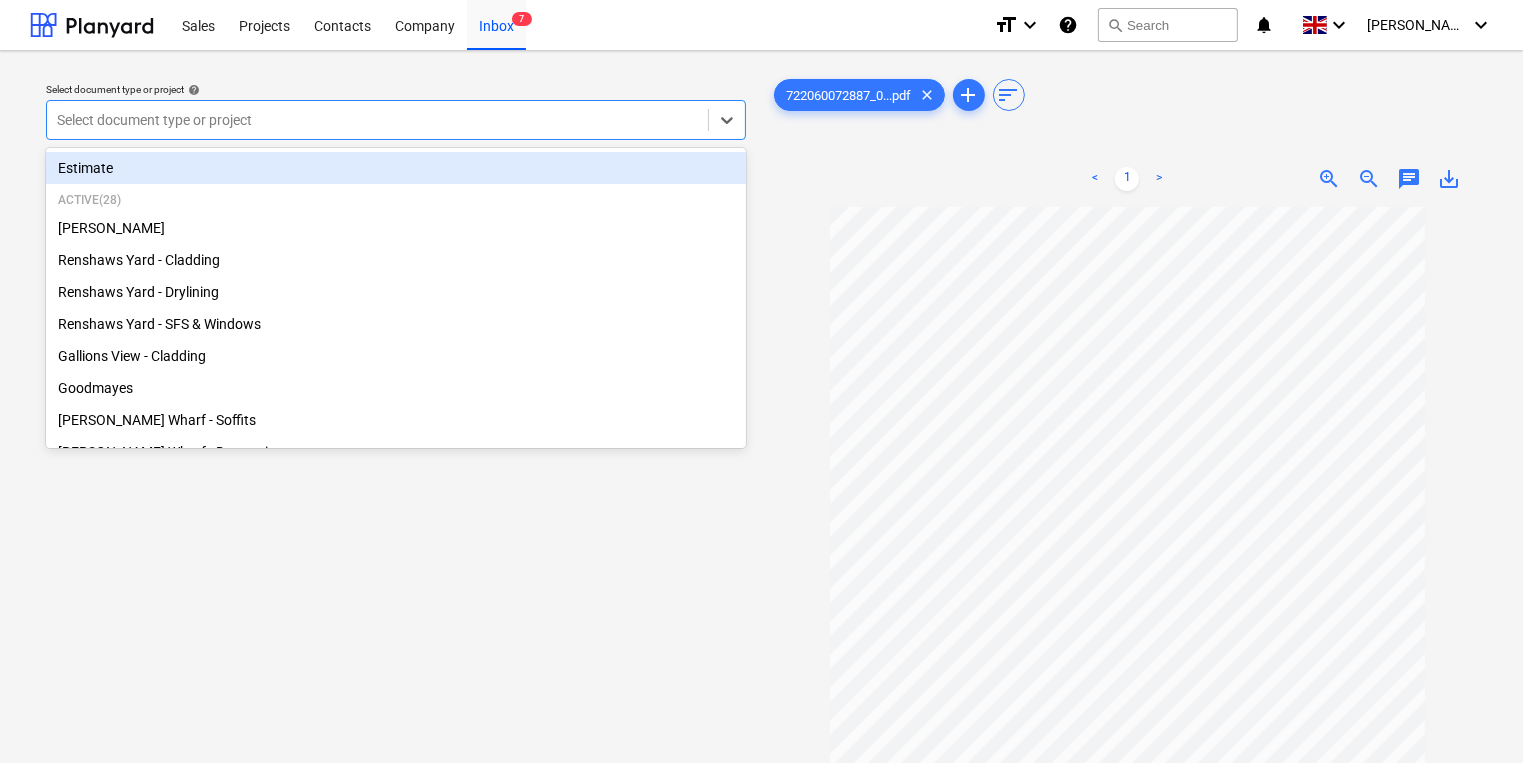 click at bounding box center (377, 120) 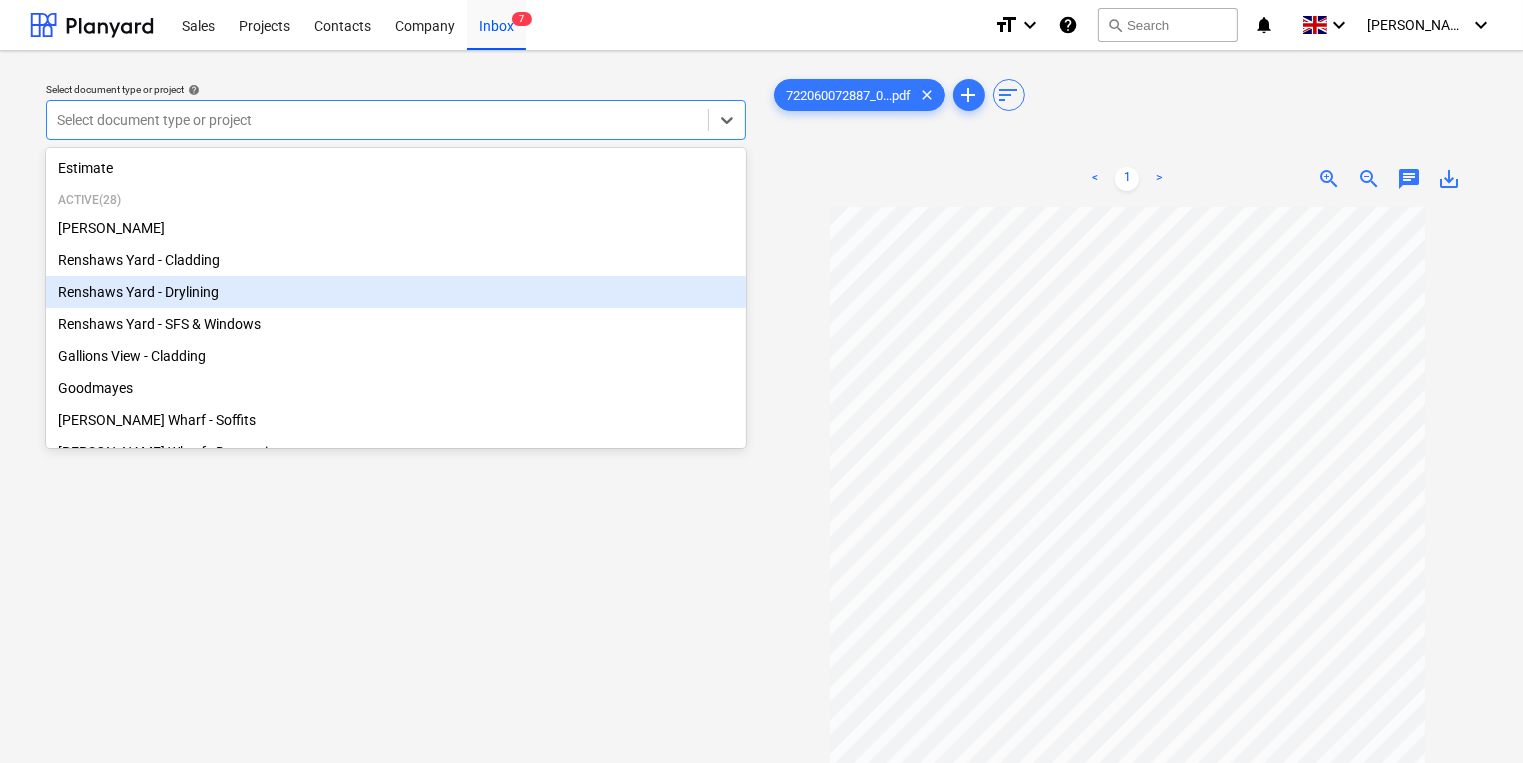 click on "Renshaws Yard -  Drylining" at bounding box center (396, 292) 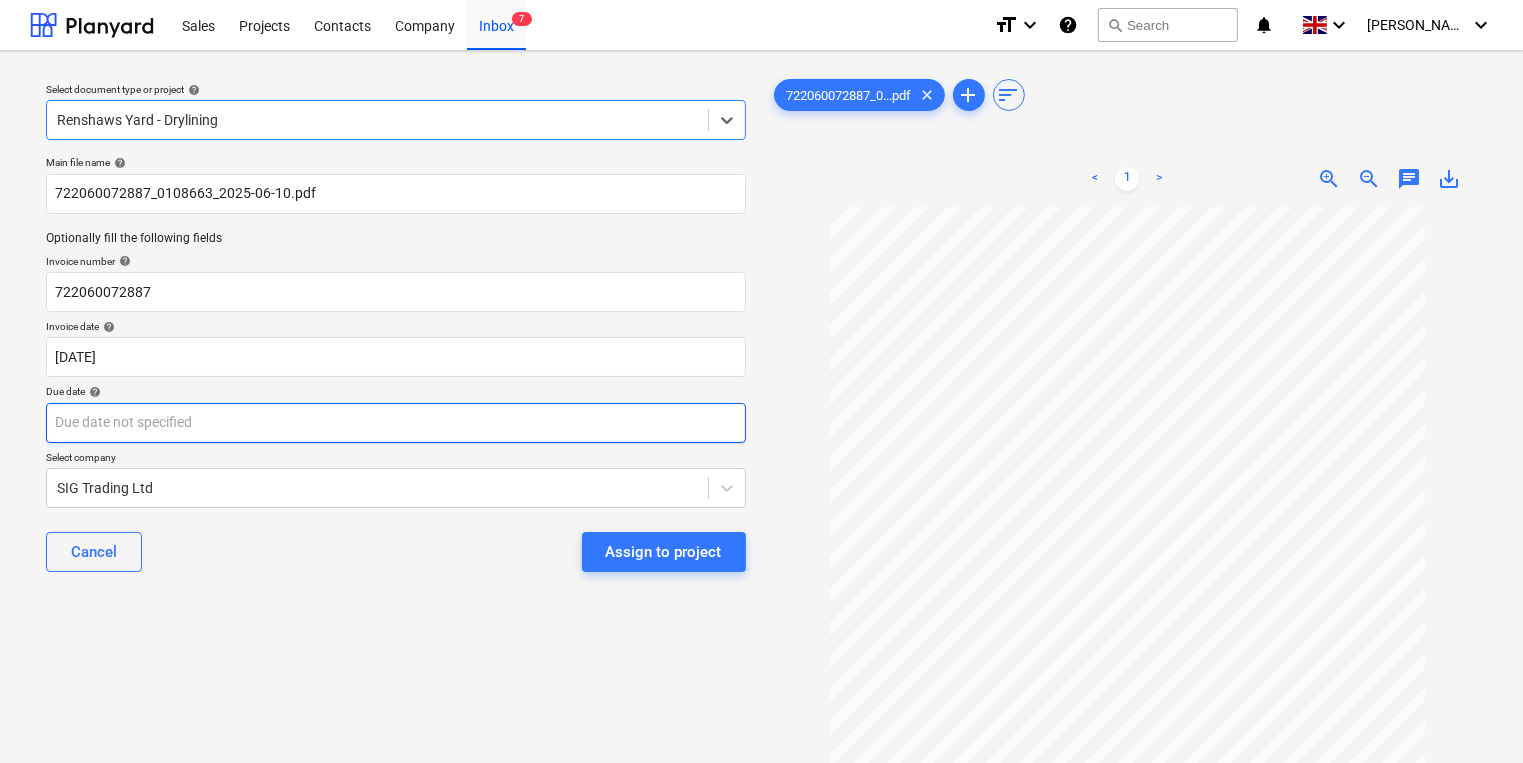 click on "Sales Projects Contacts Company Inbox 7 format_size keyboard_arrow_down help search Search notifications 0 keyboard_arrow_down C. Stevens keyboard_arrow_down Select document type or project help option Renshaws Yard -  Drylining, selected.   Select is focused ,type to refine list, press Down to open the menu,  Renshaws Yard -  Drylining Main file name help 722060072887_0108663_2025-06-10.pdf Optionally fill the following fields Invoice number help 722060072887 Invoice date help 10 Jun 2025 10.06.2025 Press the down arrow key to interact with the calendar and
select a date. Press the question mark key to get the keyboard shortcuts for changing dates. Due date help Press the down arrow key to interact with the calendar and
select a date. Press the question mark key to get the keyboard shortcuts for changing dates. Select company SIG Trading Ltd   Cancel Assign to project 722060072887_0...pdf clear add sort < 1 > zoom_in zoom_out chat 0 save_alt" at bounding box center (761, 381) 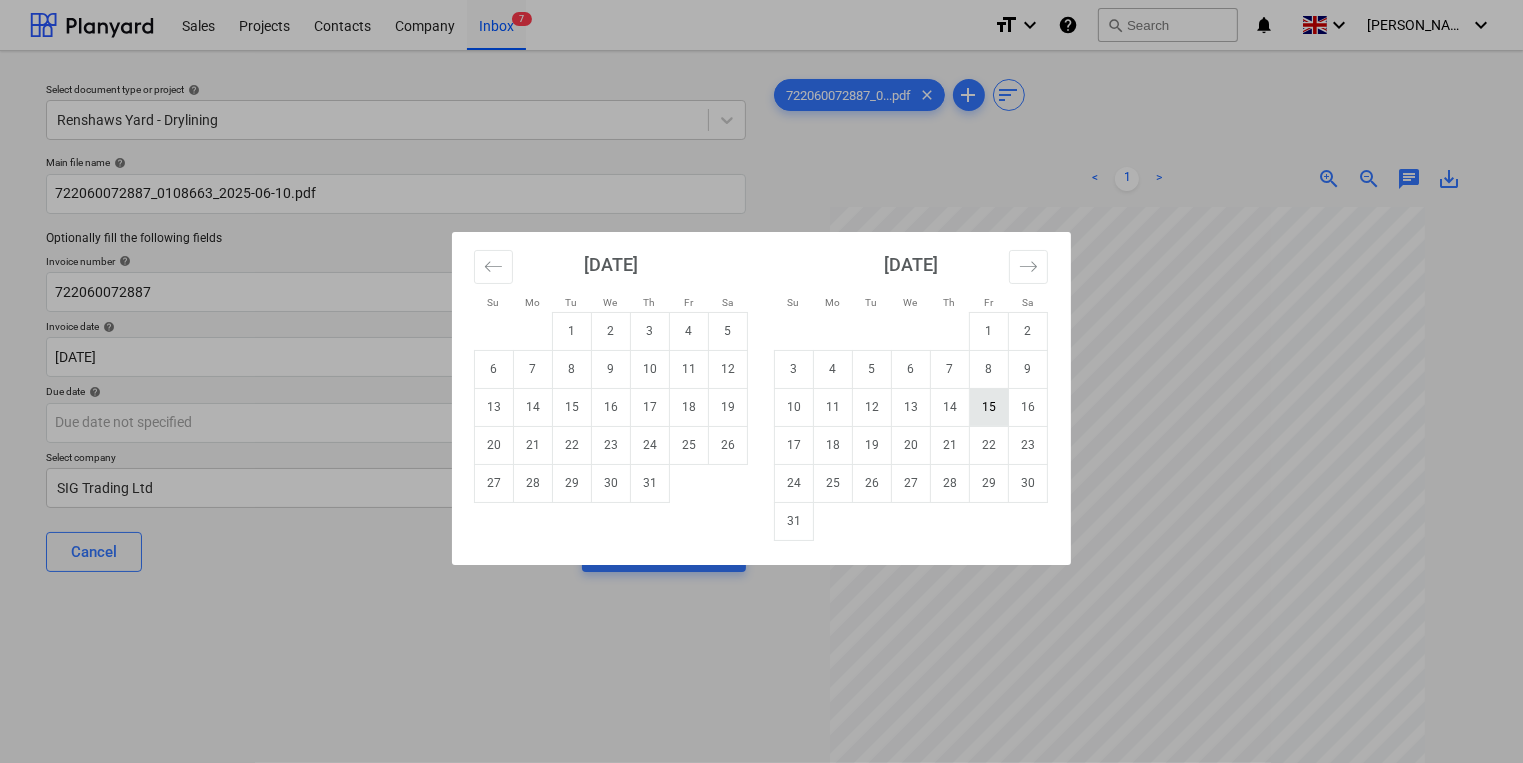 click on "15" at bounding box center (989, 407) 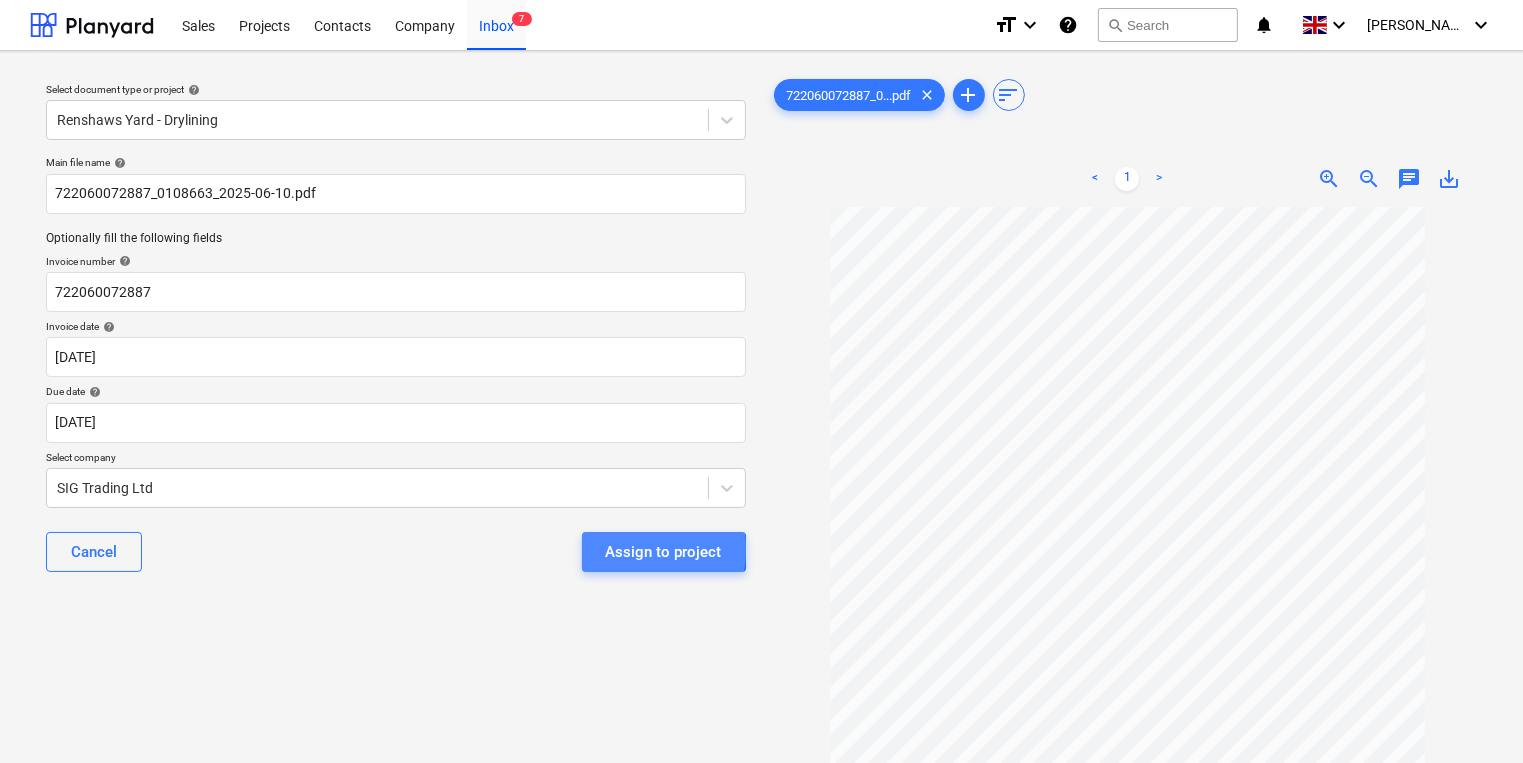 click on "Assign to project" at bounding box center (664, 552) 